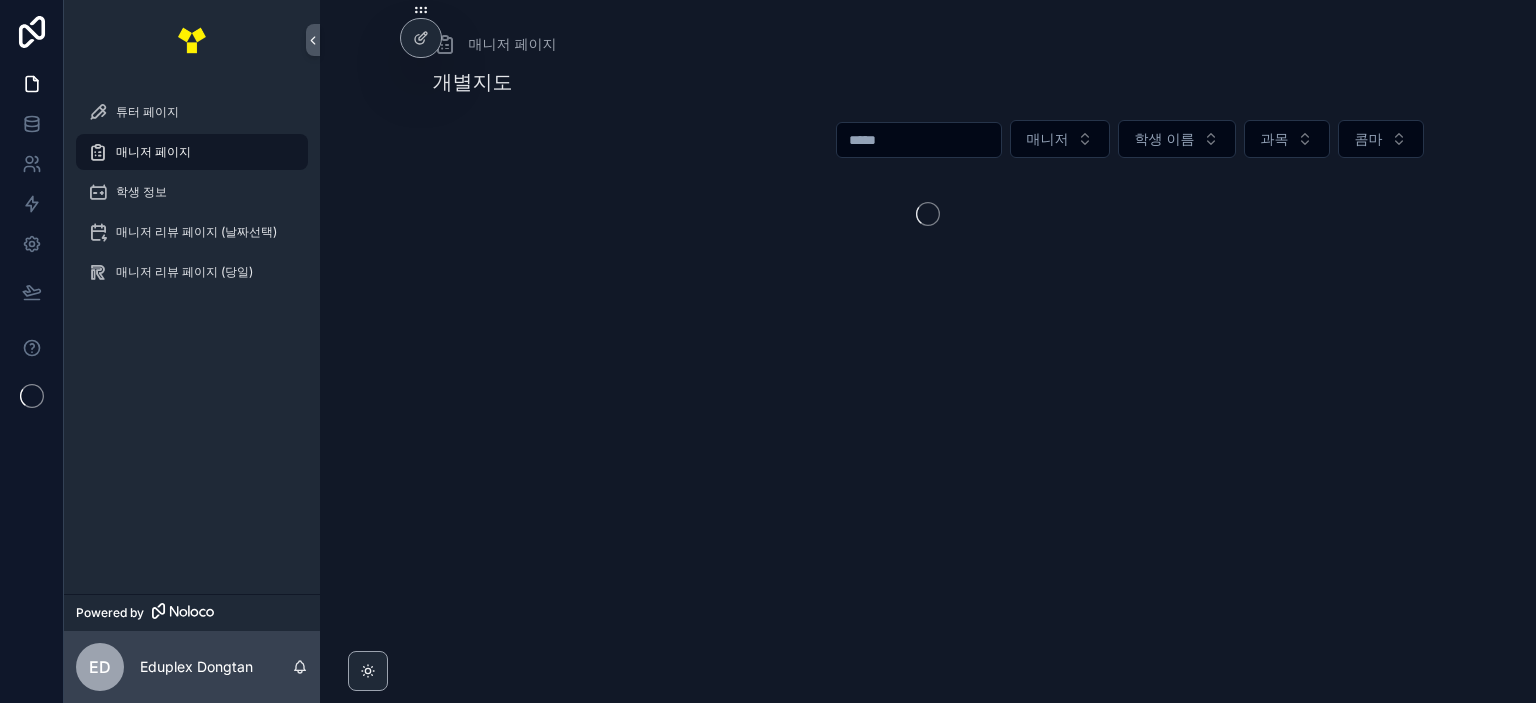 scroll, scrollTop: 0, scrollLeft: 0, axis: both 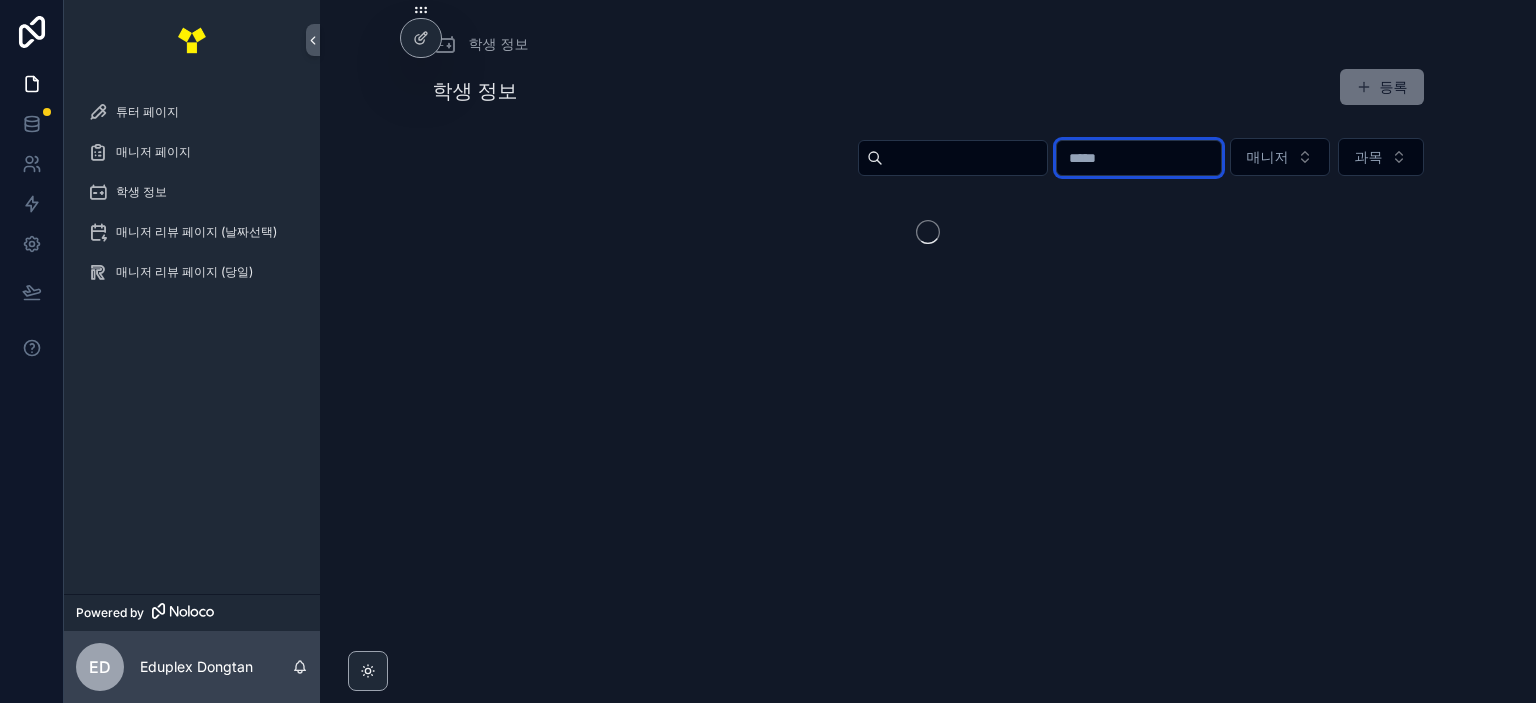 click at bounding box center (1139, 158) 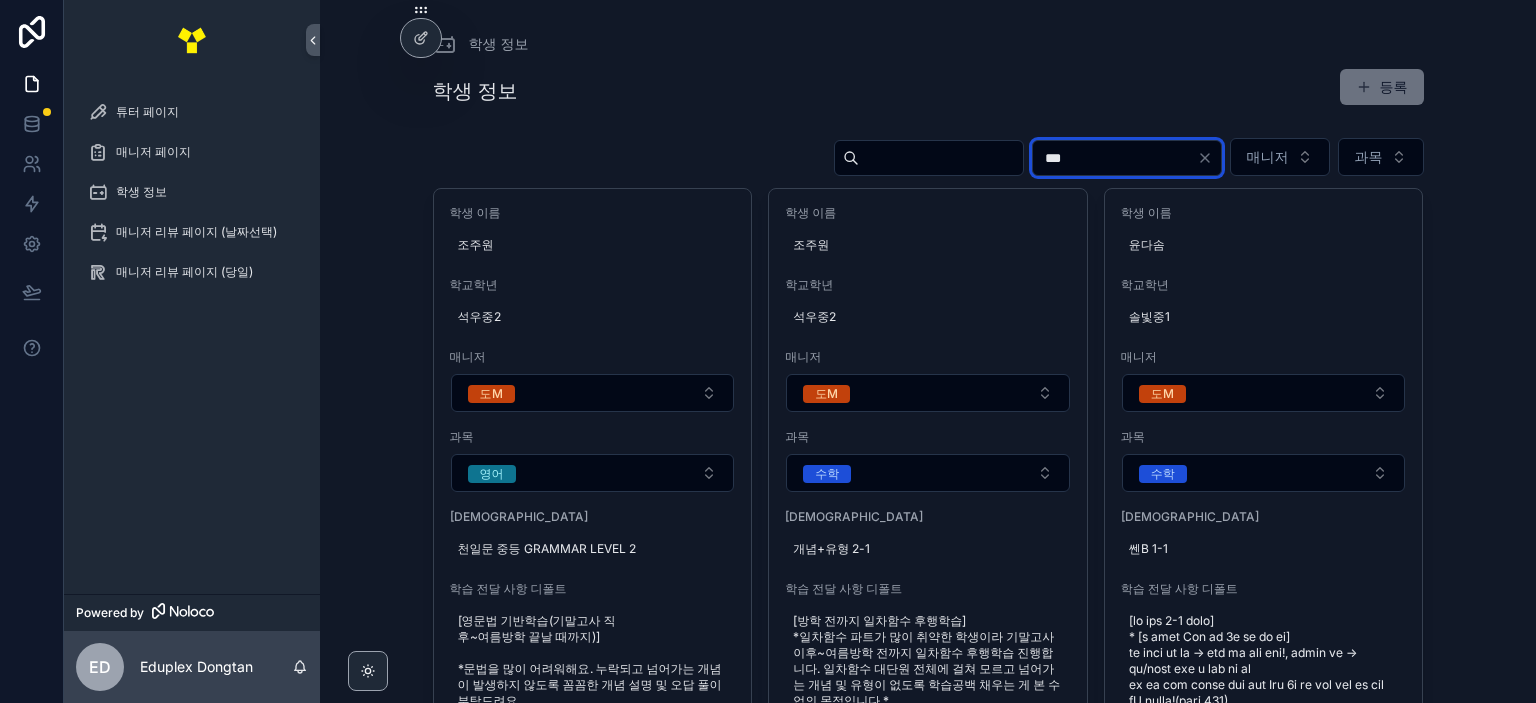 type on "***" 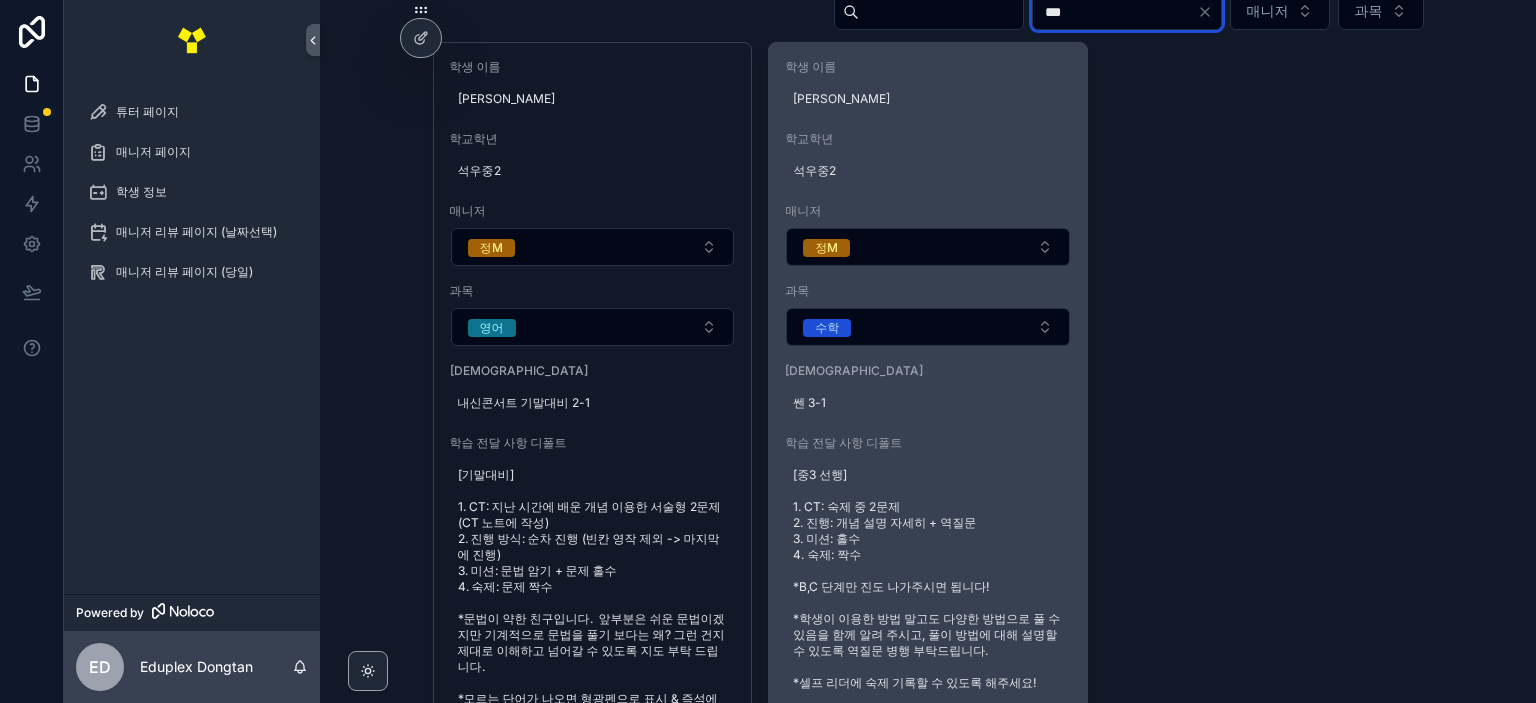scroll, scrollTop: 300, scrollLeft: 0, axis: vertical 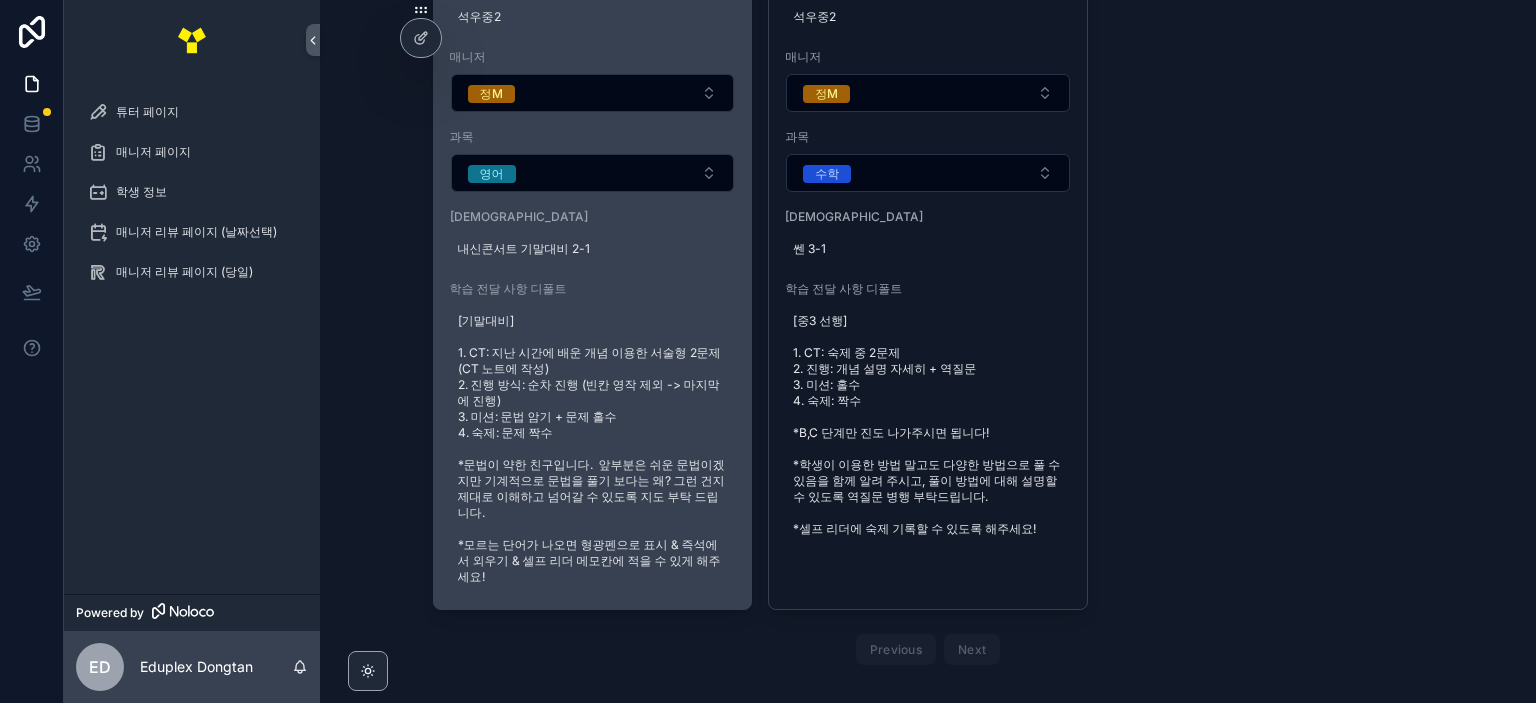 click on "[기말대비]
1. CT: 지난 시간에 배운 개념 이용한 서술형 2문제 (CT 노트에 작성)
2. 진행 방식: 순차 진행 (빈칸 영작 제외 -> 마지막에 진행)
3. 미션: 문법 암기 + 문제 홀수
4. 숙제: 문제 짝수
*문법이 약한 친구입니다.  앞부분은 쉬운 문법이겠지만 기계적으로 문법을 풀기 보다는 왜? 그런 건지 제대로 이해하고 넘어갈 수 있도록 지도 부탁 드립니다.
*모르는 단어가 나오면 형광펜으로 표시 & 즉석에서 외우기 & 셀프 리더 메모칸에 적을 수 있게 해주세요!" at bounding box center [593, 449] 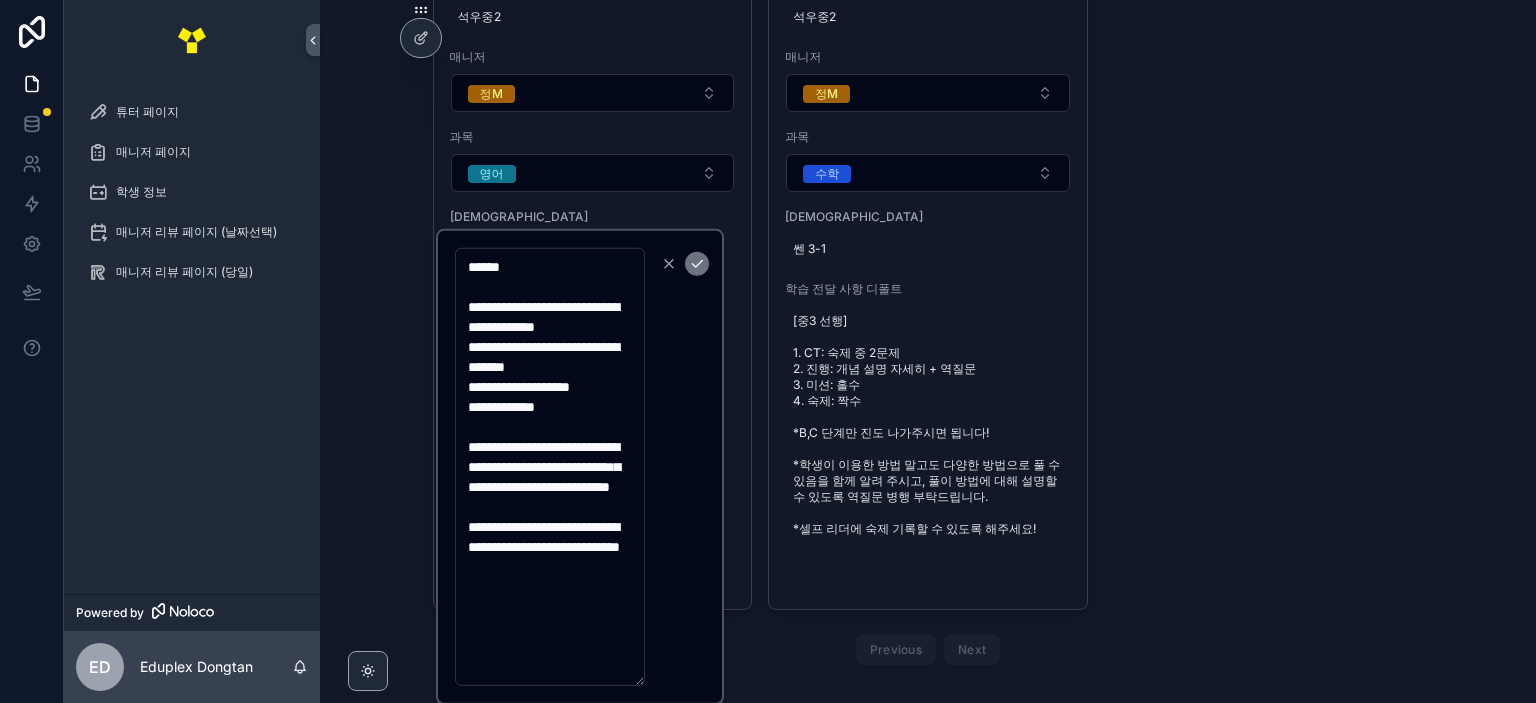 drag, startPoint x: 528, startPoint y: 268, endPoint x: 540, endPoint y: 287, distance: 22.472204 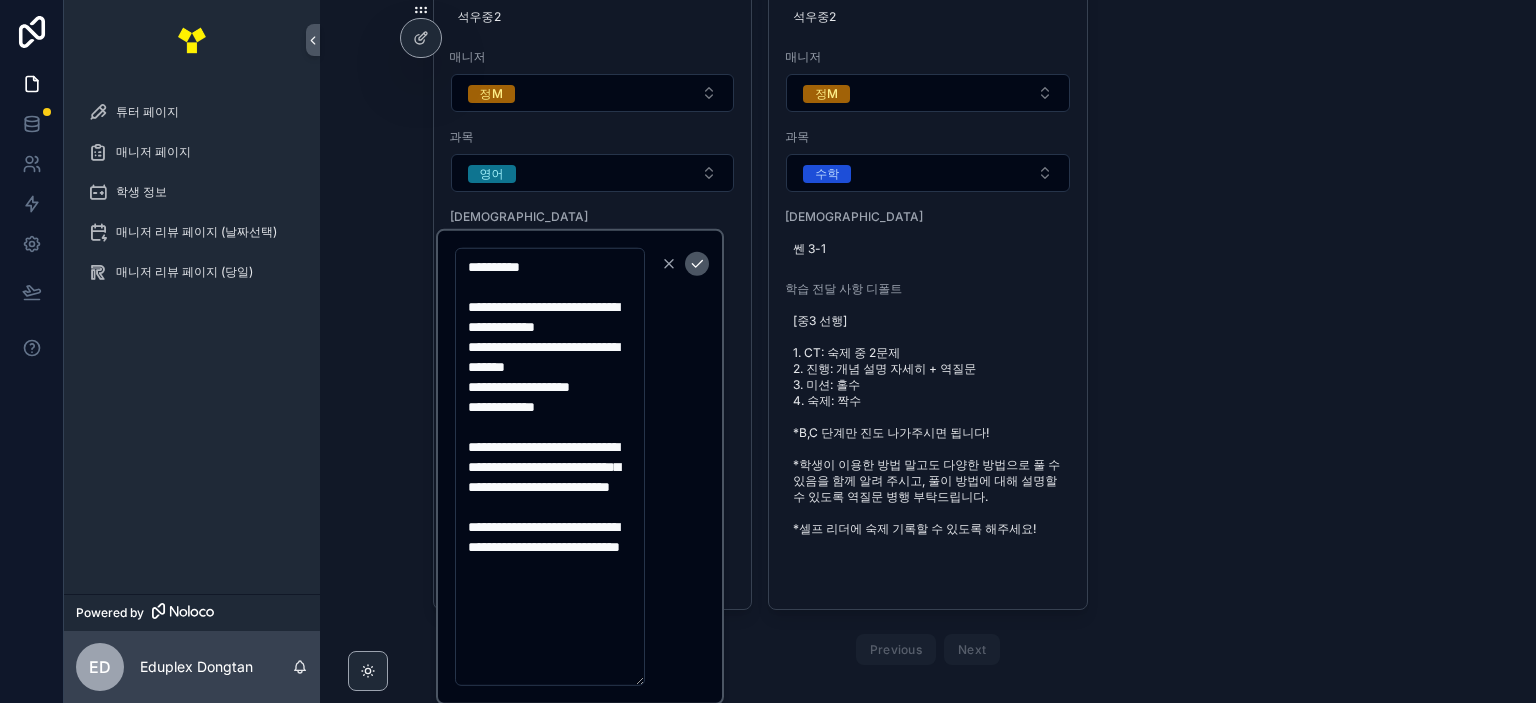 type on "**********" 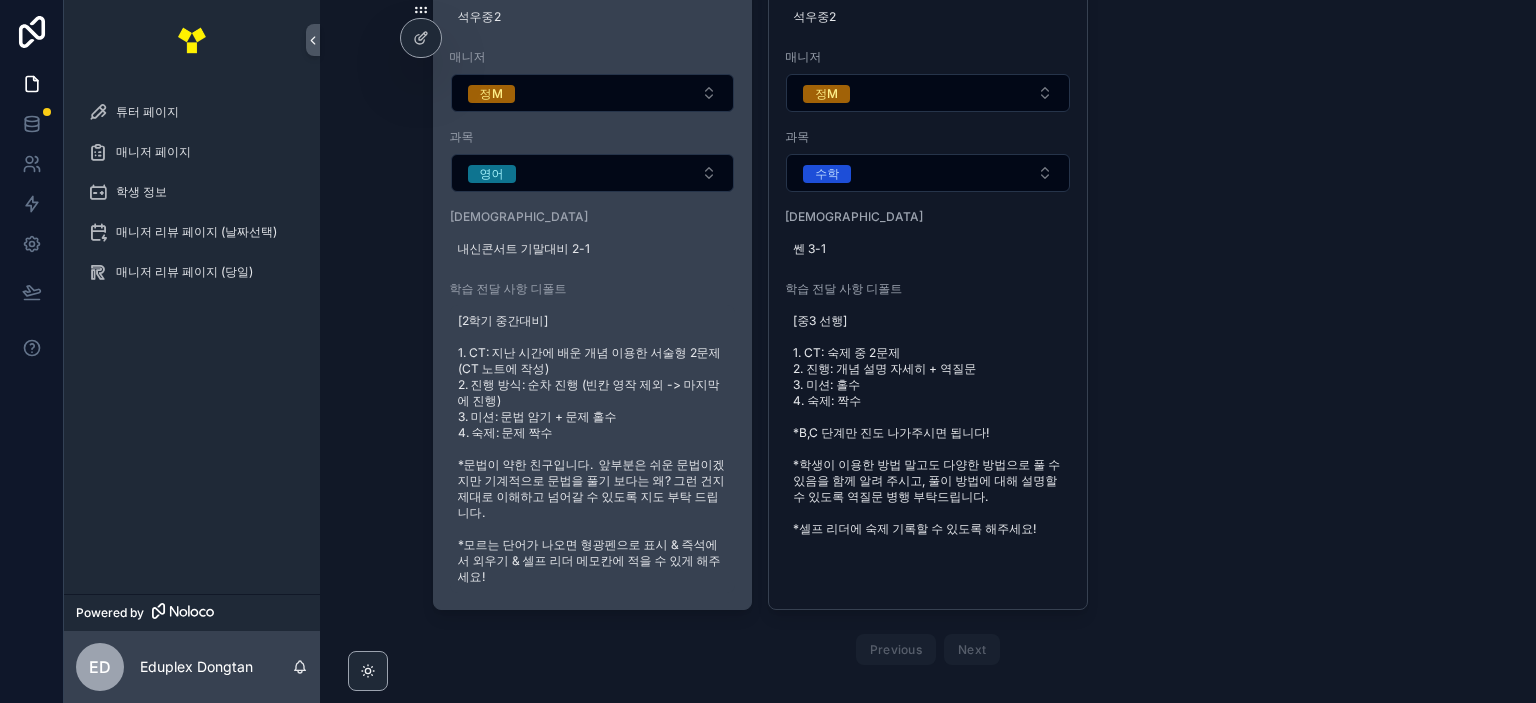 click on "[2학기 중간대비]
1. CT: 지난 시간에 배운 개념 이용한 서술형 2문제 (CT 노트에 작성)
2. 진행 방식: 순차 진행 (빈칸 영작 제외 -> 마지막에 진행)
3. 미션: 문법 암기 + 문제 홀수
4. 숙제: 문제 짝수
*문법이 약한 친구입니다.  앞부분은 쉬운 문법이겠지만 기계적으로 문법을 풀기 보다는 왜? 그런 건지 제대로 이해하고 넘어갈 수 있도록 지도 부탁 드립니다.
*모르는 단어가 나오면 형광펜으로 표시 & 즉석에서 외우기 & 셀프 리더 메모칸에 적을 수 있게 해주세요!" at bounding box center (593, 449) 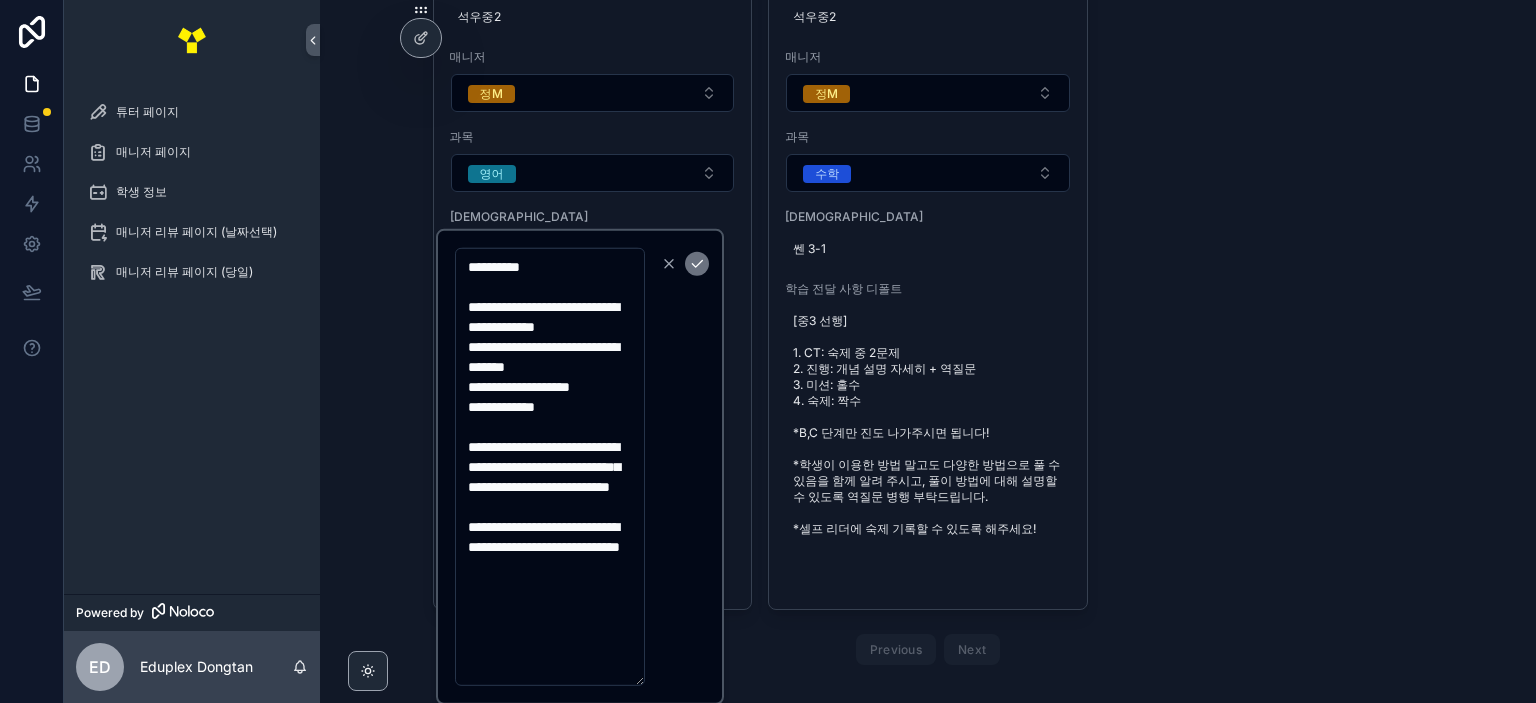 click on "**********" at bounding box center (550, 467) 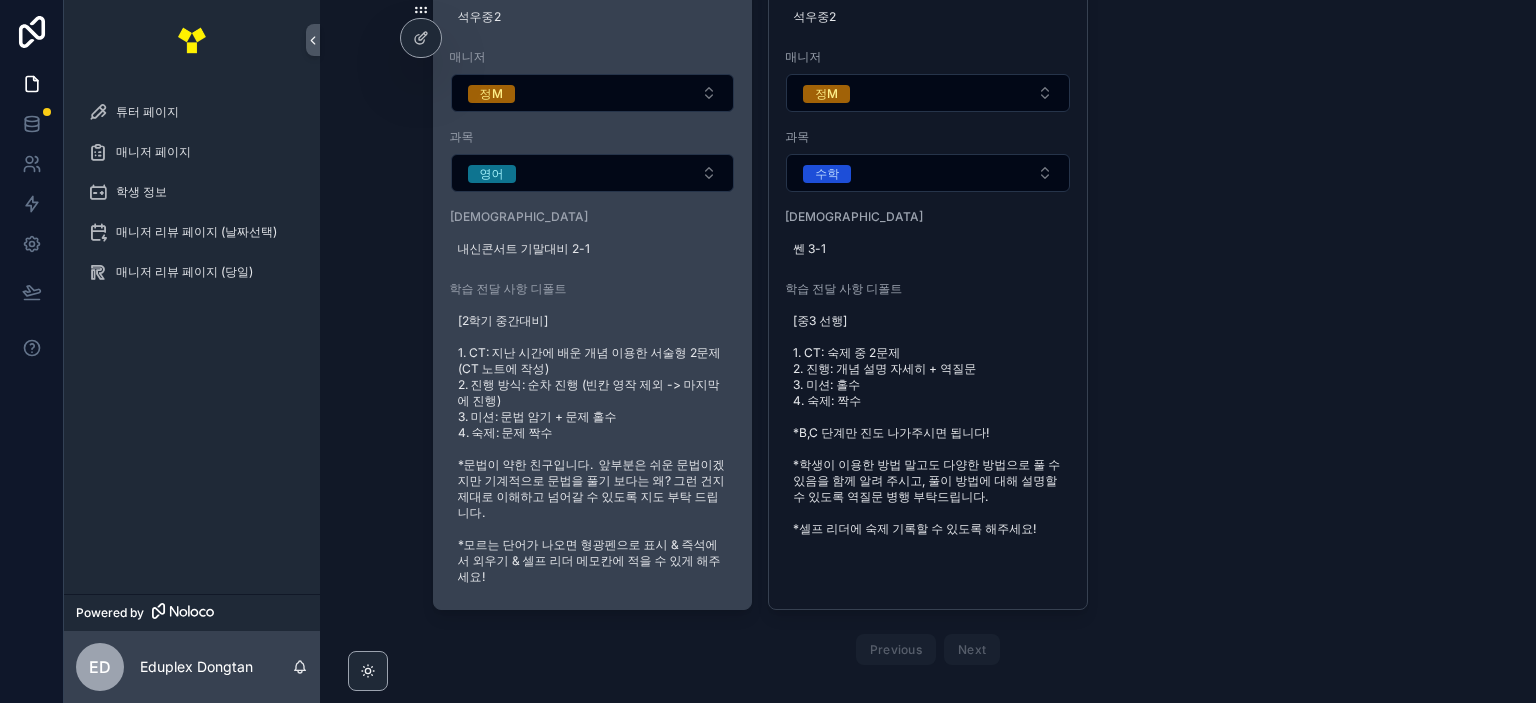 click on "학습 전달 사항 디폴트 [2학기 중간대비]
1. CT: 지난 시간에 배운 개념 이용한 서술형 2문제 (CT 노트에 작성)
2. 진행 방식: 순차 진행 (빈칸 영작 제외 -> 마지막에 진행)
3. 미션: 문법 암기 + 문제 홀수
4. 숙제: 문제 짝수
*문법이 약한 친구입니다.  앞부분은 쉬운 문법이겠지만 기계적으로 문법을 풀기 보다는 왜? 그런 건지 제대로 이해하고 넘어갈 수 있도록 지도 부탁 드립니다.
*모르는 단어가 나오면 형광펜으로 표시 & 즉석에서 외우기 & 셀프 리더 메모칸에 적을 수 있게 해주세요!" at bounding box center [593, 437] 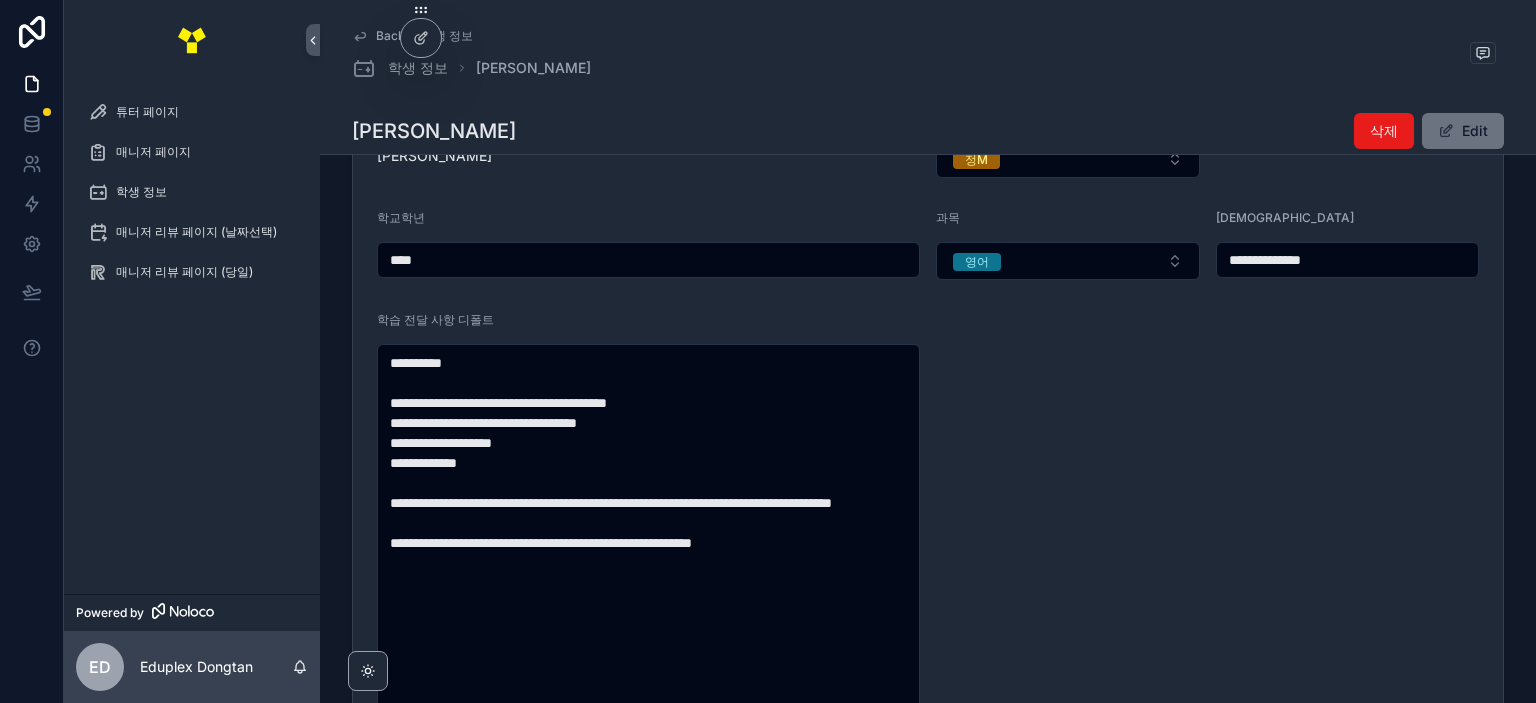 scroll, scrollTop: 200, scrollLeft: 0, axis: vertical 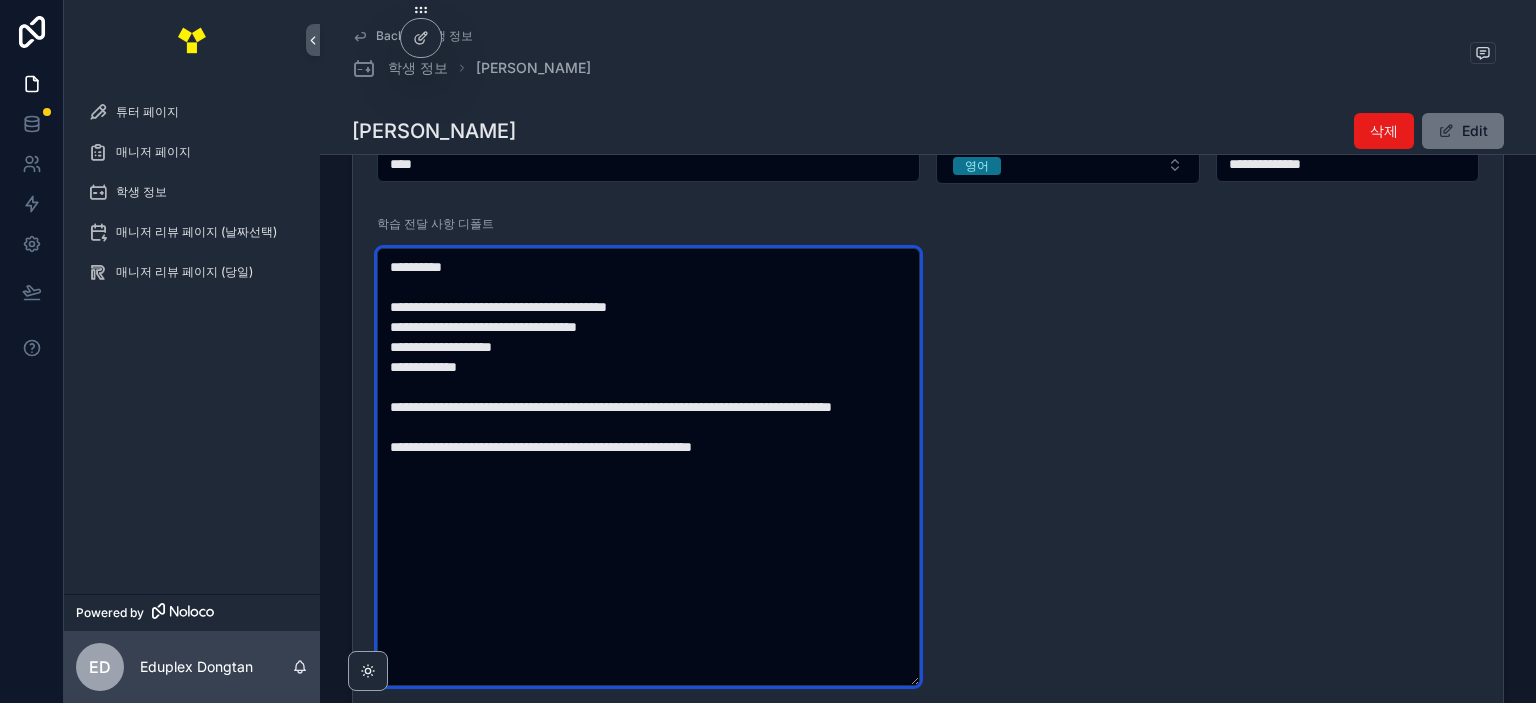 click on "**********" at bounding box center (648, 467) 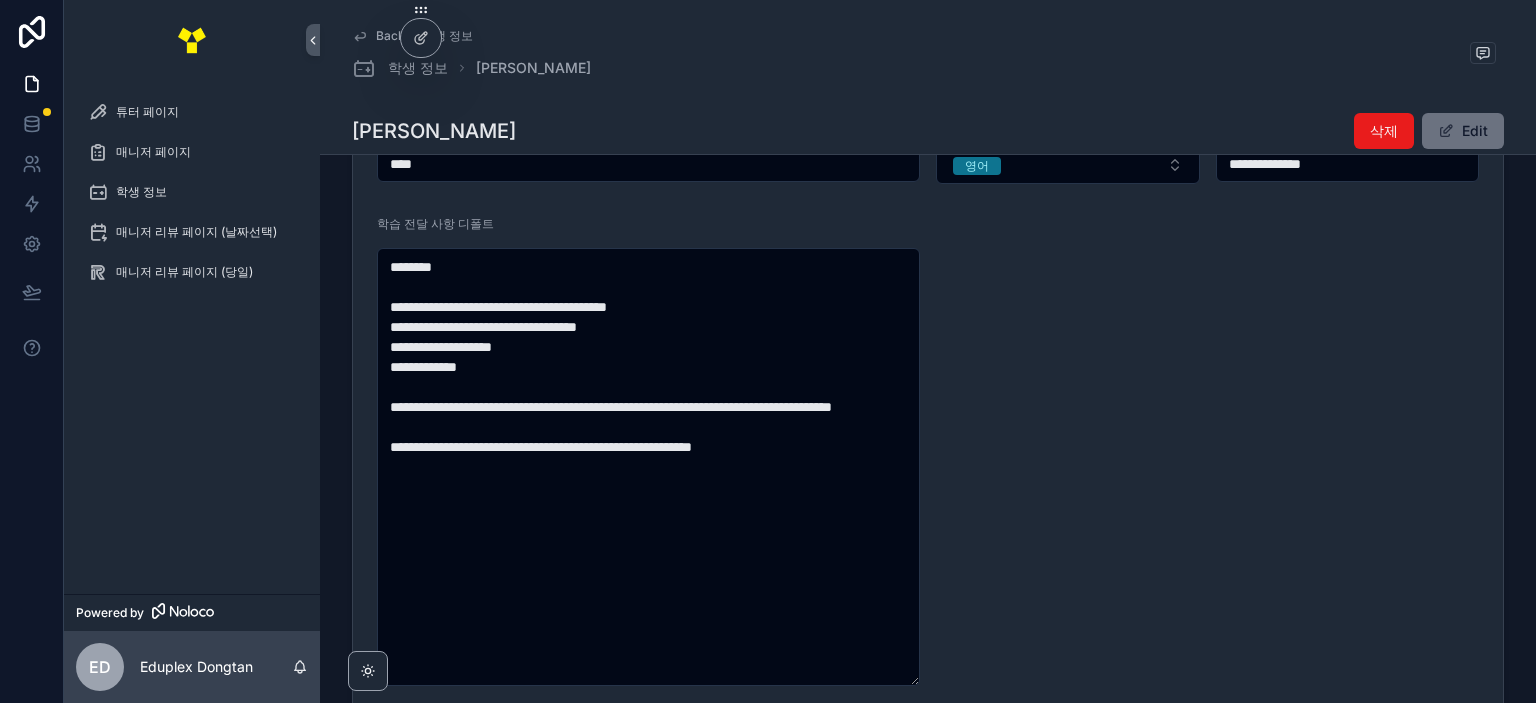 click on "**********" at bounding box center [928, 349] 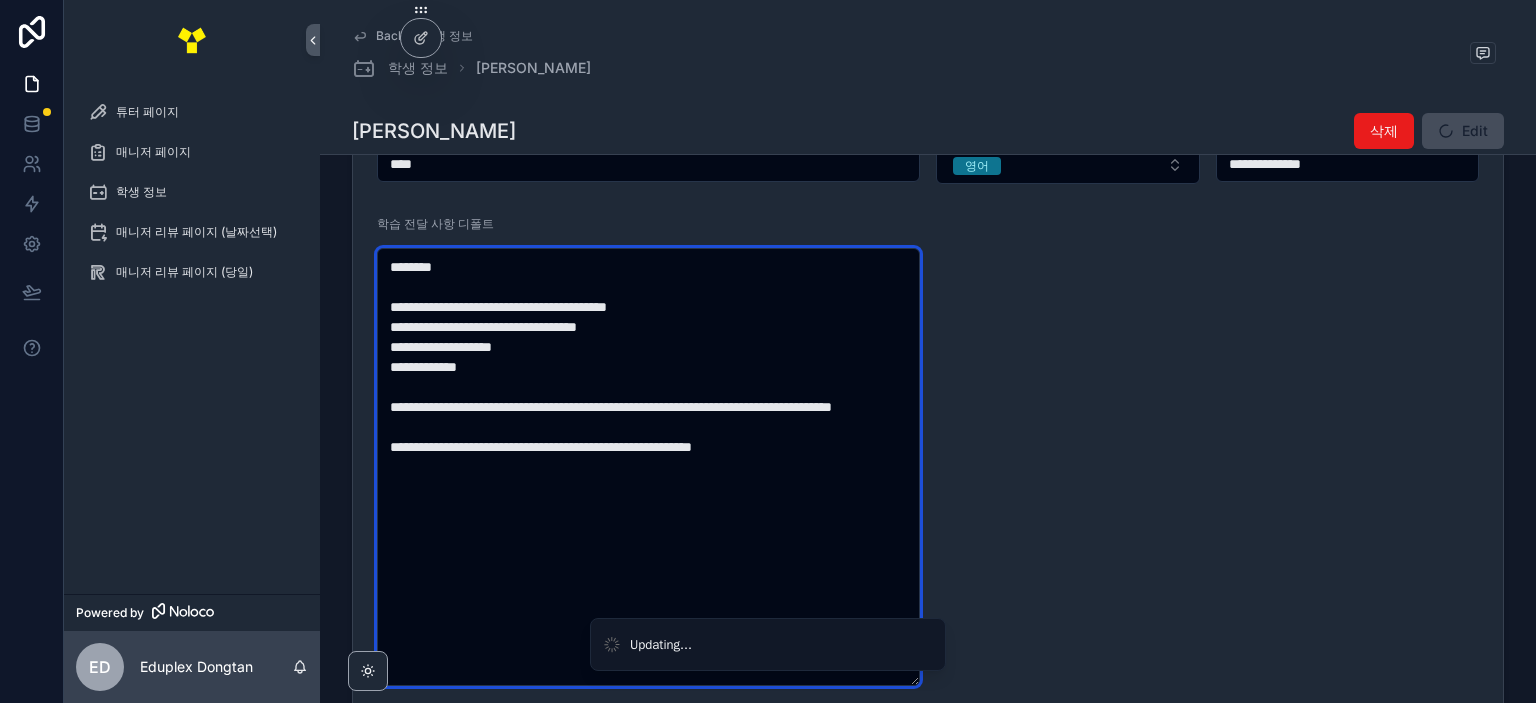 click on "**********" at bounding box center (648, 467) 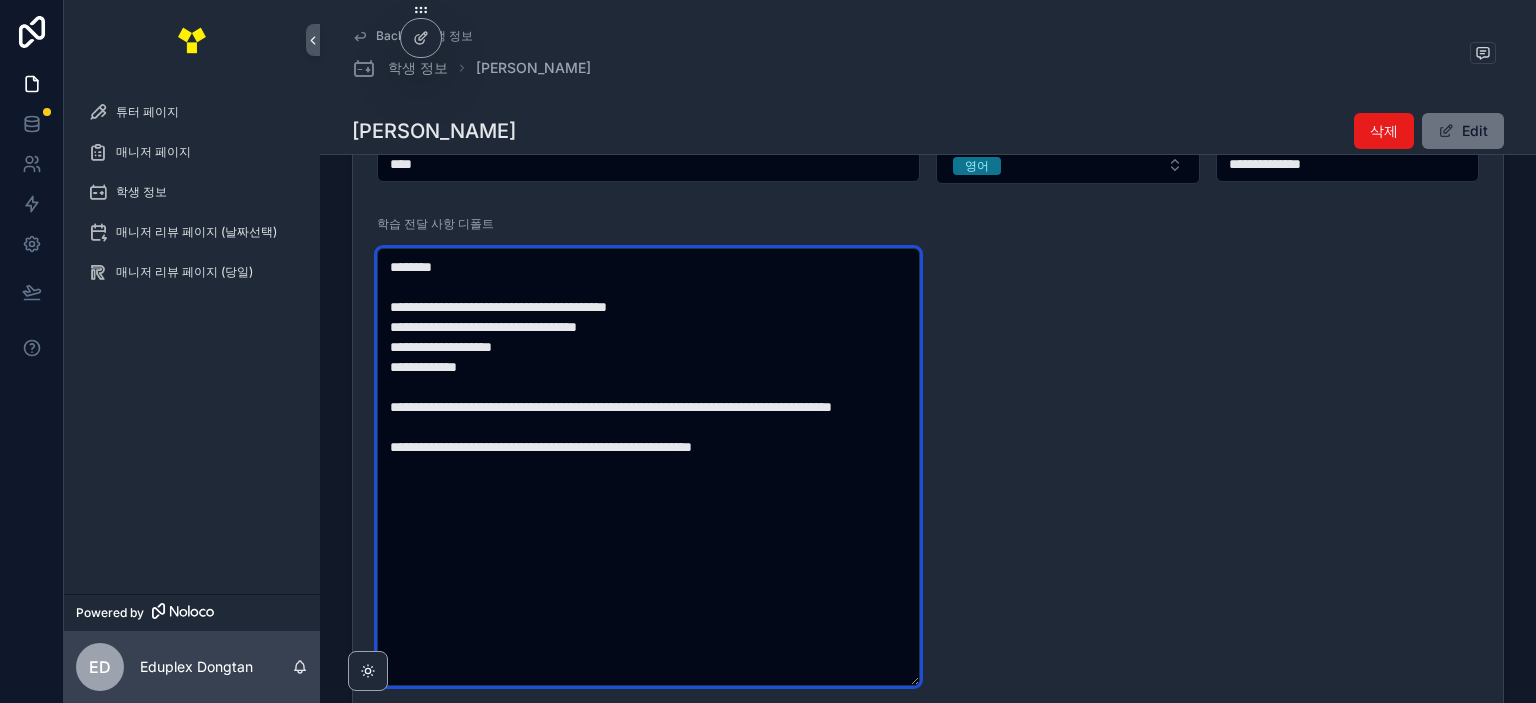 drag, startPoint x: 620, startPoint y: 363, endPoint x: 364, endPoint y: 295, distance: 264.87732 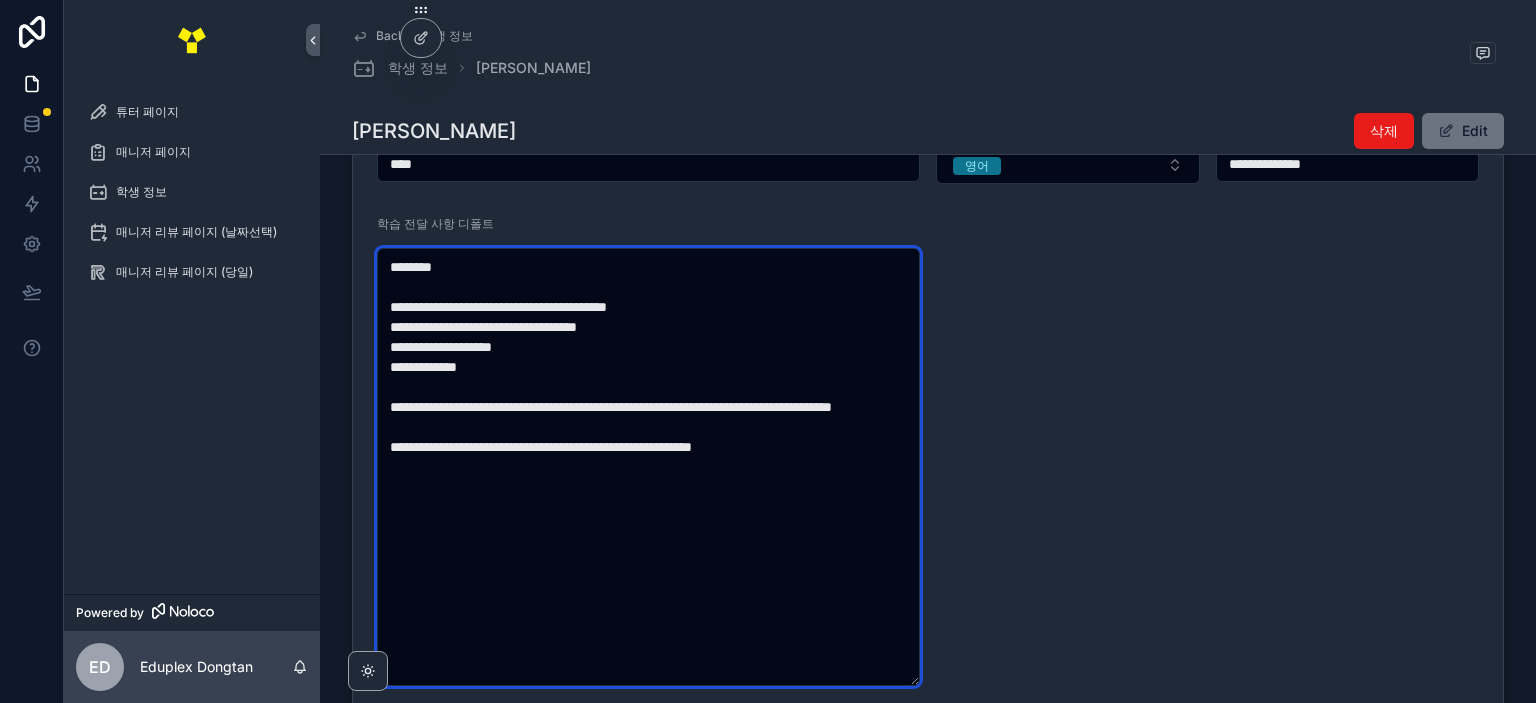 click on "**********" at bounding box center [648, 467] 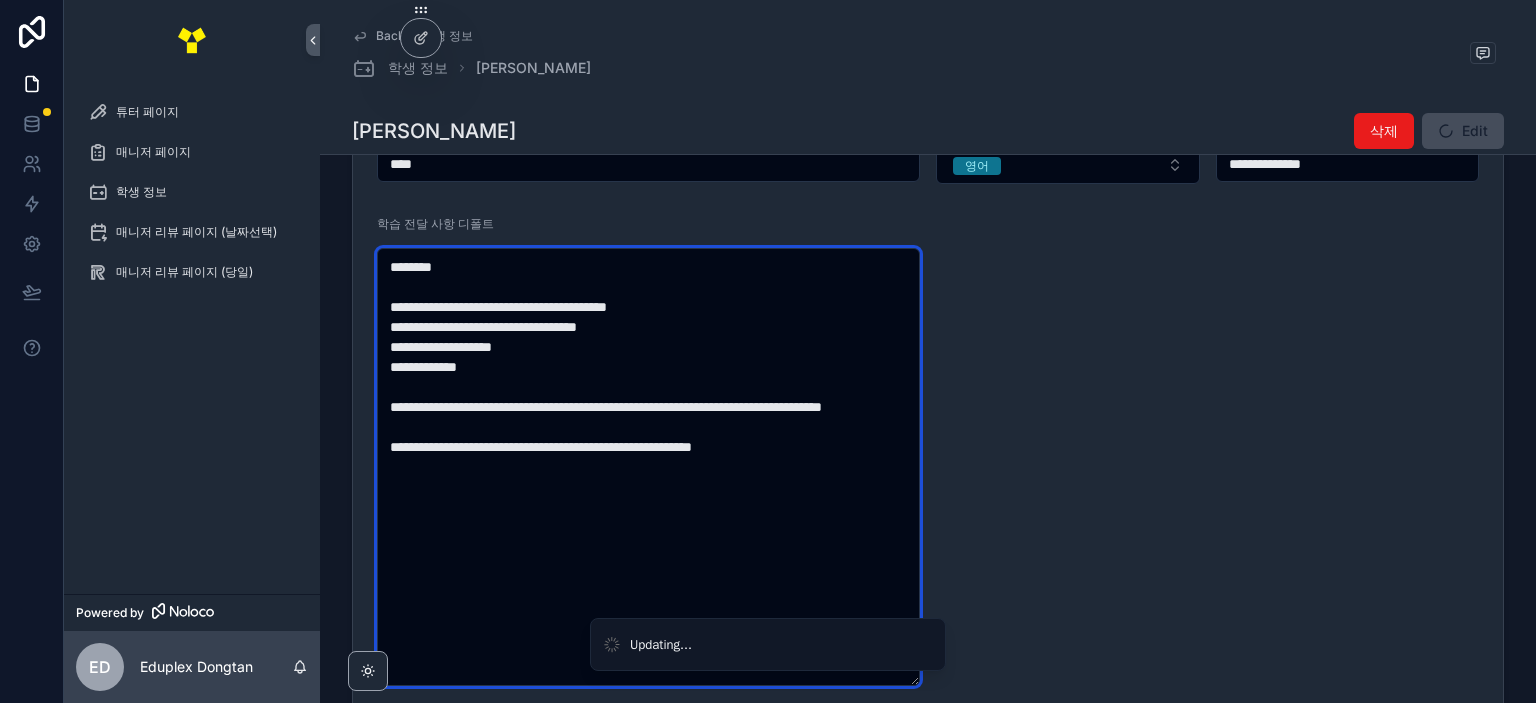 drag, startPoint x: 556, startPoint y: 404, endPoint x: 732, endPoint y: 404, distance: 176 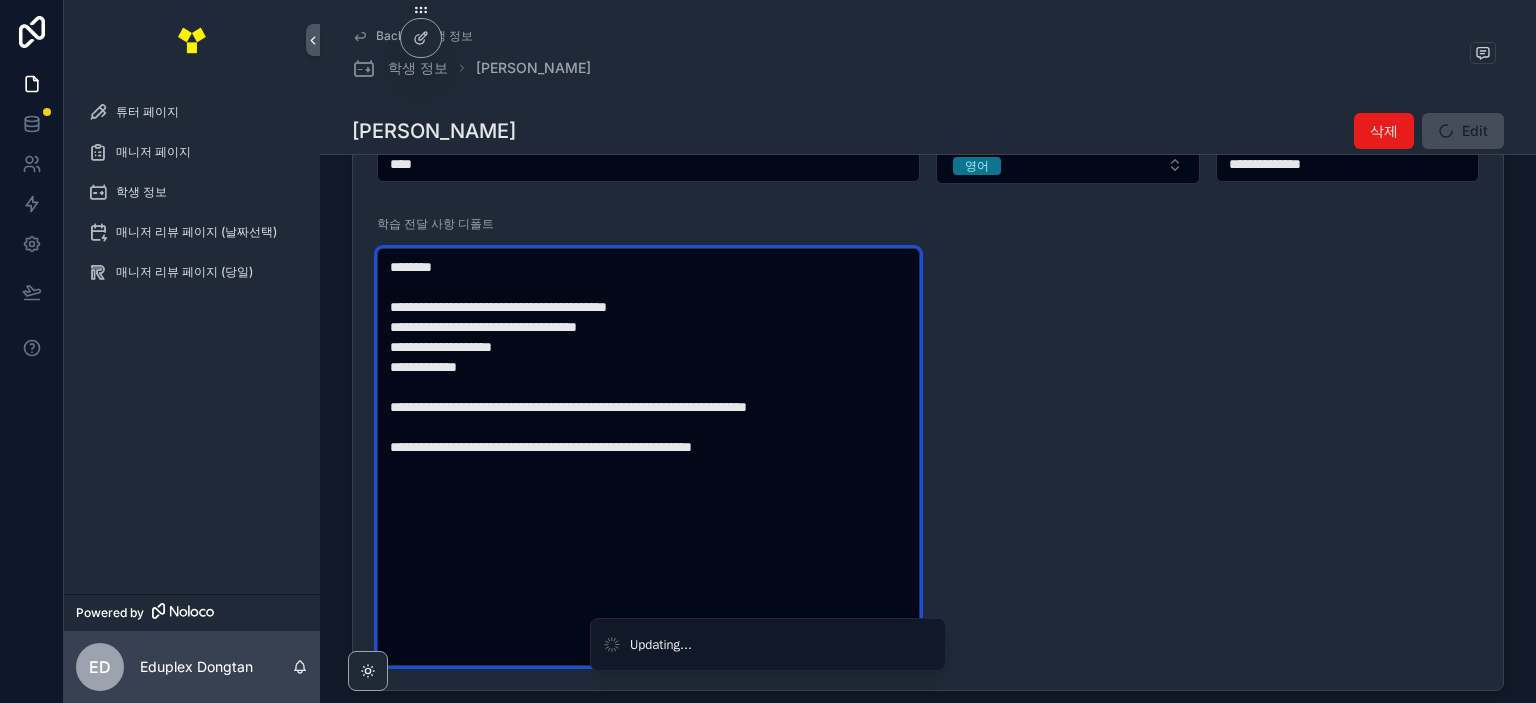 click on "**********" at bounding box center (648, 457) 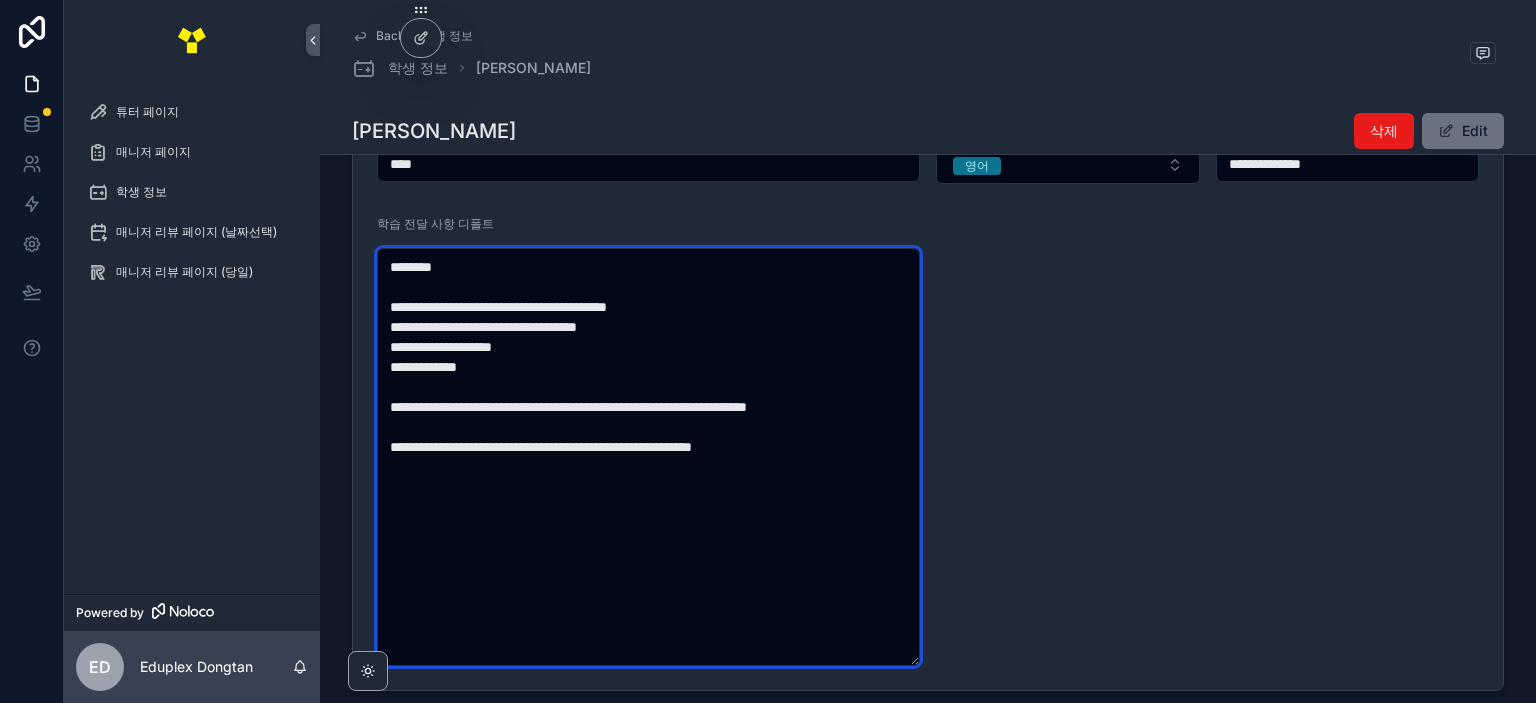 type on "**********" 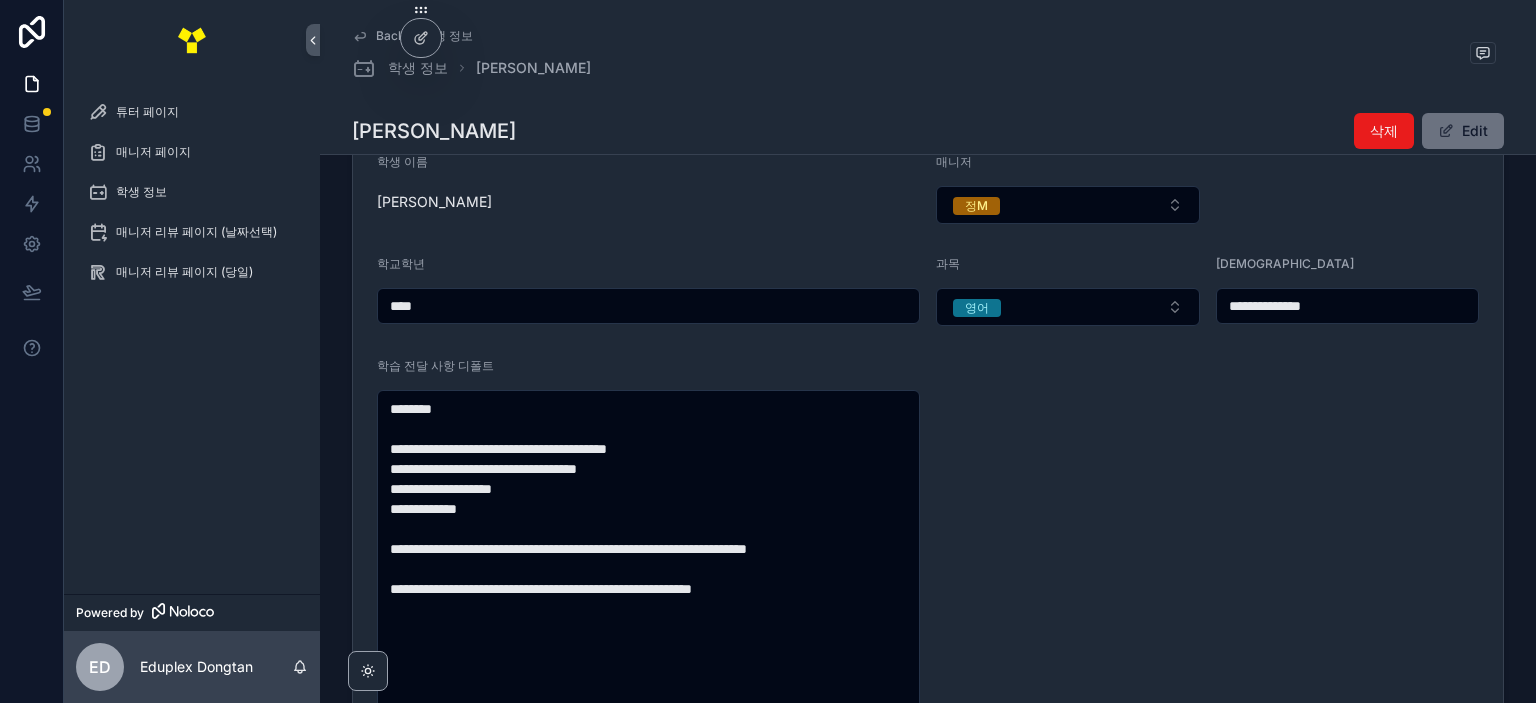 scroll, scrollTop: 0, scrollLeft: 0, axis: both 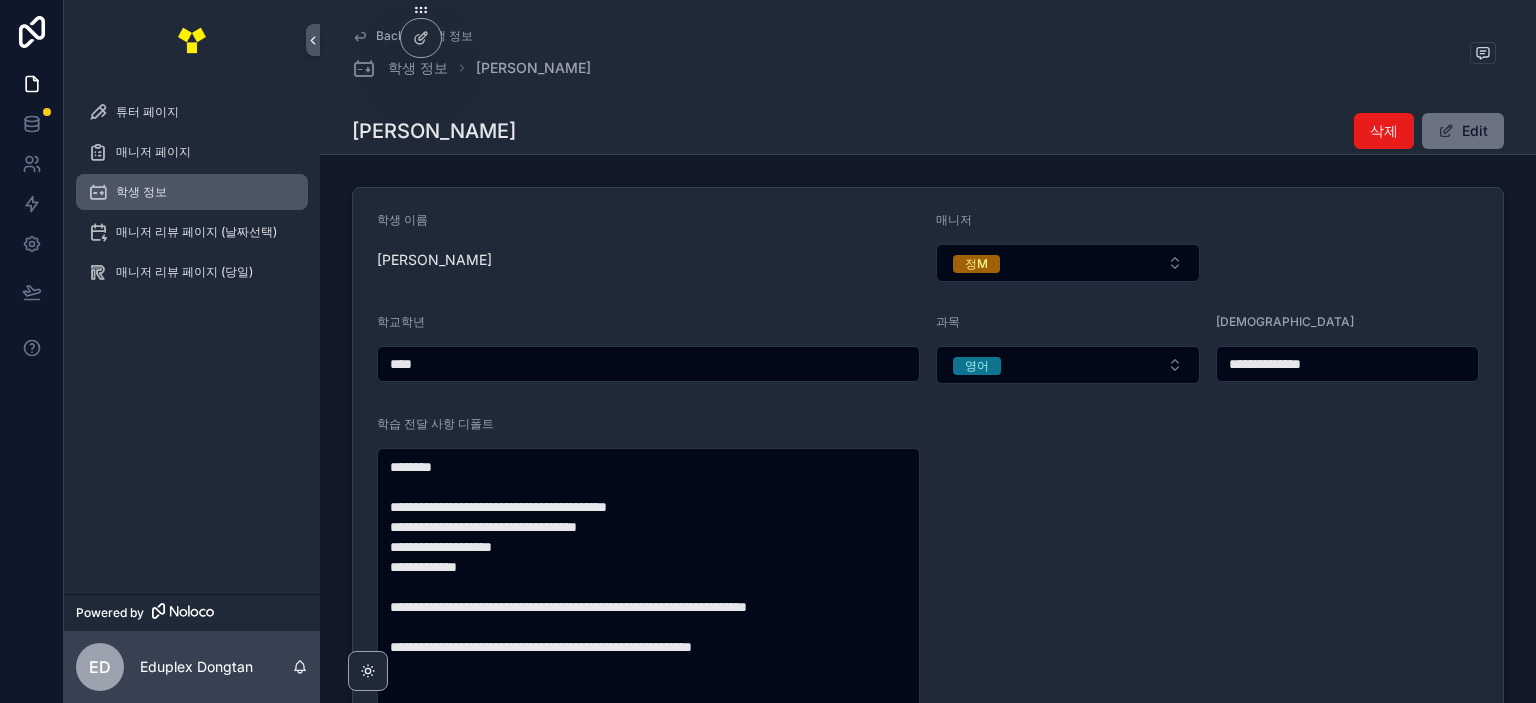 click on "학생 정보" at bounding box center [141, 192] 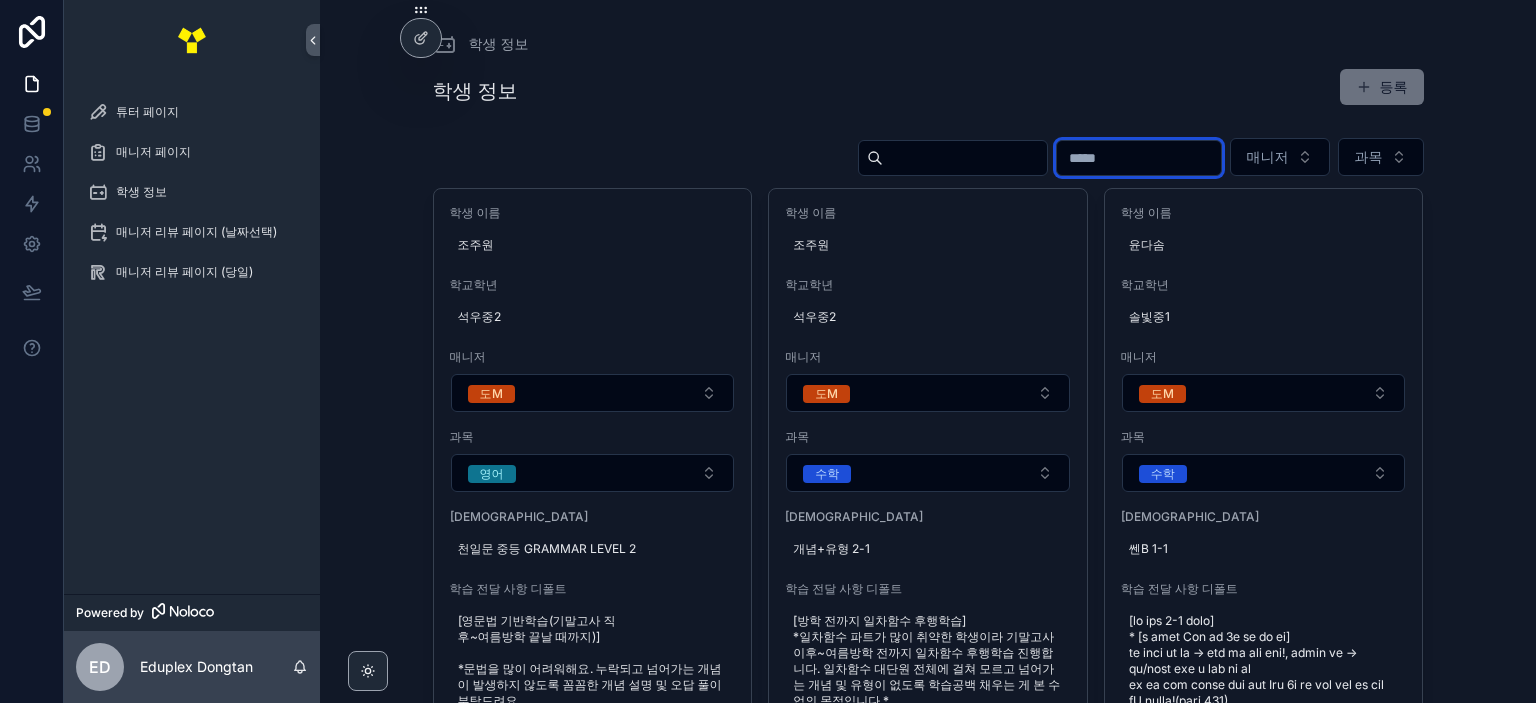 click at bounding box center [1139, 158] 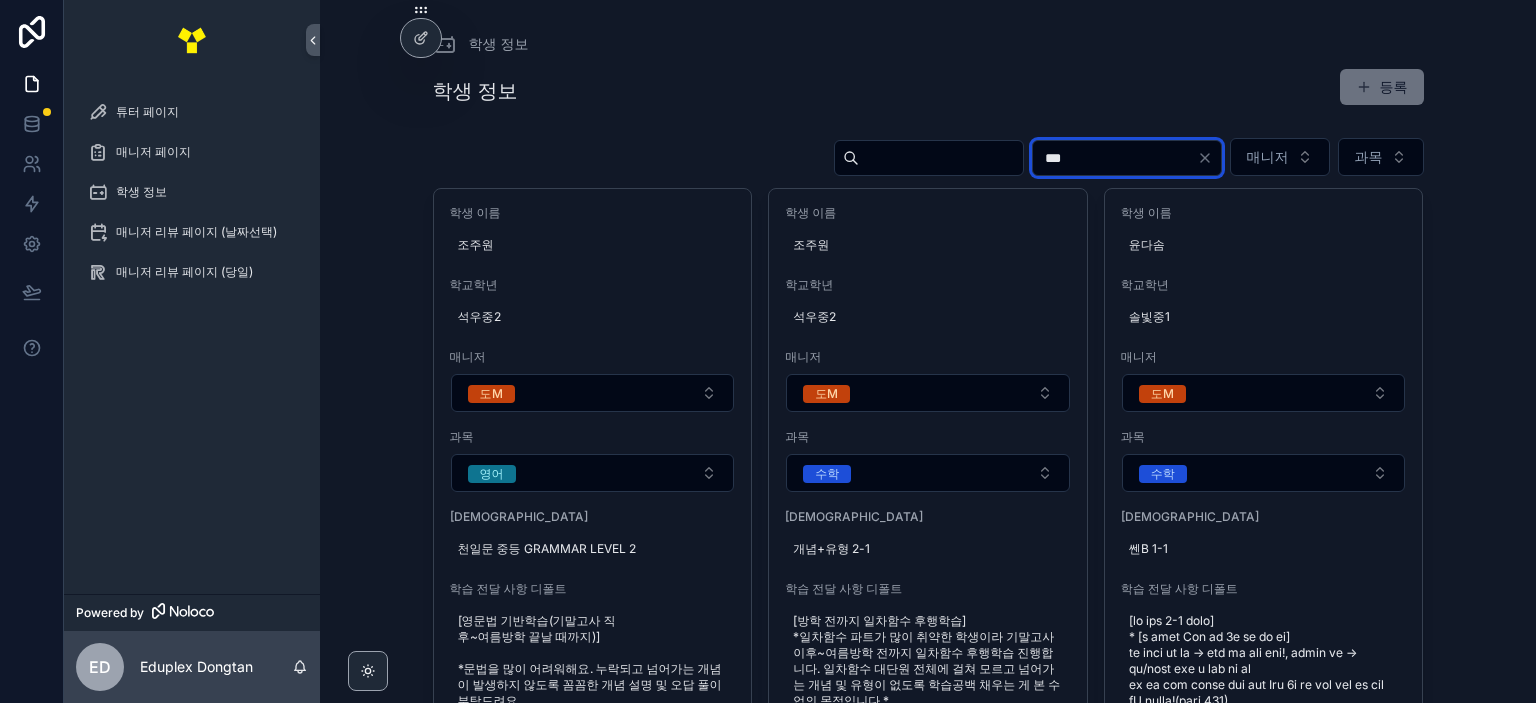 type on "***" 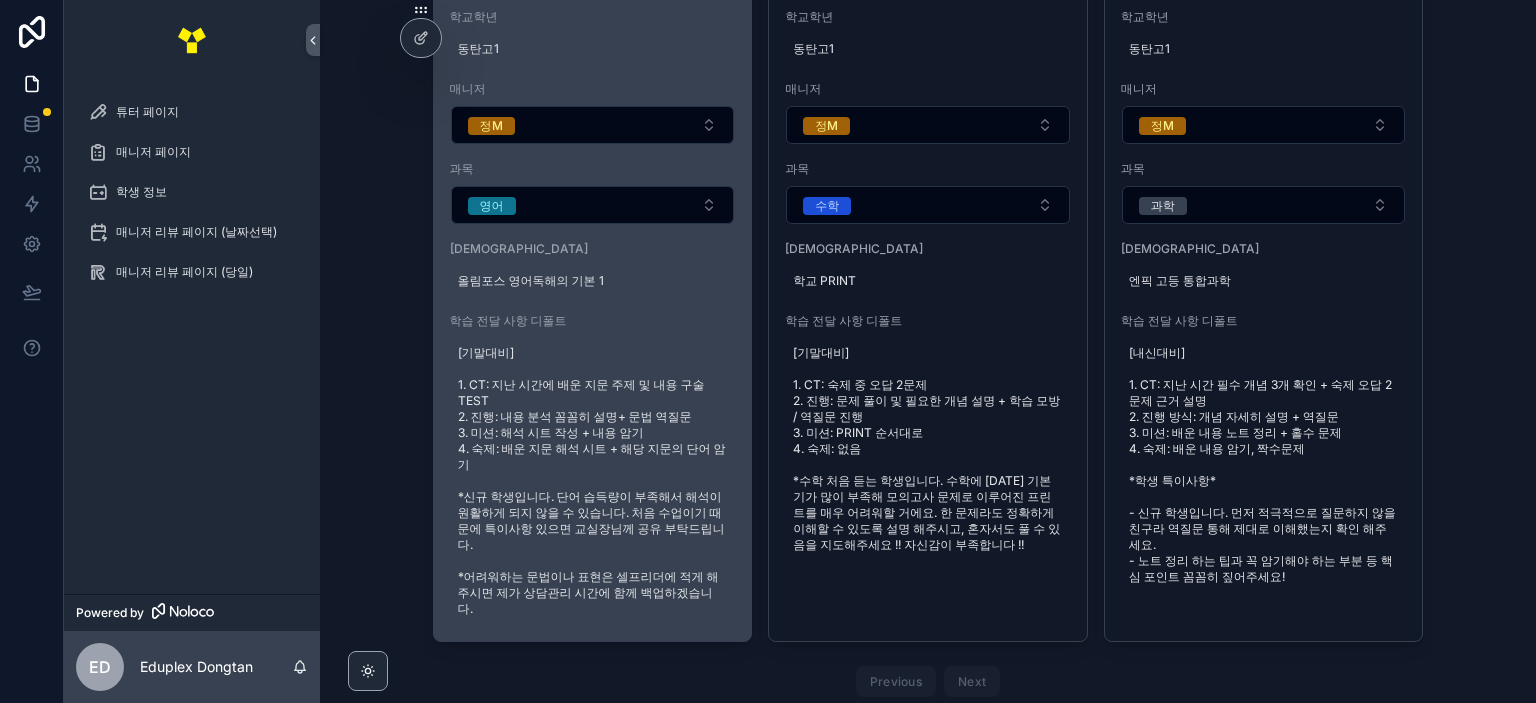 scroll, scrollTop: 300, scrollLeft: 0, axis: vertical 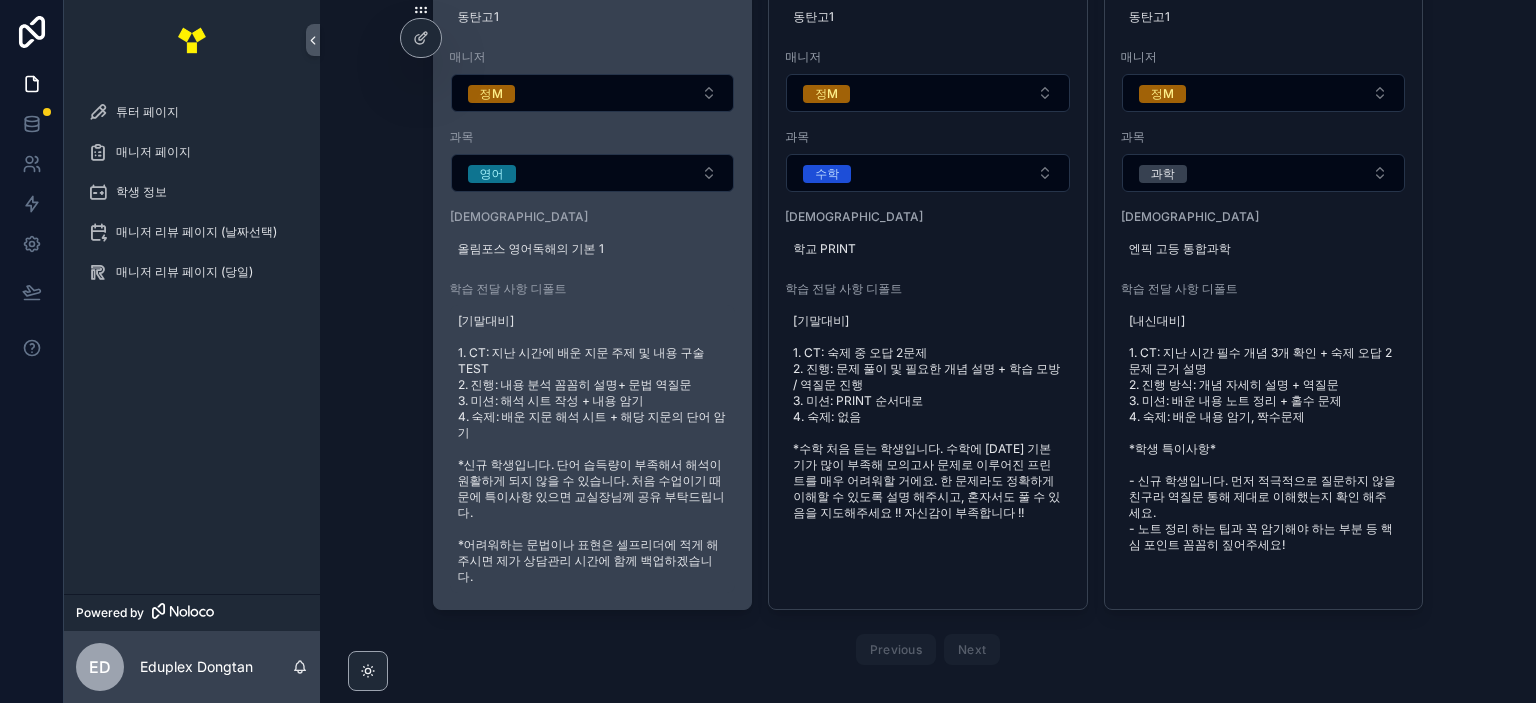click on "[기말대비]
1. CT: 지난 시간에 배운 지문 주제 및 내용 구술 TEST
2. 진행: 내용 분석 꼼꼼히 설명+ 문법 역질문
3. 미션: 해석 시트 작성 + 내용 암기
4. 숙제: 배운 지문 해석 시트 + 해당 지문의 단어 암기
*신규 학생입니다. 단어 습득량이 부족해서 해석이 원활하게 되지 않을 수 있습니다. 처음 수업이기 때문에 특이사항 있으면 교실장님께 공유 부탁드립니다.
*어려워하는 문법이나 표현은 셀프리더에 적게 해주시면 제가 상담관리 시간에 함께 백업하겠습니다." at bounding box center (593, 449) 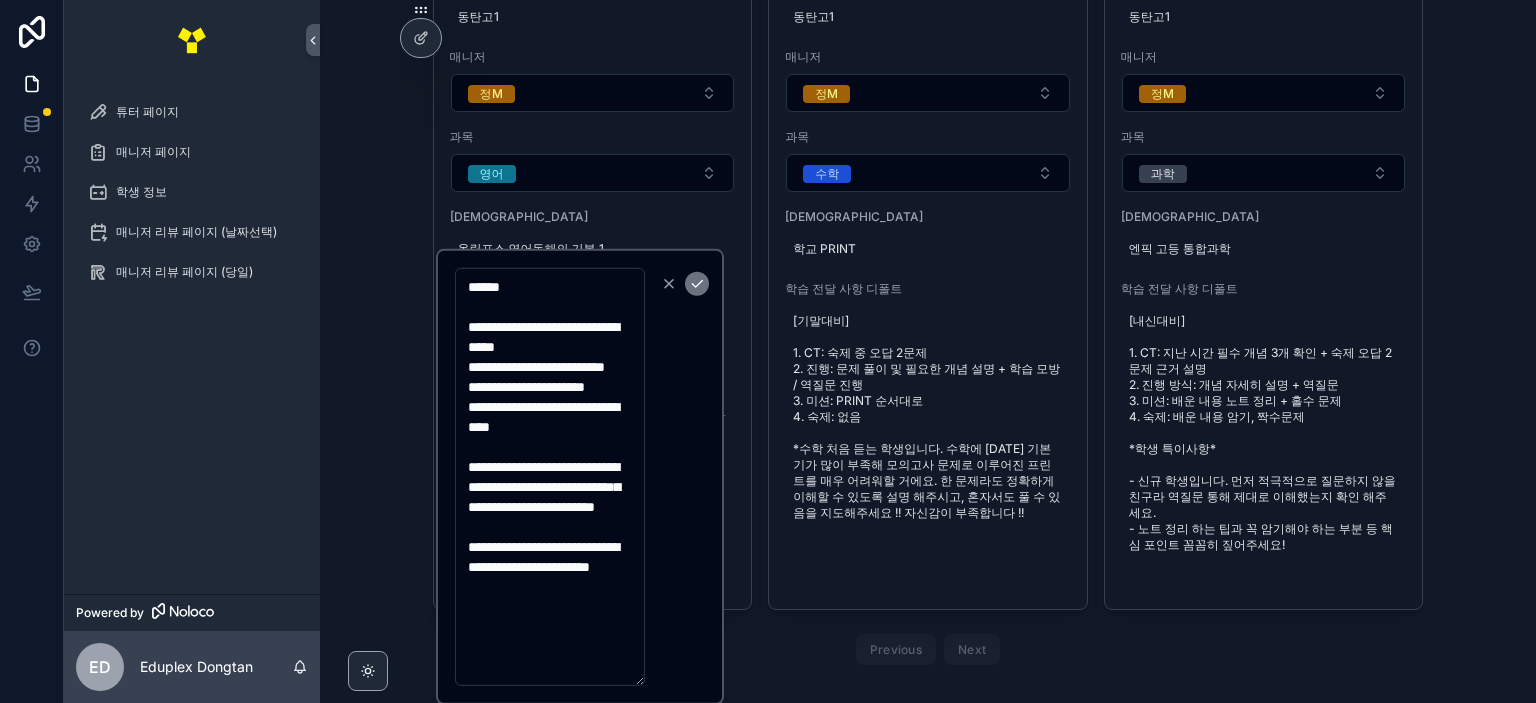 click on "**********" at bounding box center (550, 477) 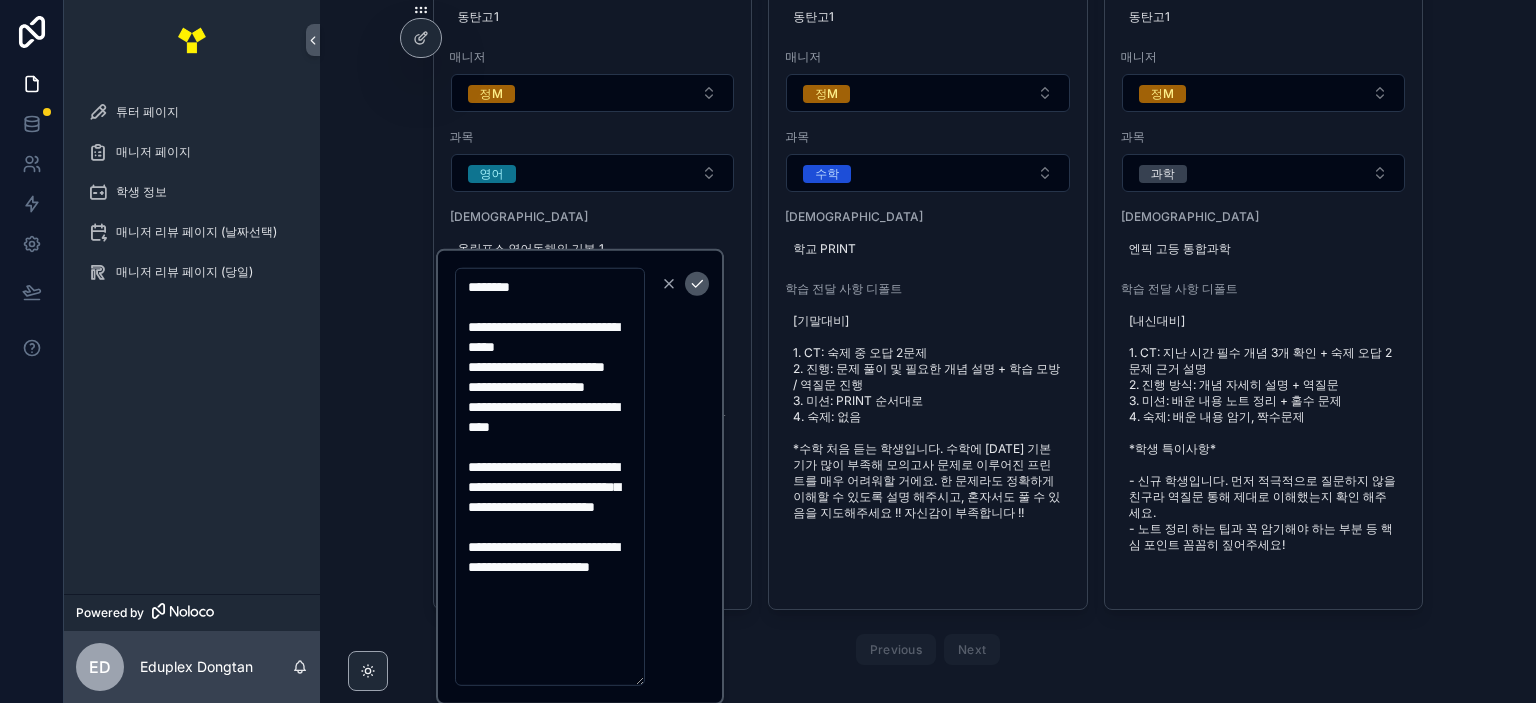 type on "**********" 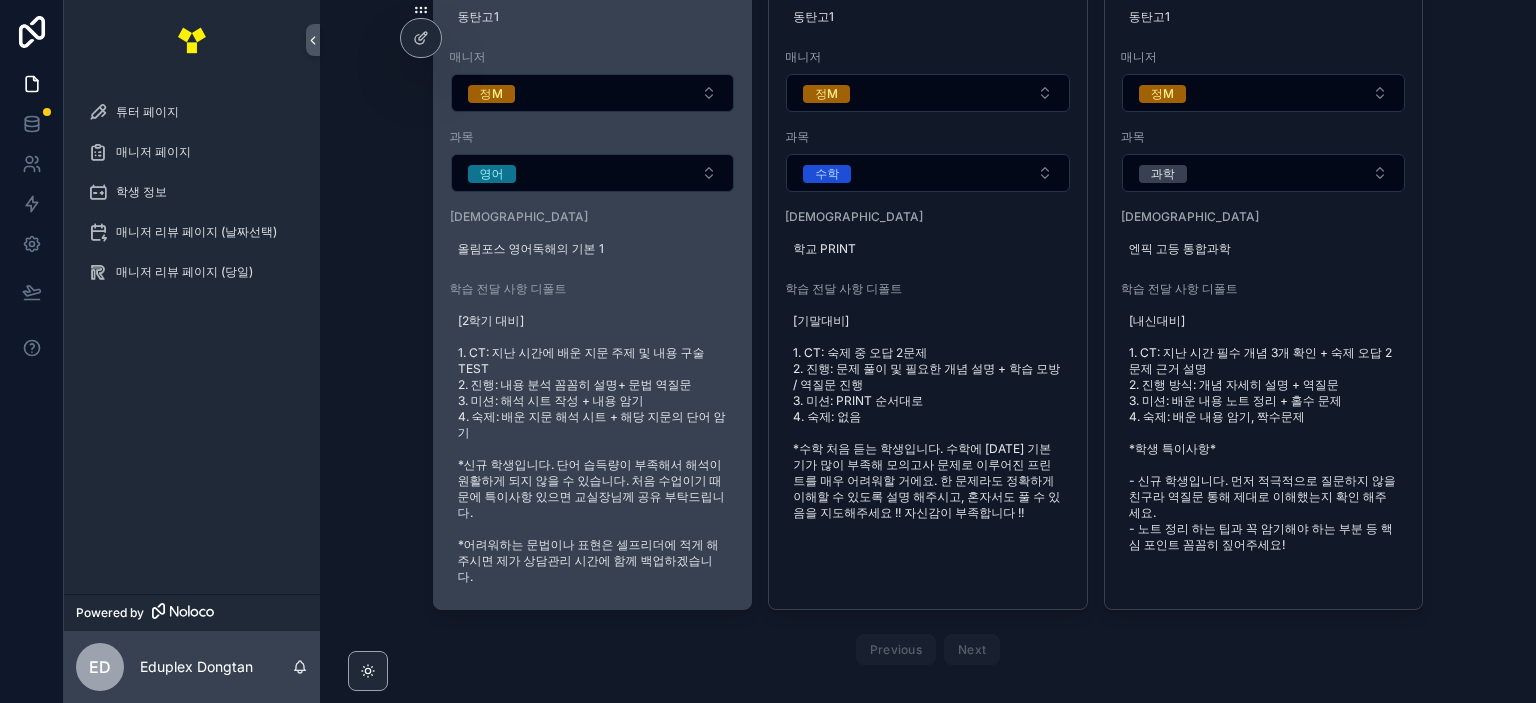 click on "[2학기 대비]
1. CT: 지난 시간에 배운 지문 주제 및 내용 구술 TEST
2. 진행: 내용 분석 꼼꼼히 설명+ 문법 역질문
3. 미션: 해석 시트 작성 + 내용 암기
4. 숙제: 배운 지문 해석 시트 + 해당 지문의 단어 암기
*신규 학생입니다. 단어 습득량이 부족해서 해석이 원활하게 되지 않을 수 있습니다. 처음 수업이기 때문에 특이사항 있으면 교실장님께 공유 부탁드립니다.
*어려워하는 문법이나 표현은 셀프리더에 적게 해주시면 제가 상담관리 시간에 함께 백업하겠습니다." at bounding box center (593, 449) 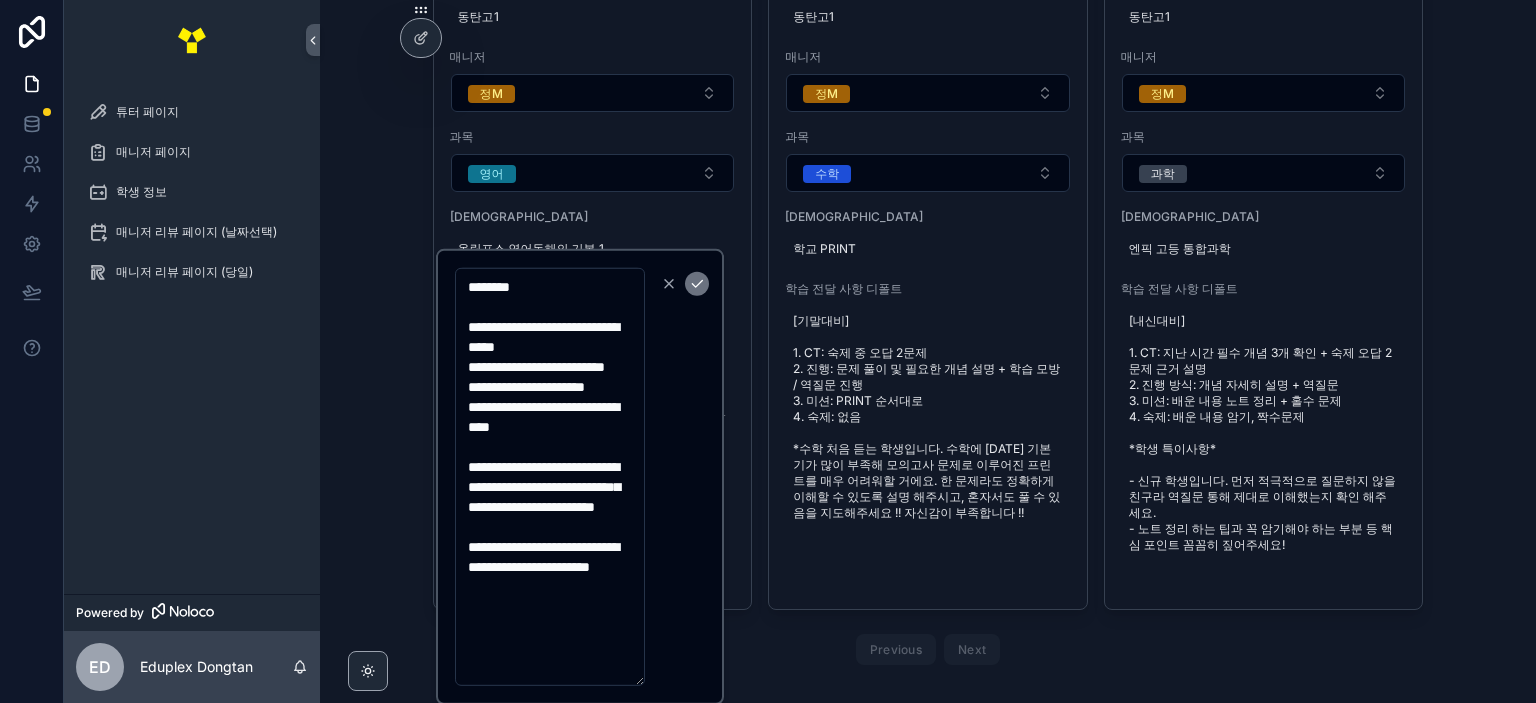 drag, startPoint x: 586, startPoint y: 545, endPoint x: 473, endPoint y: 544, distance: 113.004425 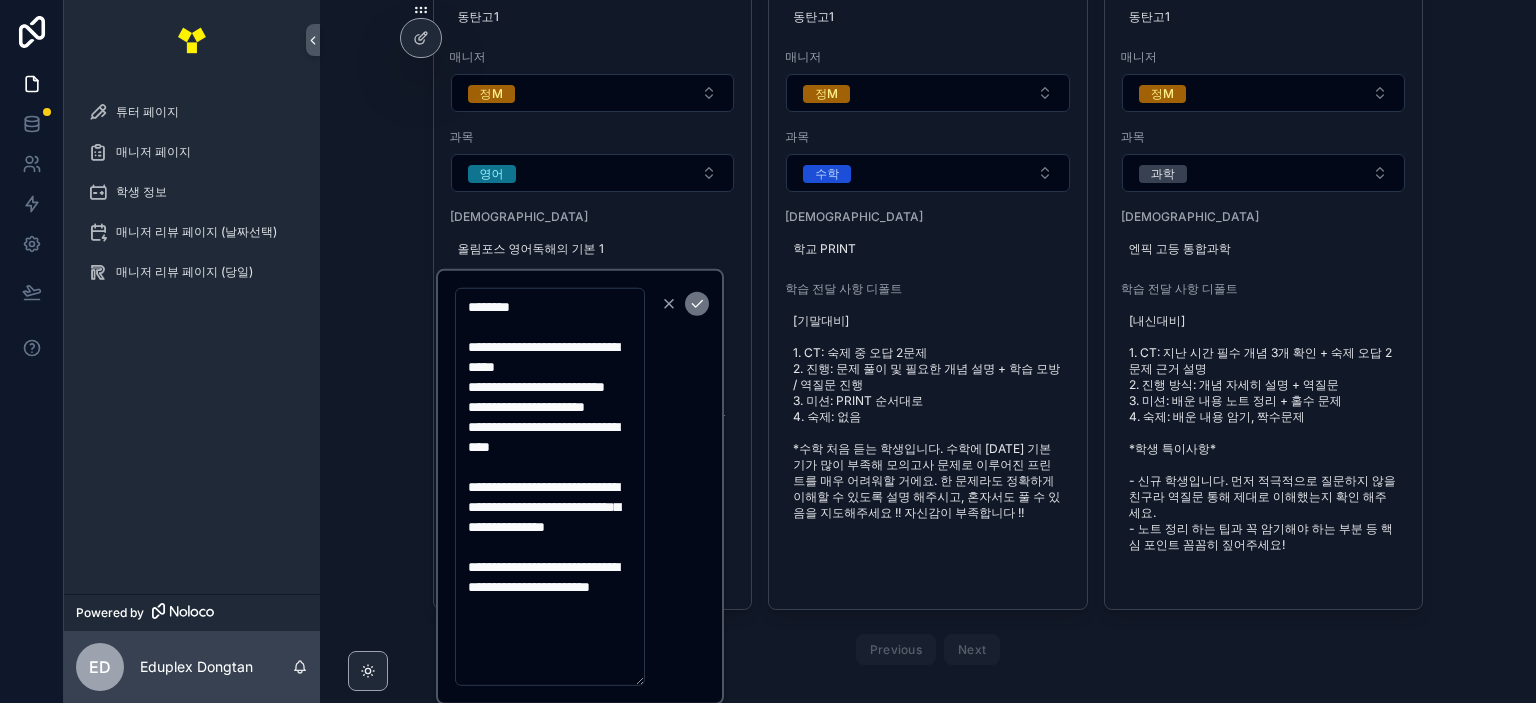 scroll, scrollTop: 120, scrollLeft: 0, axis: vertical 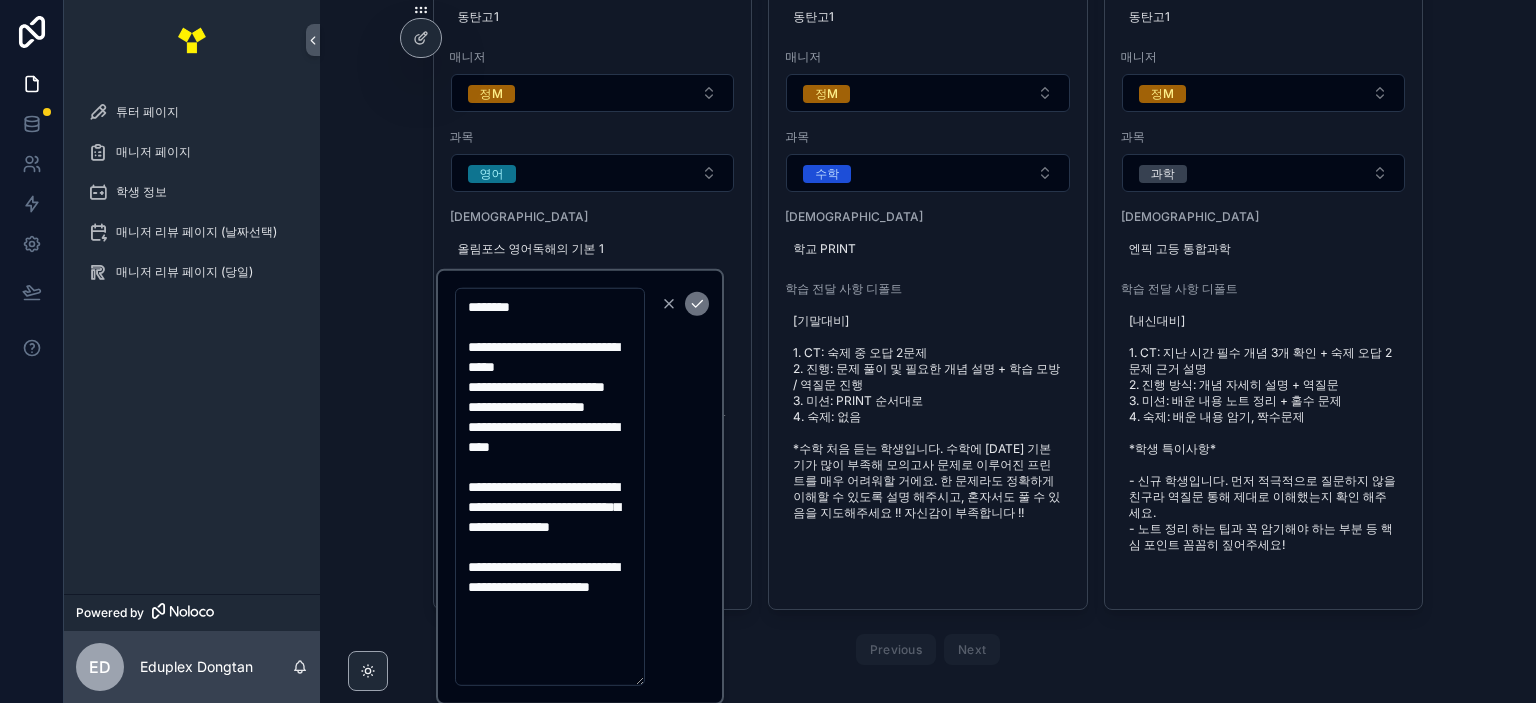 click on "**********" at bounding box center (550, 487) 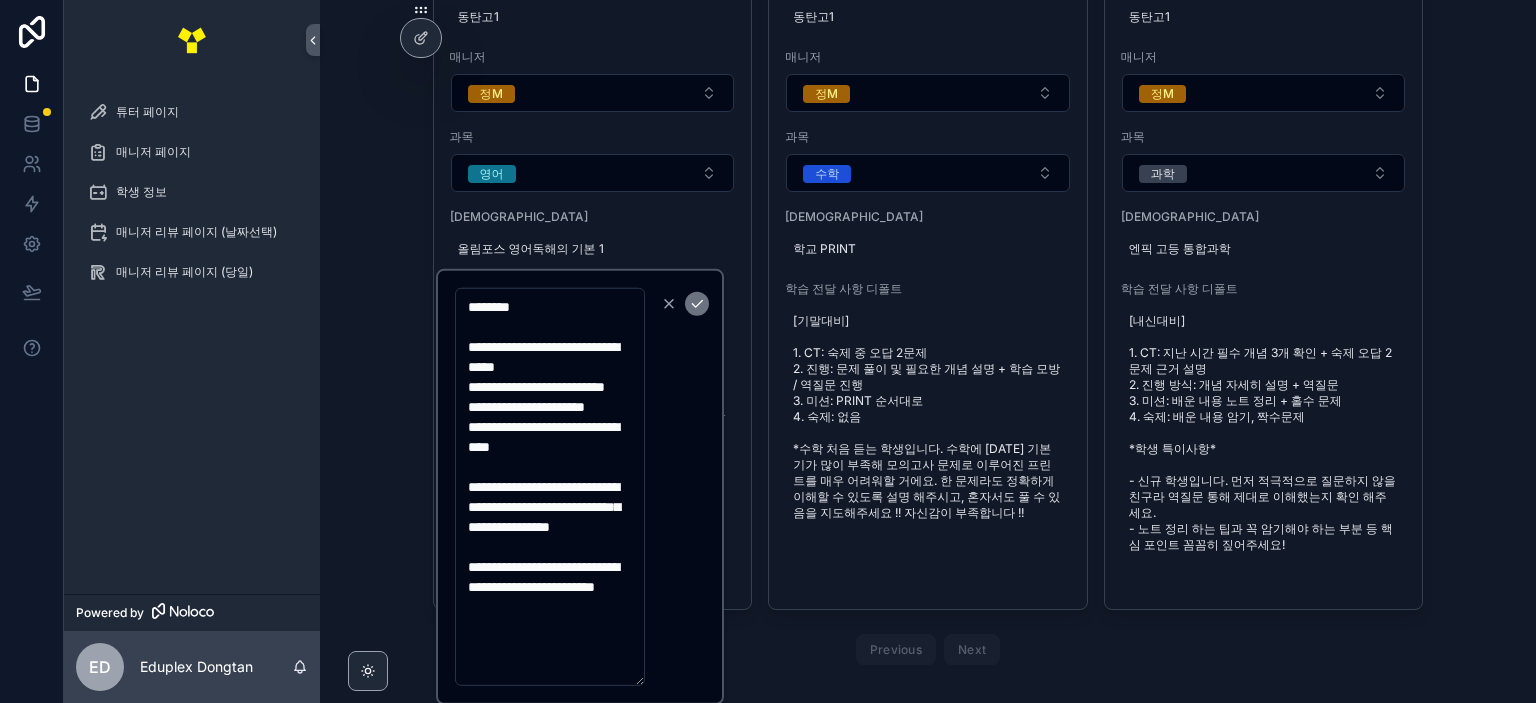 click on "**********" at bounding box center [550, 487] 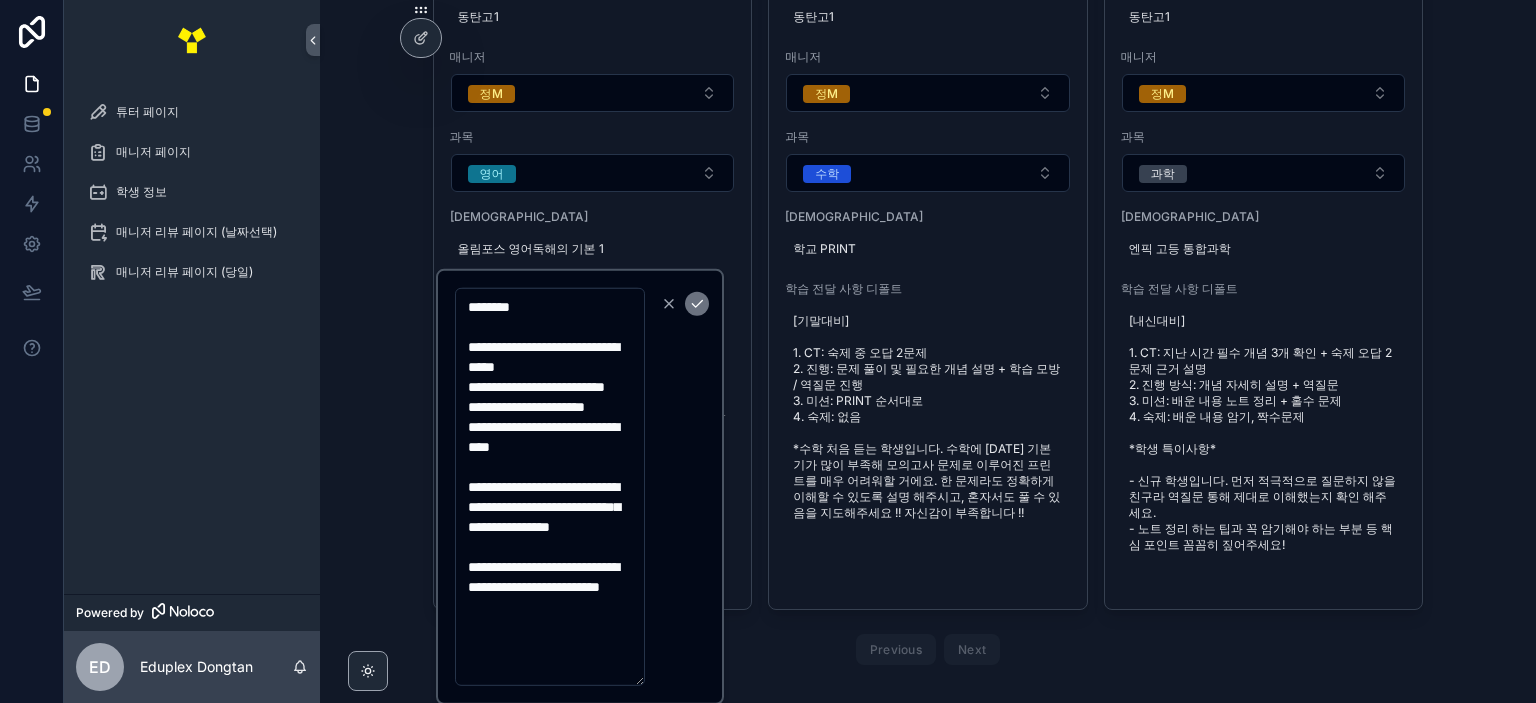 type on "**********" 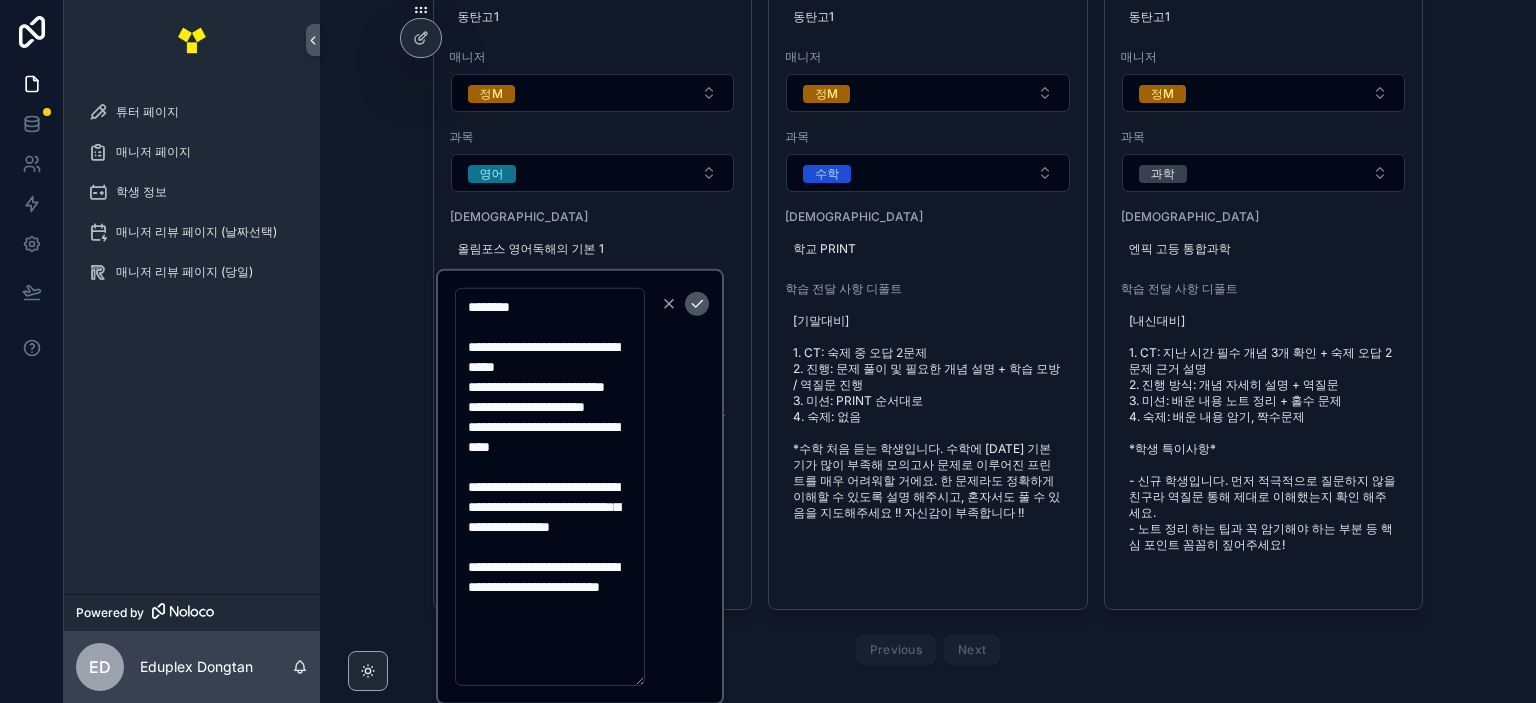 click 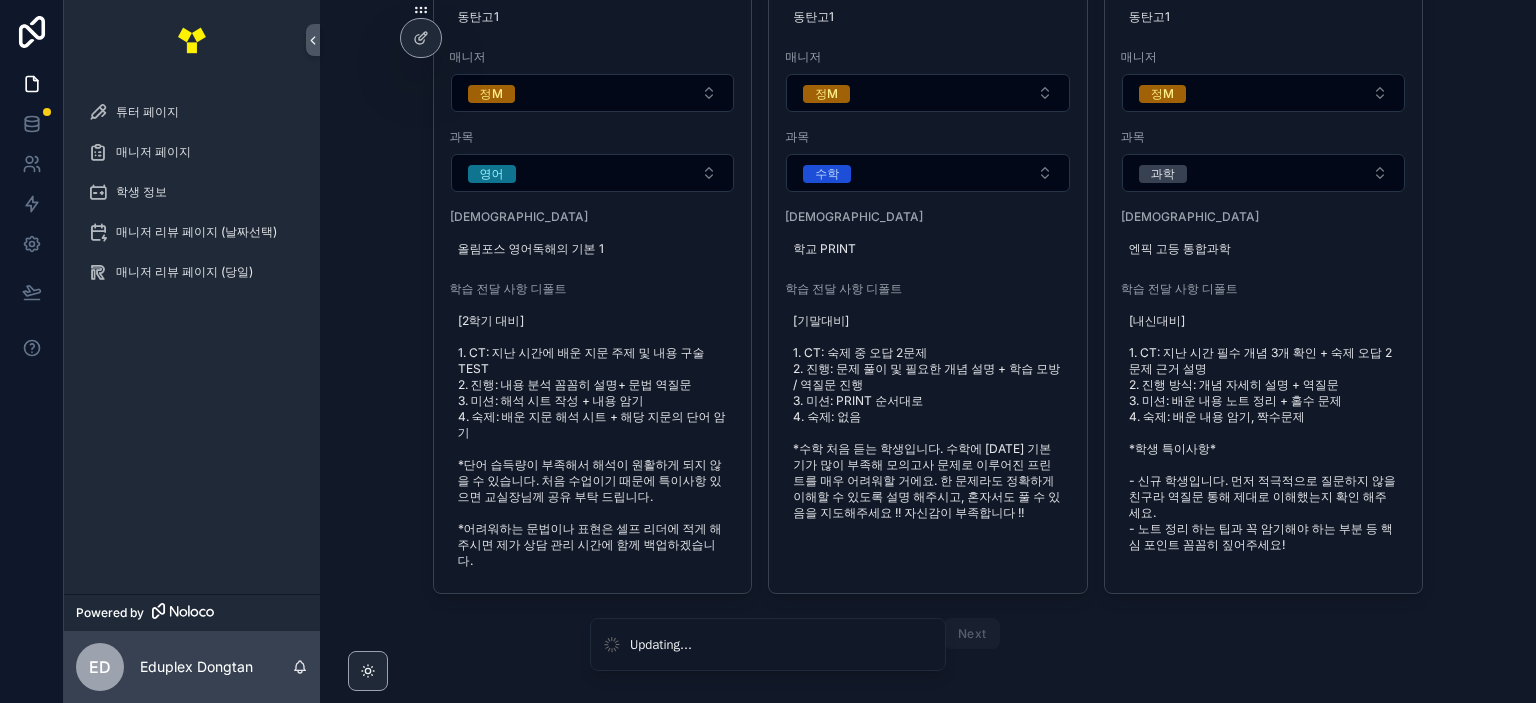 scroll, scrollTop: 284, scrollLeft: 0, axis: vertical 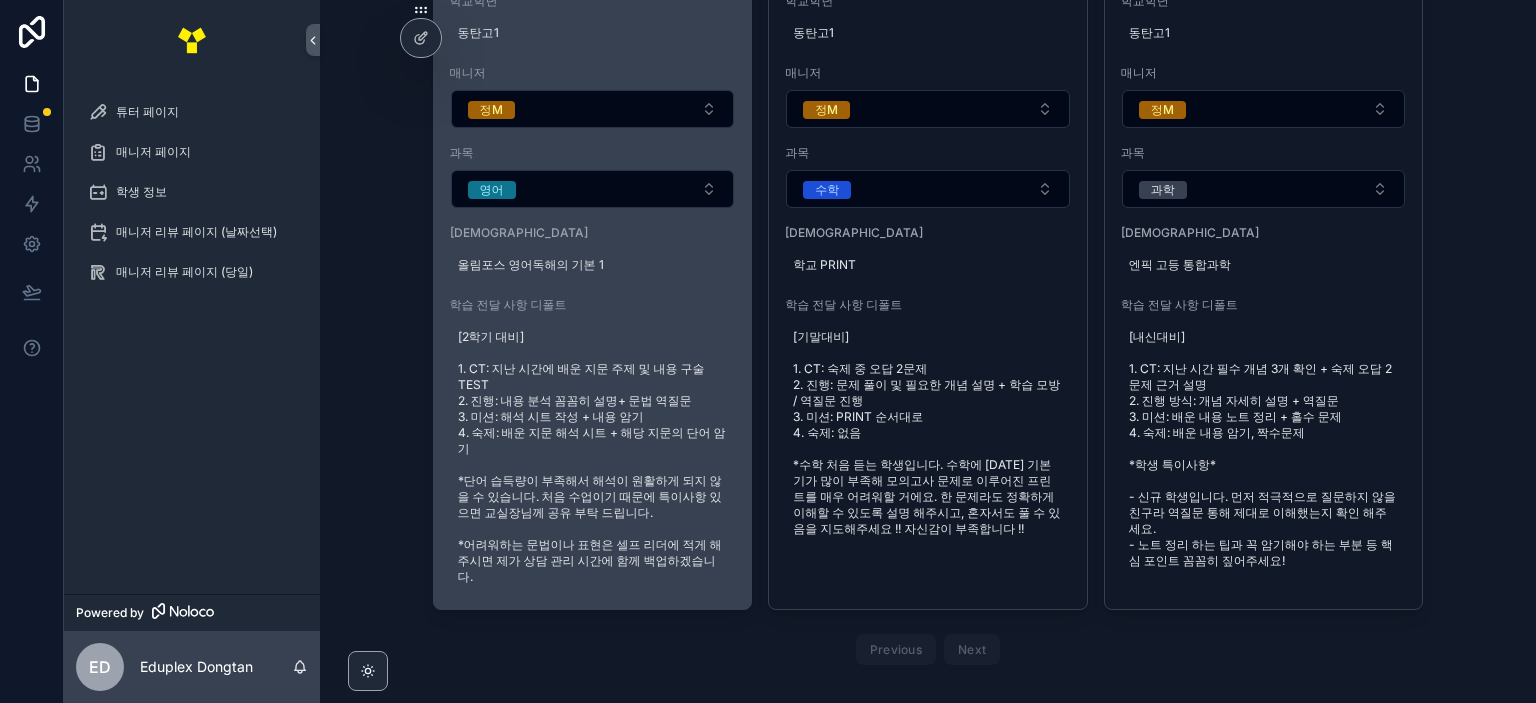 click on "[2학기 대비]
1. CT: 지난 시간에 배운 지문 주제 및 내용 구술 TEST
2. 진행: 내용 분석 꼼꼼히 설명+ 문법 역질문
3. 미션: 해석 시트 작성 + 내용 암기
4. 숙제: 배운 지문 해석 시트 + 해당 지문의 단어 암기
*단어 습득량이 부족해서 해석이 원활하게 되지 않을 수 있습니다. 처음 수업이기 때문에 특이사항 있으면 교실장님께 공유 부탁 드립니다.
*어려워하는 문법이나 표현은 셀프 리더에 적게 해주시면 제가 상담 관리 시간에 함께 백업하겠습니다." at bounding box center (593, 457) 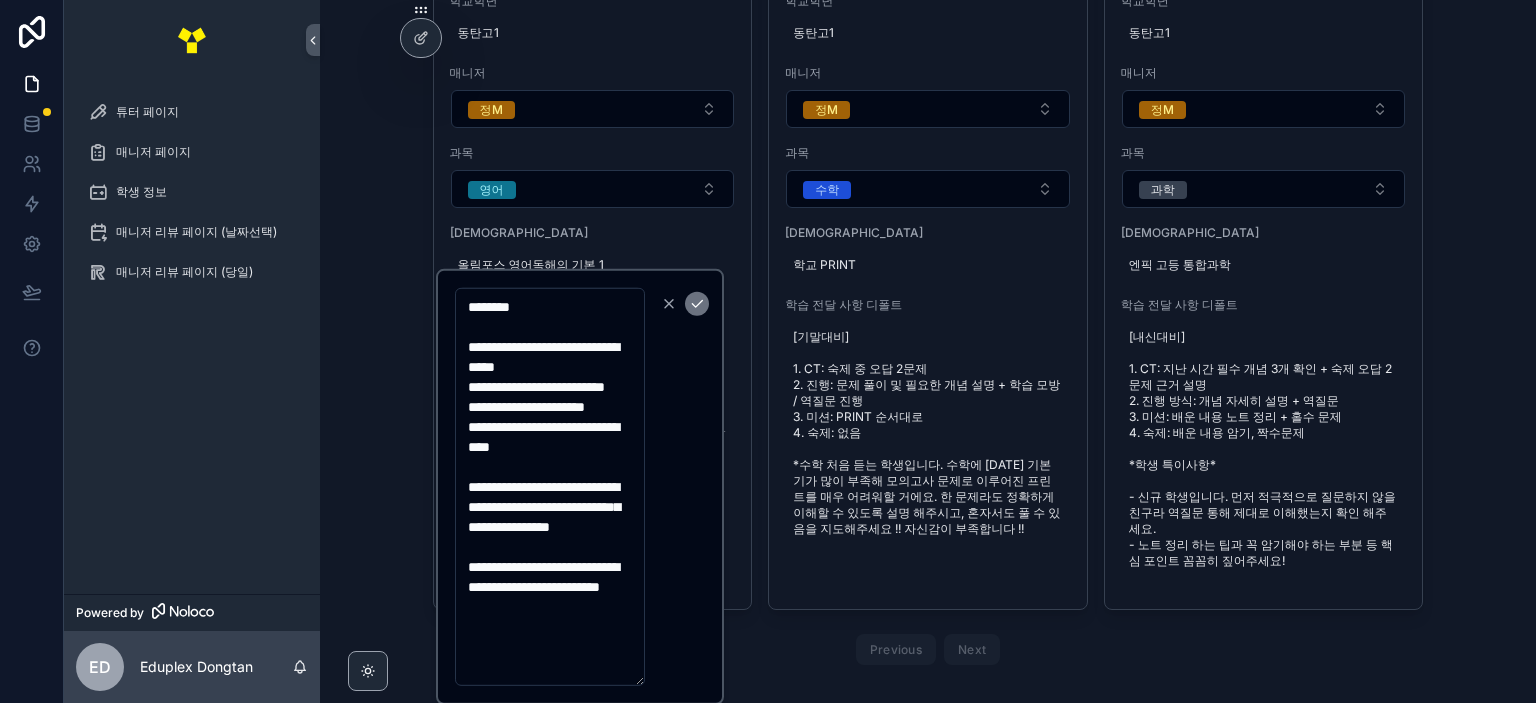 scroll, scrollTop: 0, scrollLeft: 0, axis: both 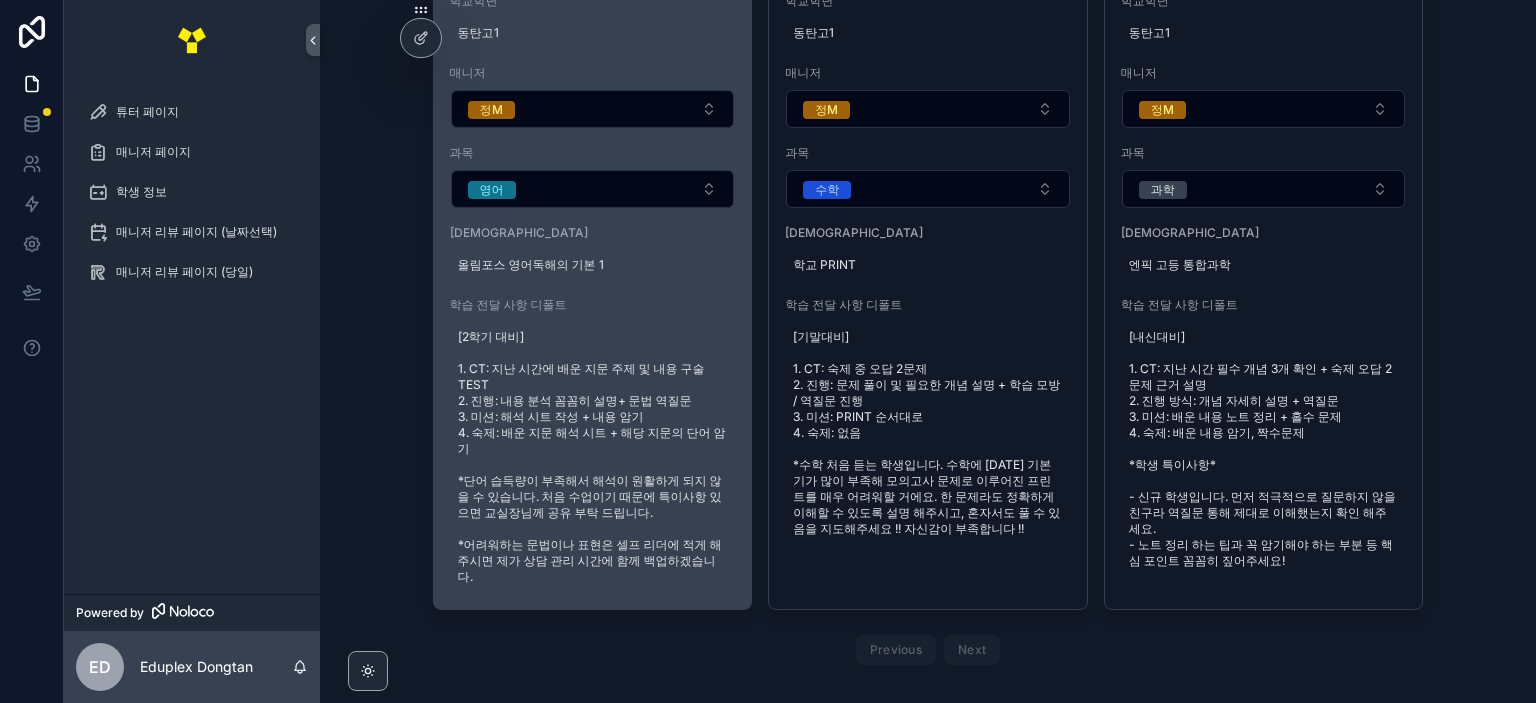 click on "[2학기 대비]
1. CT: 지난 시간에 배운 지문 주제 및 내용 구술 TEST
2. 진행: 내용 분석 꼼꼼히 설명+ 문법 역질문
3. 미션: 해석 시트 작성 + 내용 암기
4. 숙제: 배운 지문 해석 시트 + 해당 지문의 단어 암기
*단어 습득량이 부족해서 해석이 원활하게 되지 않을 수 있습니다. 처음 수업이기 때문에 특이사항 있으면 교실장님께 공유 부탁 드립니다.
*어려워하는 문법이나 표현은 셀프 리더에 적게 해주시면 제가 상담 관리 시간에 함께 백업하겠습니다." at bounding box center [593, 457] 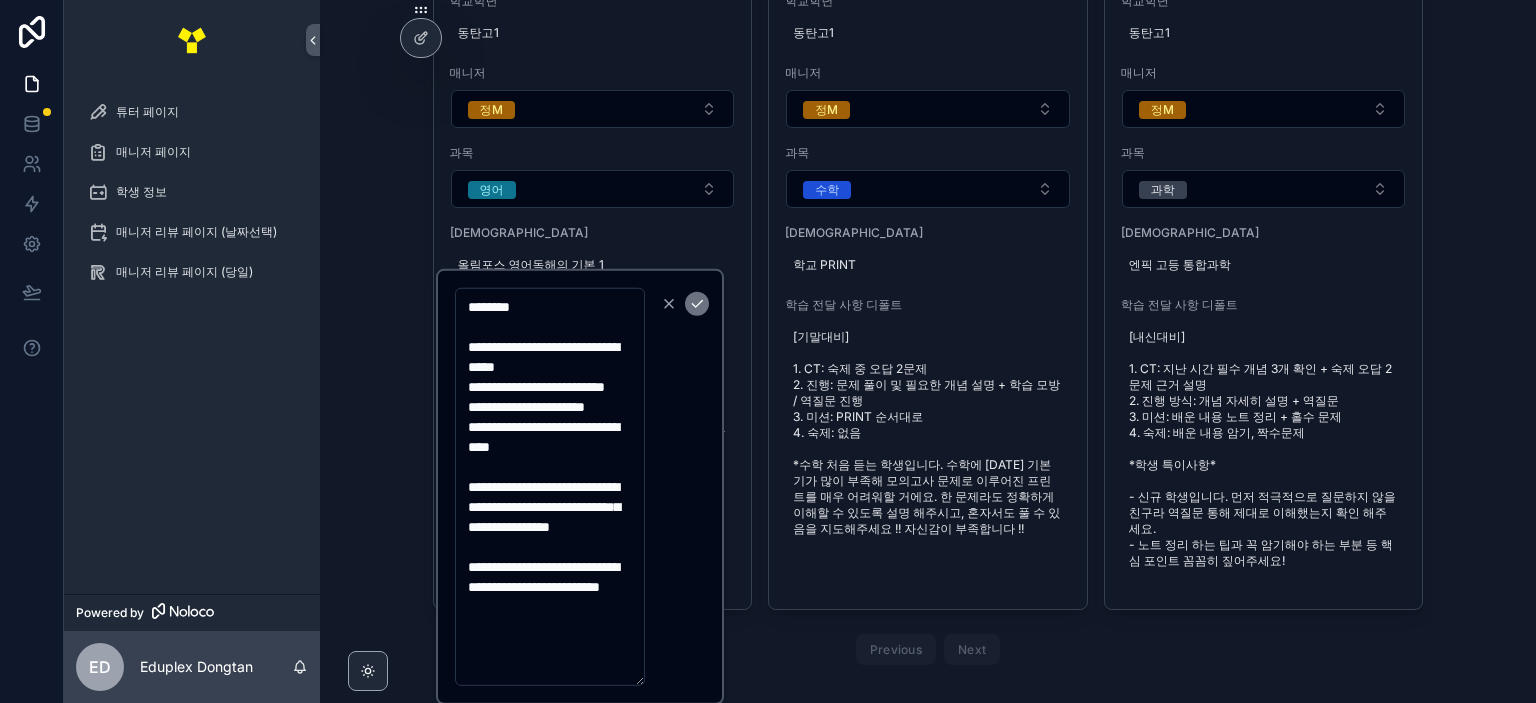 drag, startPoint x: 578, startPoint y: 664, endPoint x: 476, endPoint y: 567, distance: 140.75865 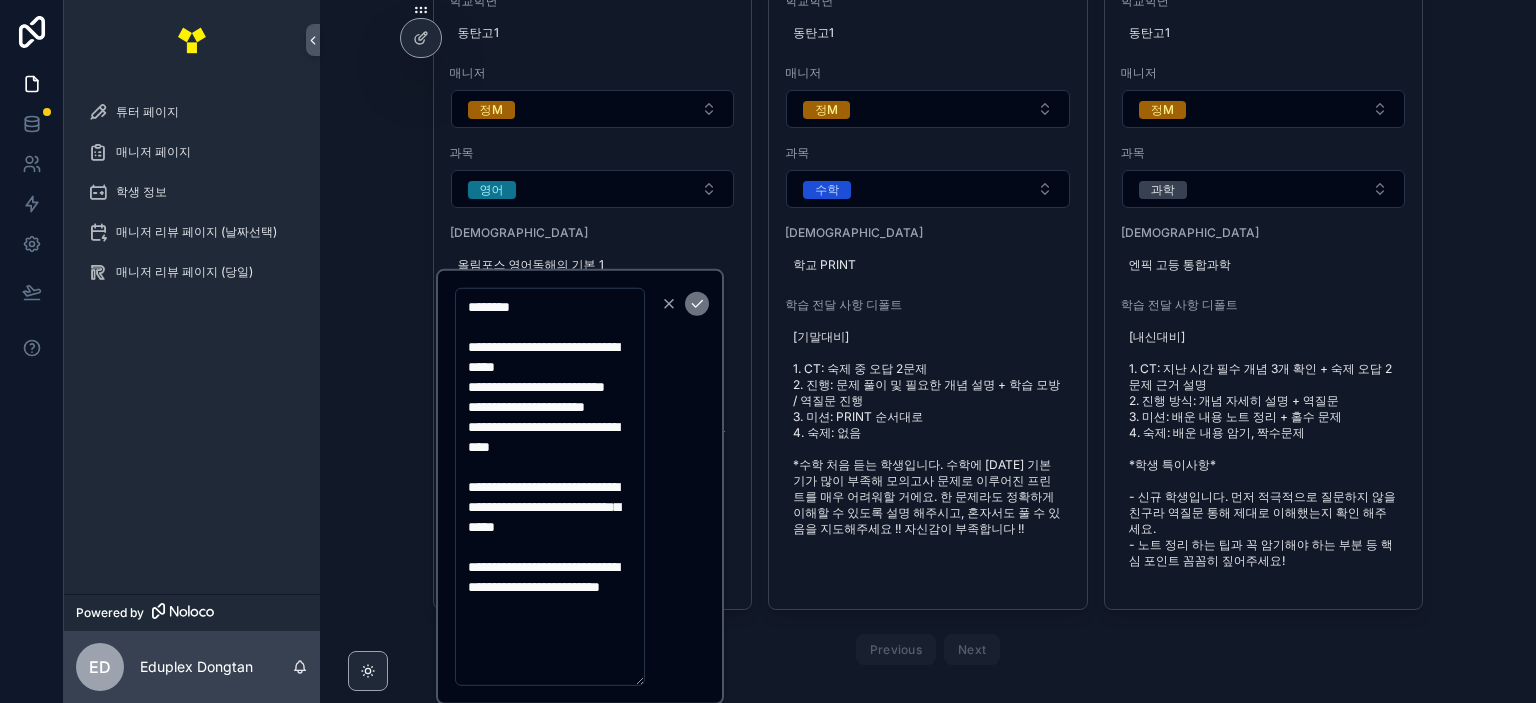 scroll, scrollTop: 100, scrollLeft: 0, axis: vertical 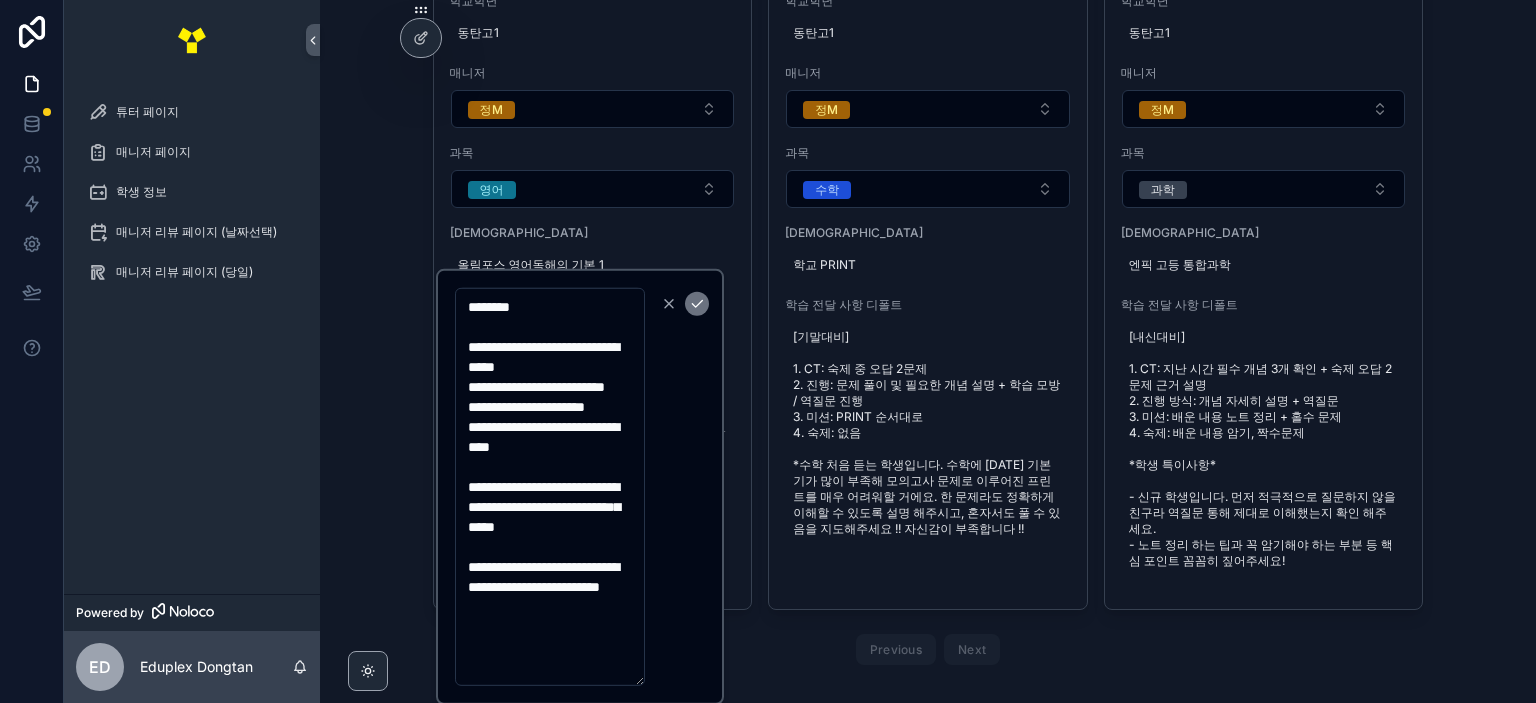 click on "학생 정보 등록 *** 매니저 과목 학생 이름 최서은 학교학년 동탄고1 매니저 정M 과목 영어 교재 올림포스 영어독해의 기본 1  학습 전달 사항 디폴트 [2학기 대비]
1. CT: 지난 시간에 배운 지문 주제 및 내용 구술 TEST
2. 진행: 내용 분석 꼼꼼히 설명+ 문법 역질문
3. 미션: 해석 시트 작성 + 내용 암기
4. 숙제: 배운 지문 해석 시트 + 해당 지문의 단어 암기
*단어 습득량이 부족해서 해석이 원활하게 되지 않을 수 있습니다. 처음 수업이기 때문에 특이사항 있으면 교실장님께 공유 부탁 드립니다.
*어려워하는 문법이나 표현은 셀프 리더에 적게 해주시면 제가 상담 관리 시간에 함께 백업하겠습니다.  학생 이름 최서은 학교학년 동탄고1 매니저 정M 과목 수학 교재 학교 PRINT 학습 전달 사항 디폴트 학생 이름 최서은 학교학년 동탄고1 매니저 정M 과목 과학 교재 Previous Next" at bounding box center (928, 260) 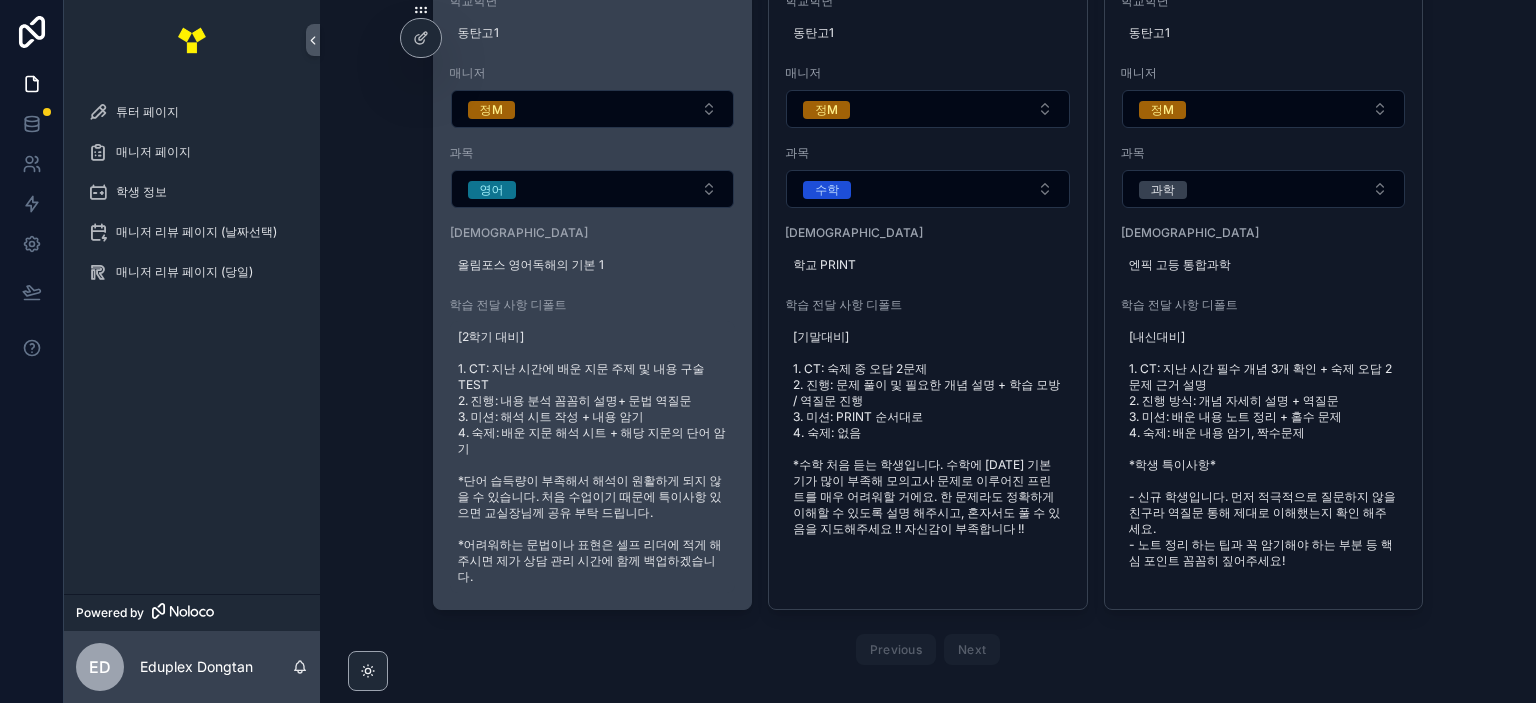 click on "[2학기 대비]
1. CT: 지난 시간에 배운 지문 주제 및 내용 구술 TEST
2. 진행: 내용 분석 꼼꼼히 설명+ 문법 역질문
3. 미션: 해석 시트 작성 + 내용 암기
4. 숙제: 배운 지문 해석 시트 + 해당 지문의 단어 암기
*단어 습득량이 부족해서 해석이 원활하게 되지 않을 수 있습니다. 처음 수업이기 때문에 특이사항 있으면 교실장님께 공유 부탁 드립니다.
*어려워하는 문법이나 표현은 셀프 리더에 적게 해주시면 제가 상담 관리 시간에 함께 백업하겠습니다." at bounding box center (593, 457) 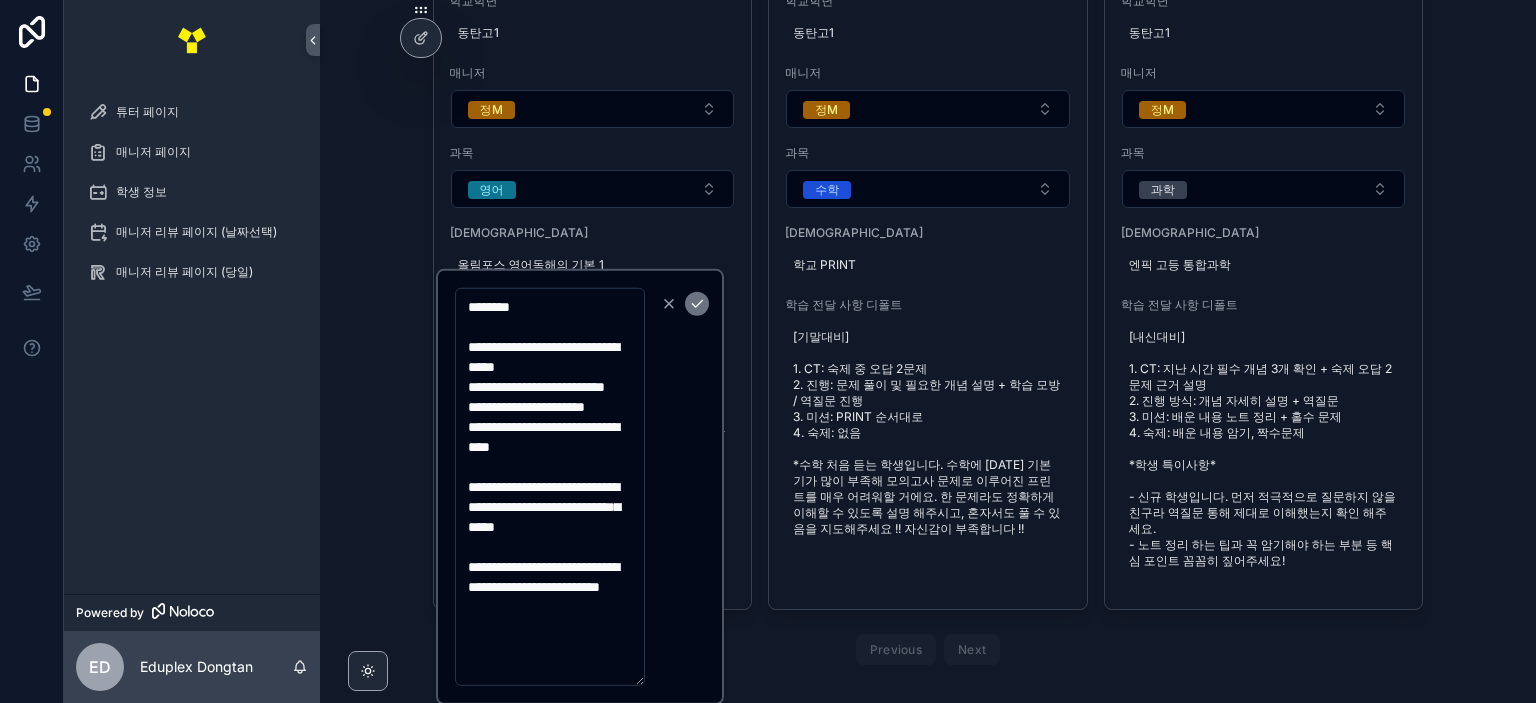 click at bounding box center [683, 304] 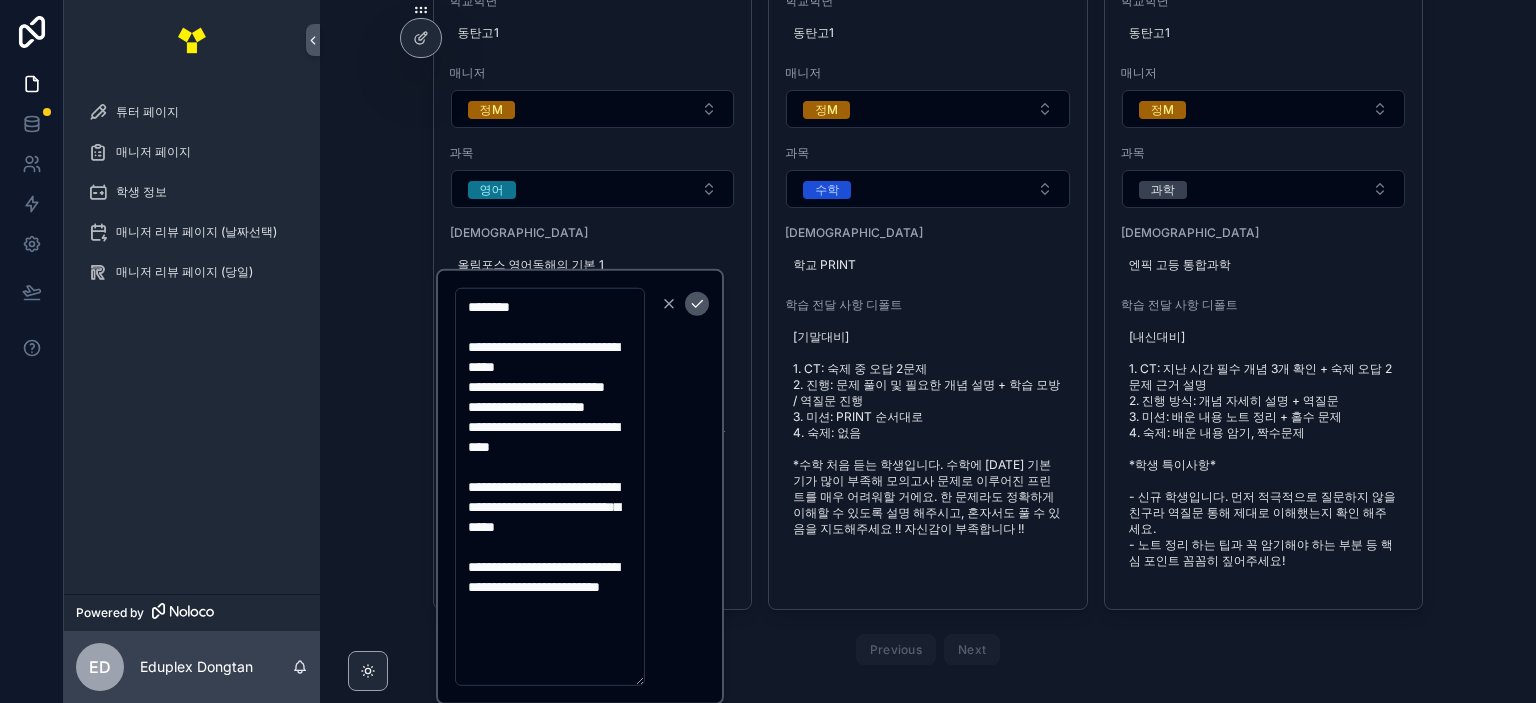drag, startPoint x: 701, startPoint y: 333, endPoint x: 699, endPoint y: 311, distance: 22.090721 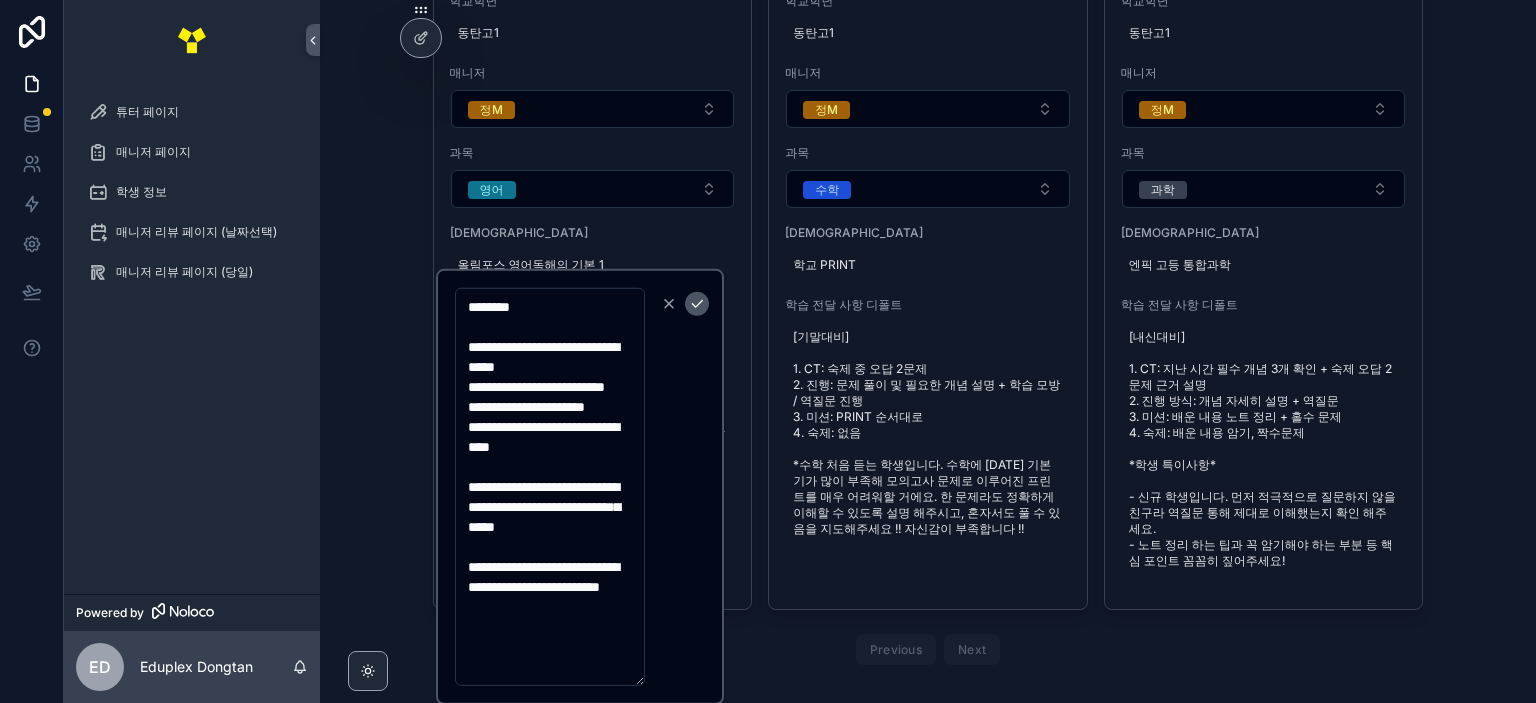 click 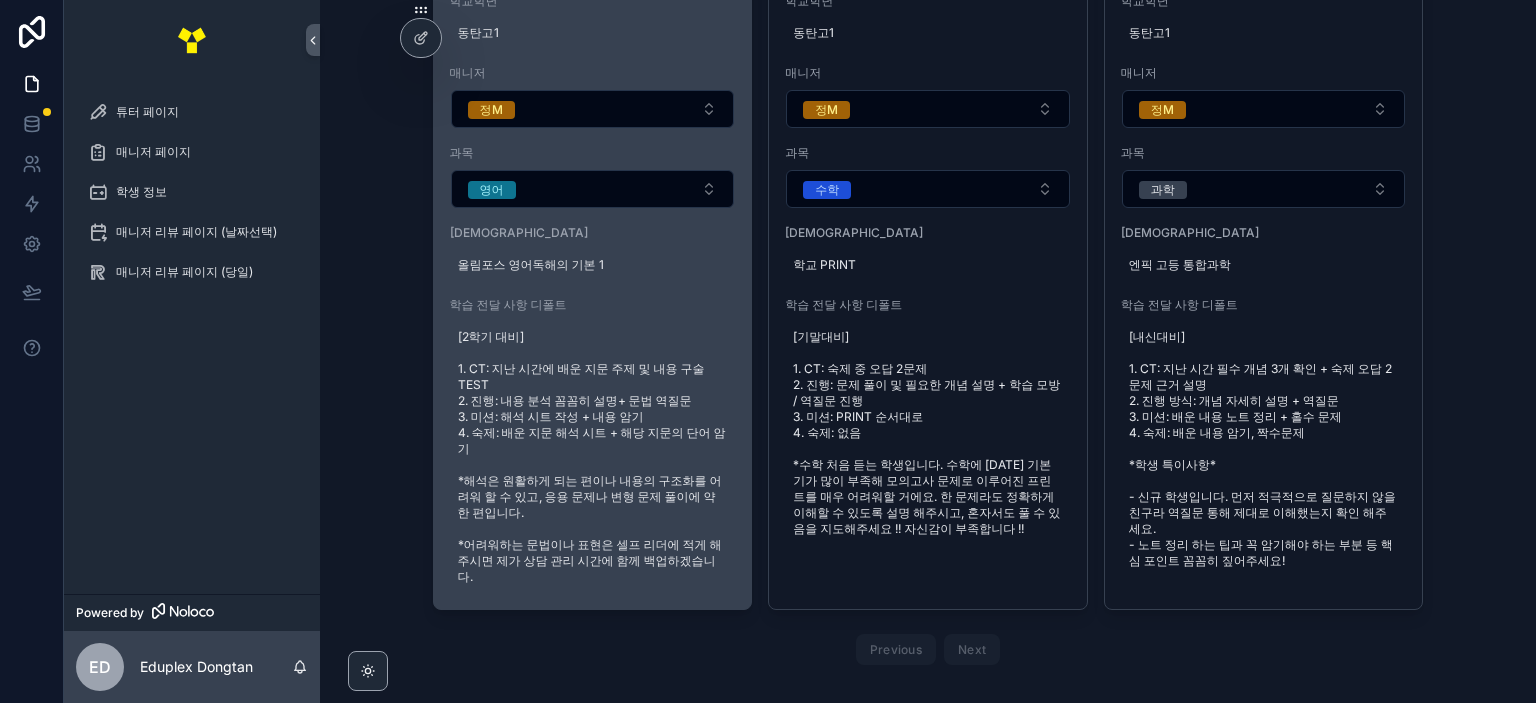 click on "학생 이름 최서은 학교학년 동탄고1 매니저 정M 과목 영어 교재 올림포스 영어독해의 기본 1  학습 전달 사항 디폴트 [2학기 대비]
1. CT: 지난 시간에 배운 지문 주제 및 내용 구술 TEST
2. 진행: 내용 분석 꼼꼼히 설명+ 문법 역질문
3. 미션: 해석 시트 작성 + 내용 암기
4. 숙제: 배운 지문 해석 시트 + 해당 지문의 단어 암기
*해석은 원활하게 되는 편이나 내용의 구조화를 어려워 할 수 있고, 응용 문제나 변형 문제 풀이에 약한 편입니다.
*어려워하는 문법이나 표현은 셀프 리더에 적게 해주시면 제가 상담 관리 시간에 함께 백업하겠습니다." at bounding box center [593, 257] 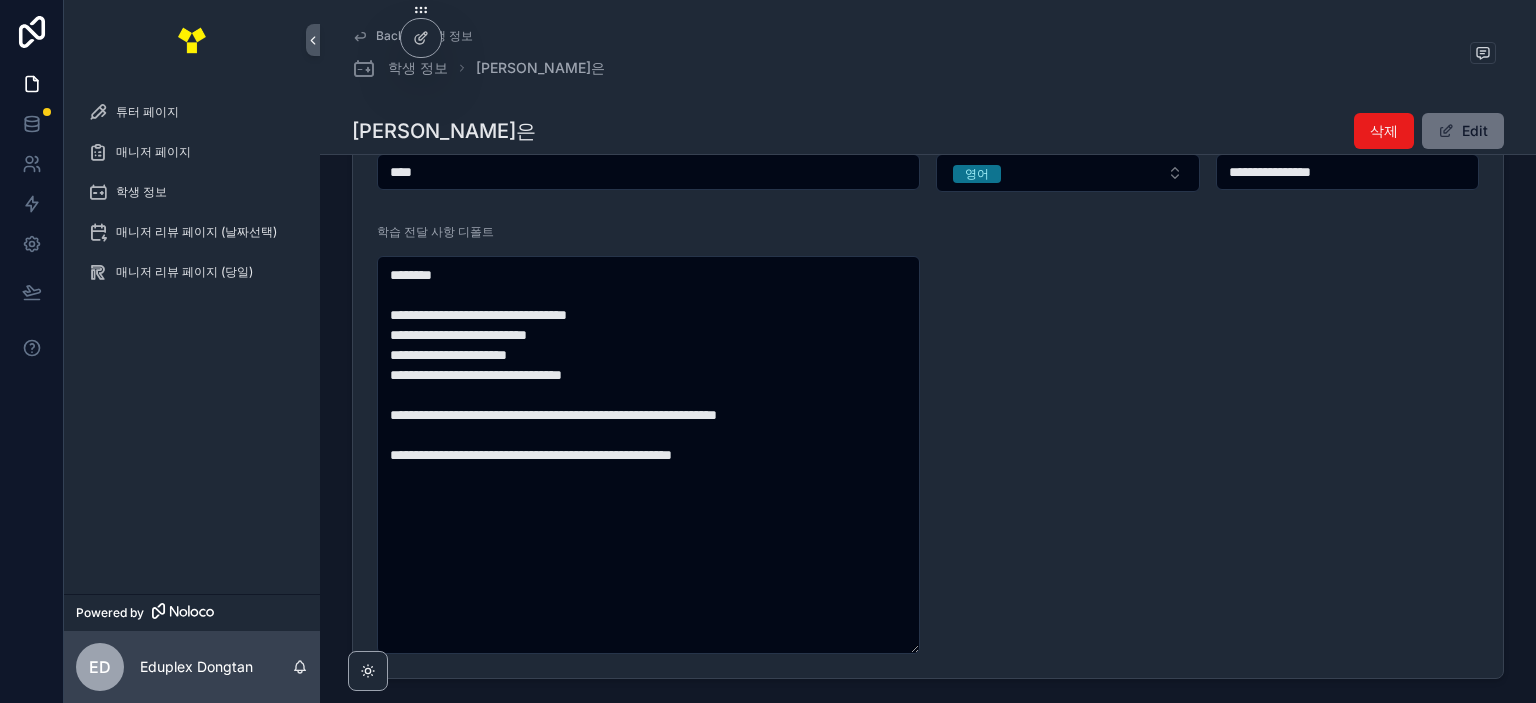 scroll, scrollTop: 200, scrollLeft: 0, axis: vertical 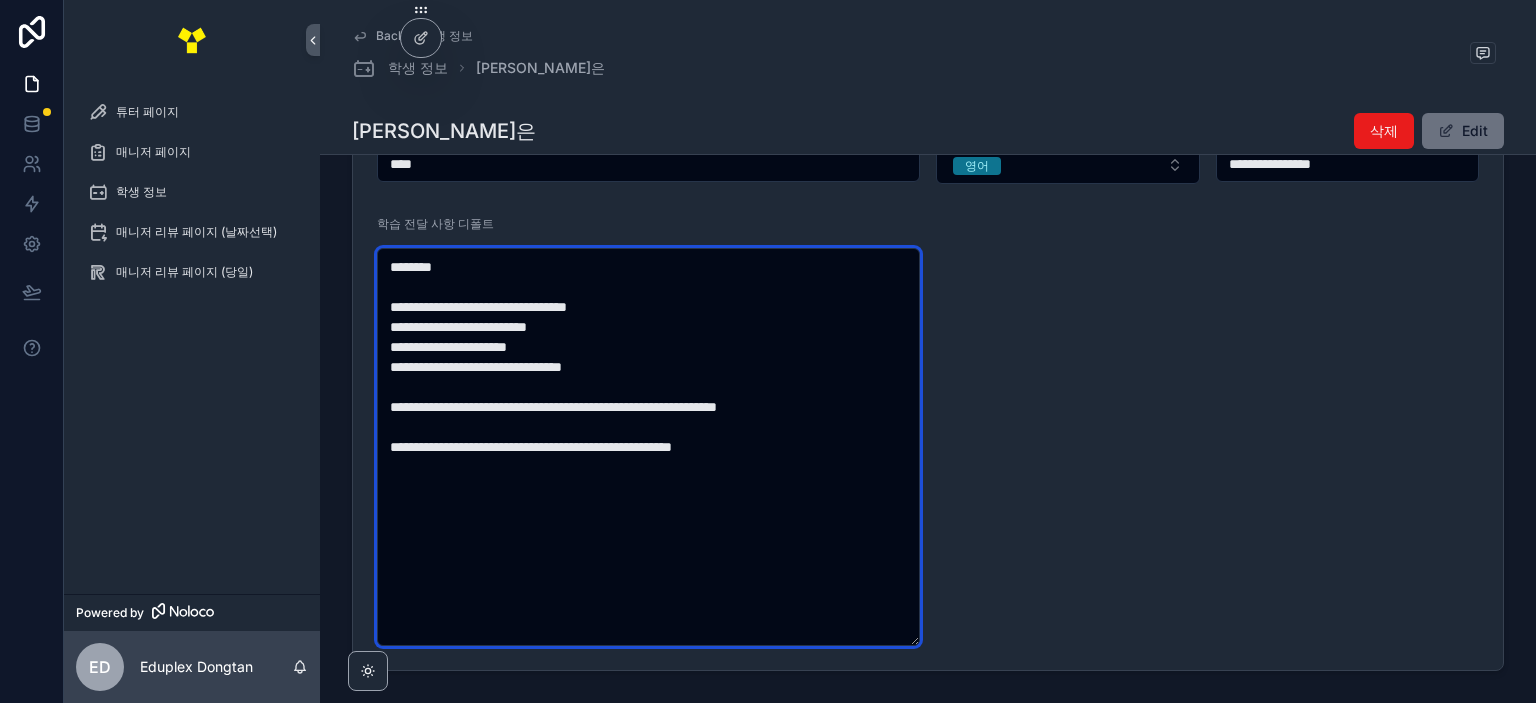 click on "**********" at bounding box center [648, 447] 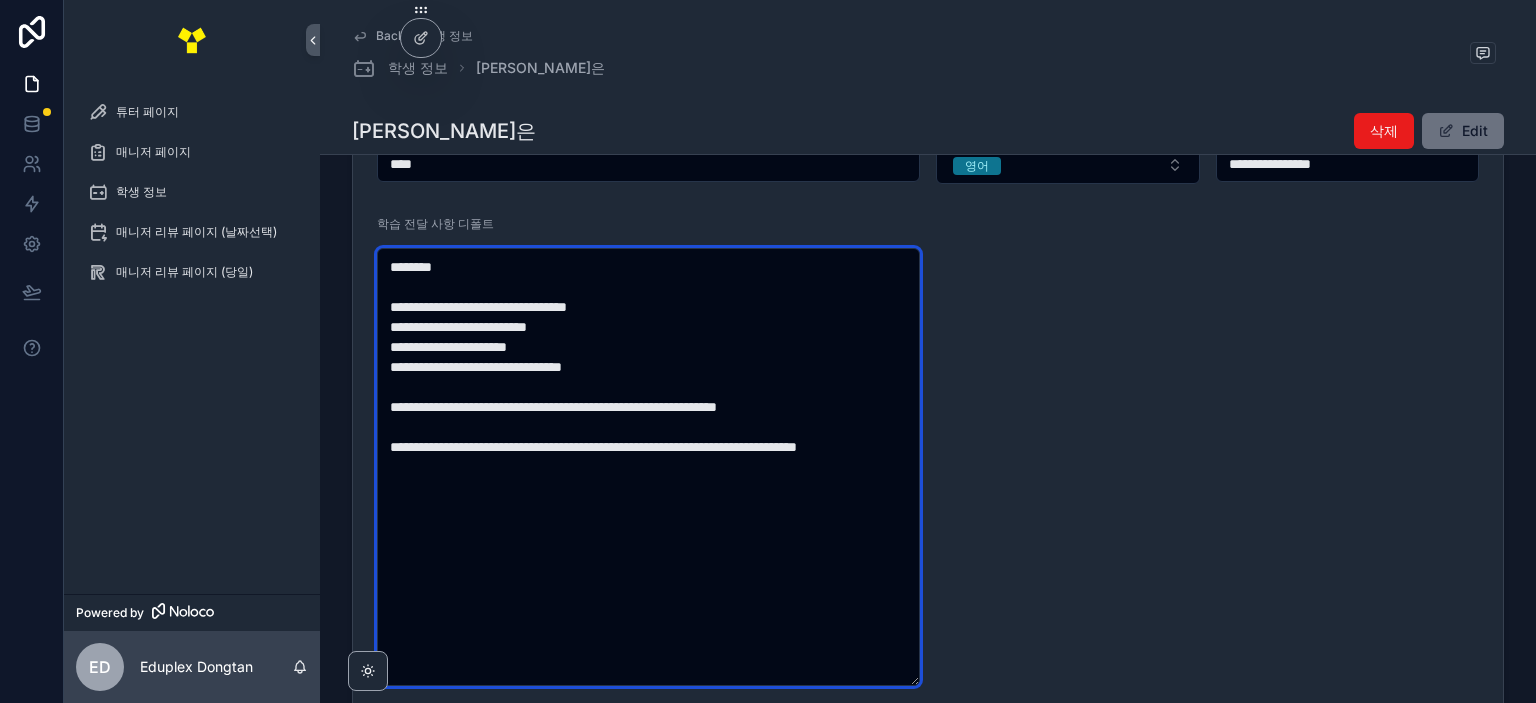 click on "**********" at bounding box center [648, 467] 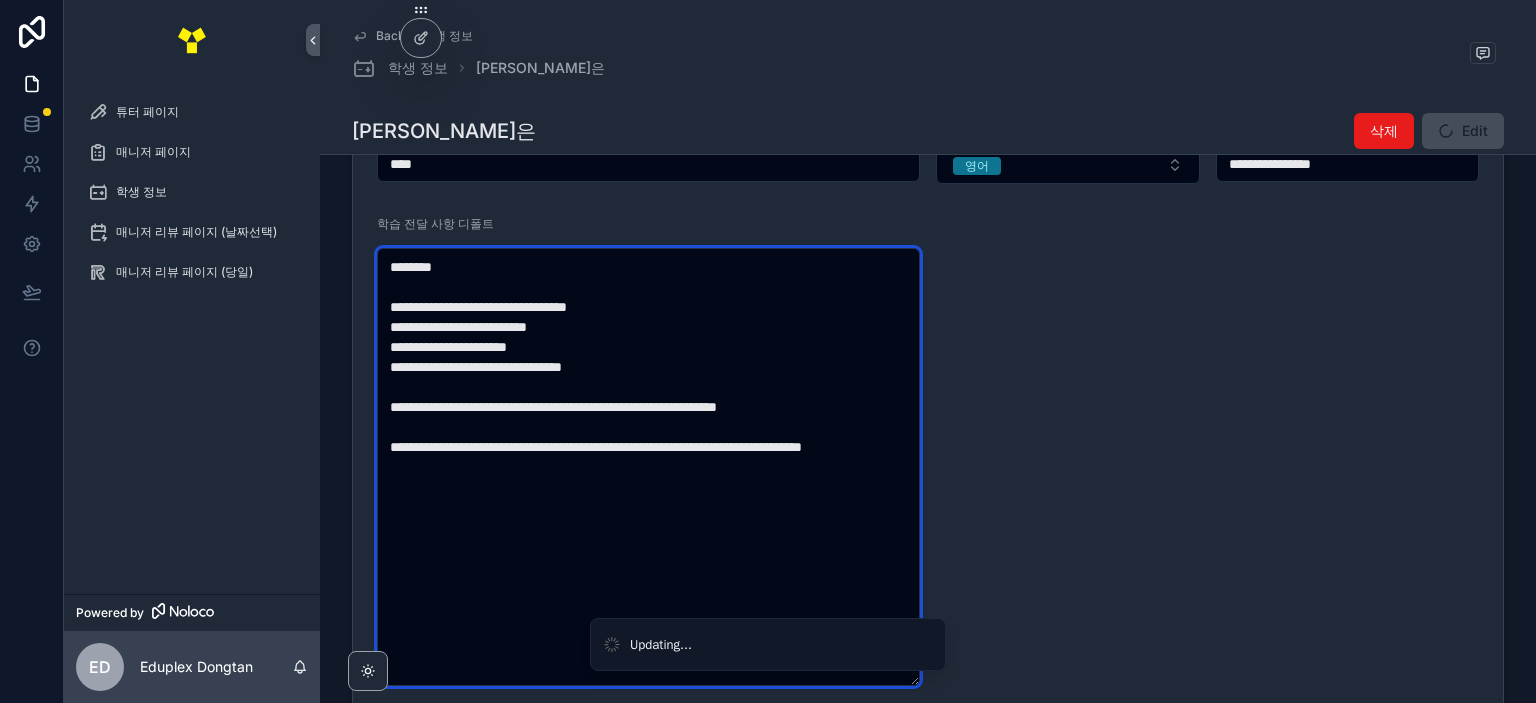 click on "**********" at bounding box center [648, 467] 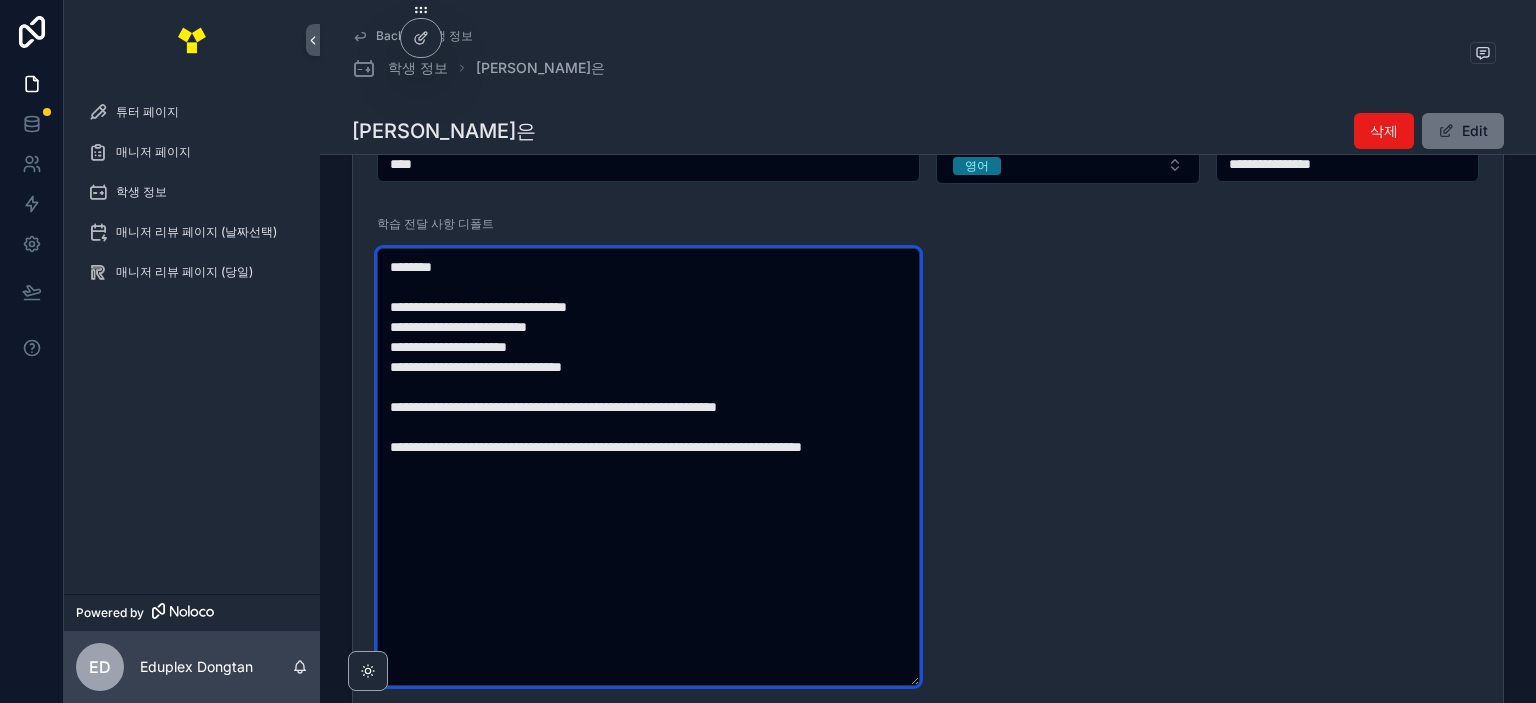 click on "**********" at bounding box center [648, 467] 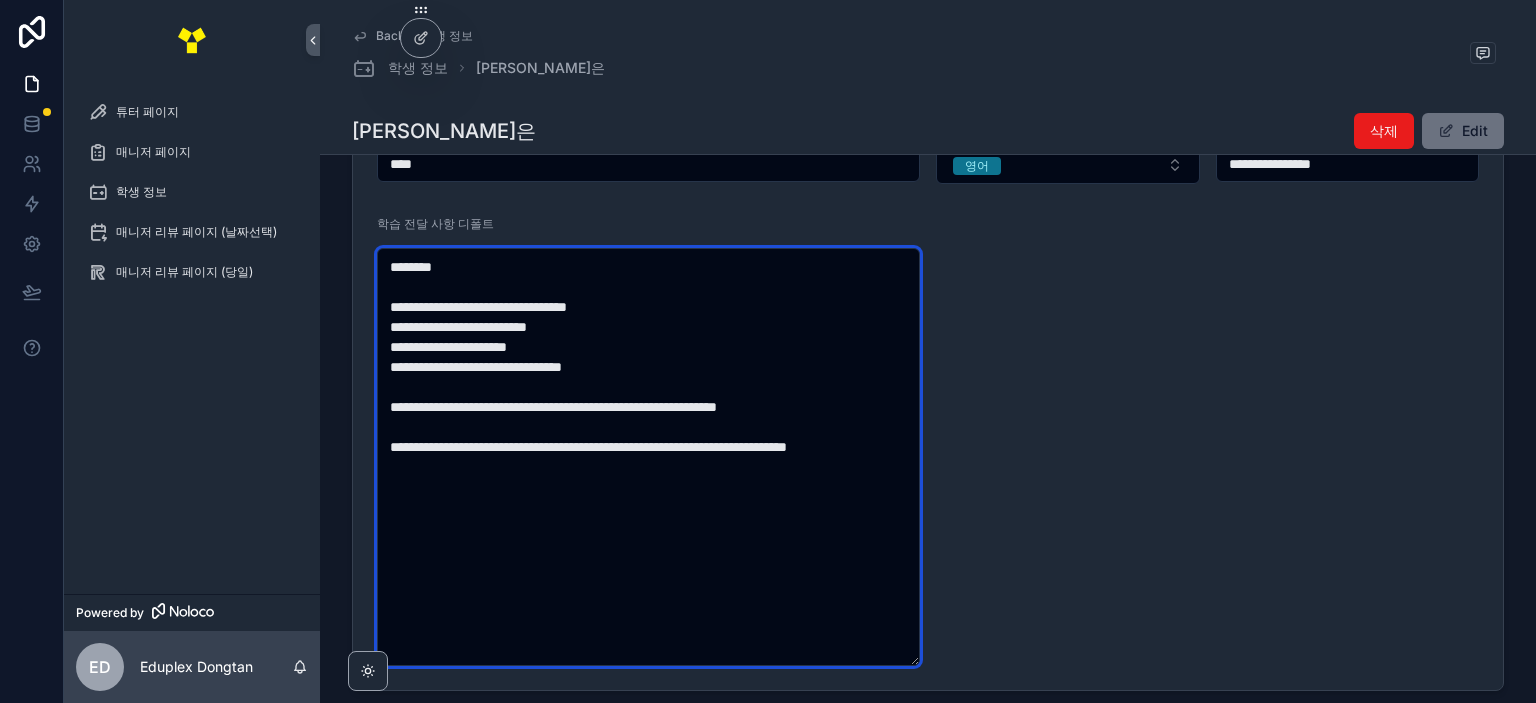 click on "**********" at bounding box center [648, 457] 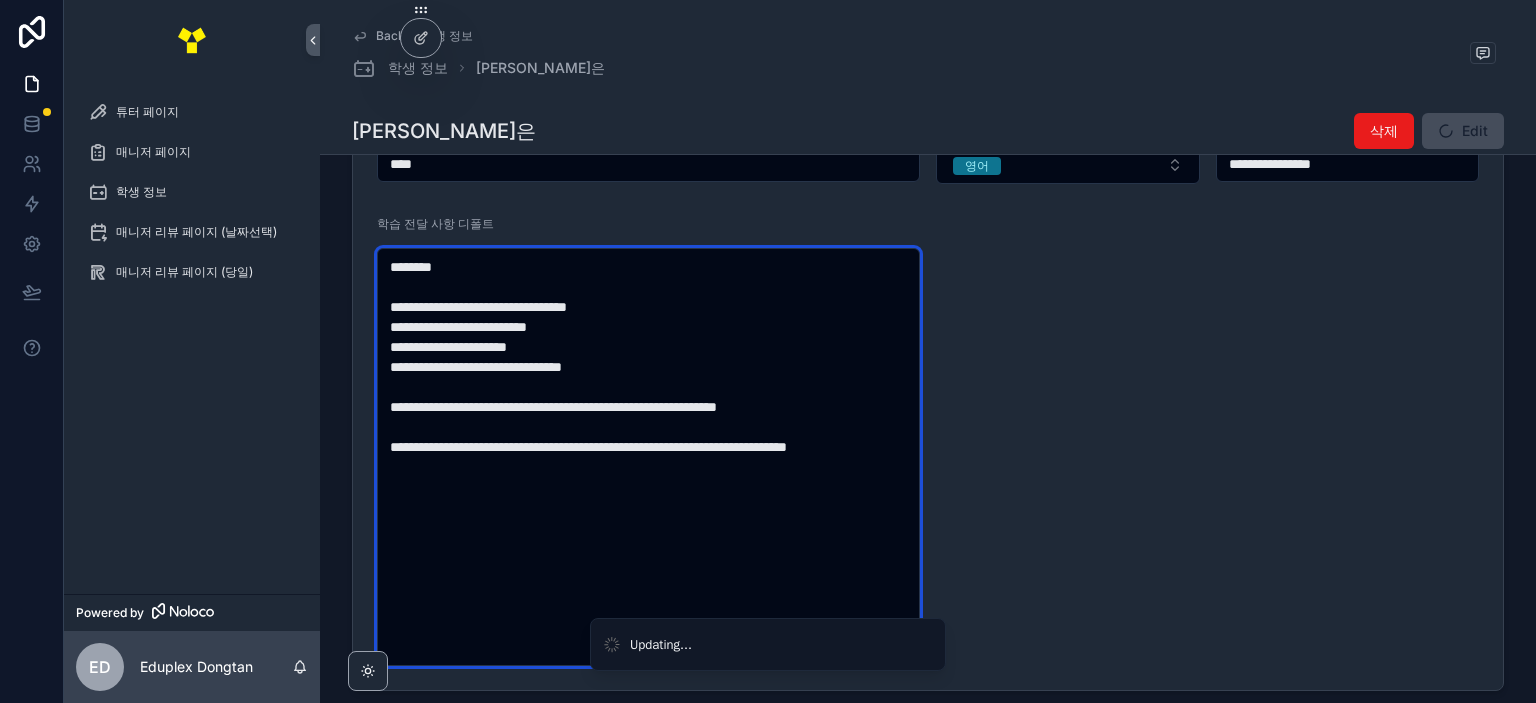 drag, startPoint x: 612, startPoint y: 424, endPoint x: 383, endPoint y: 391, distance: 231.36551 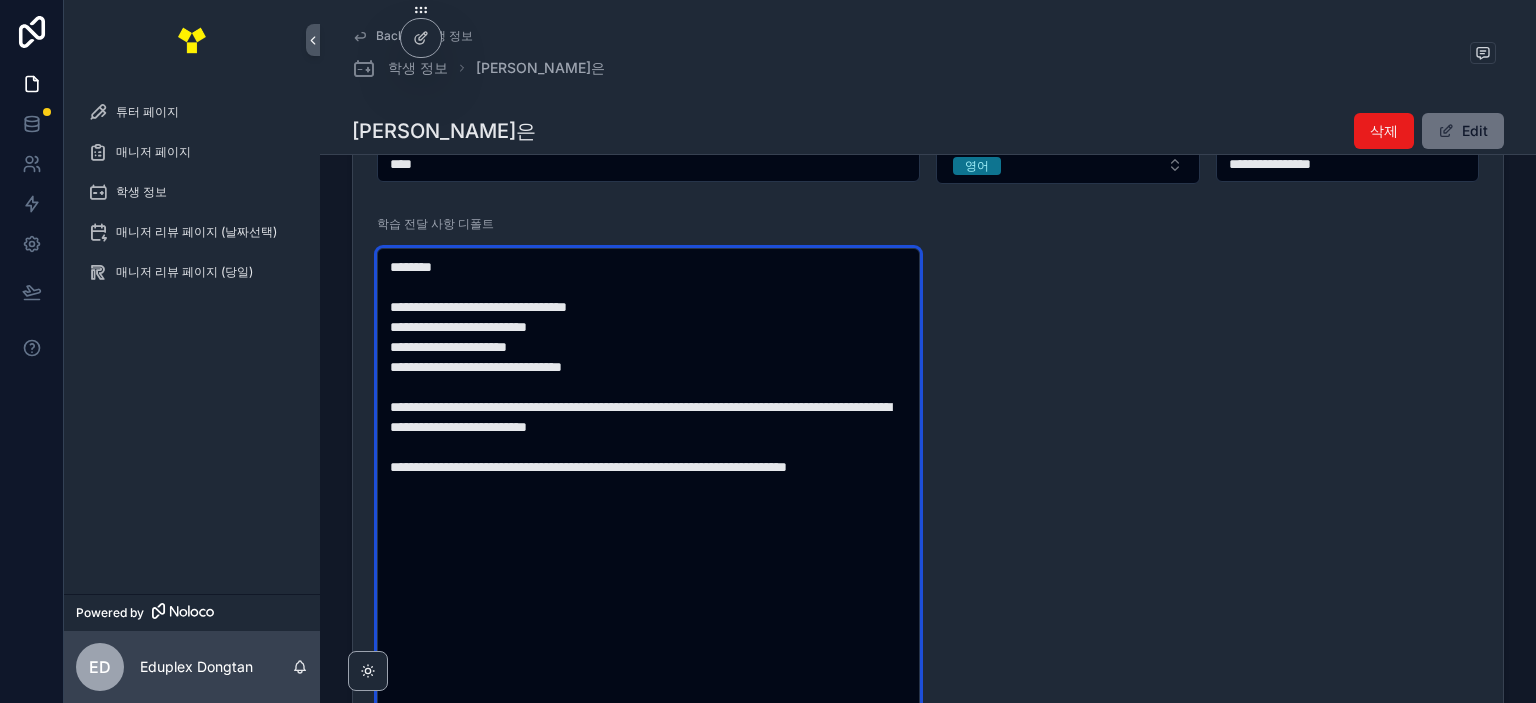 click on "**********" at bounding box center [648, 487] 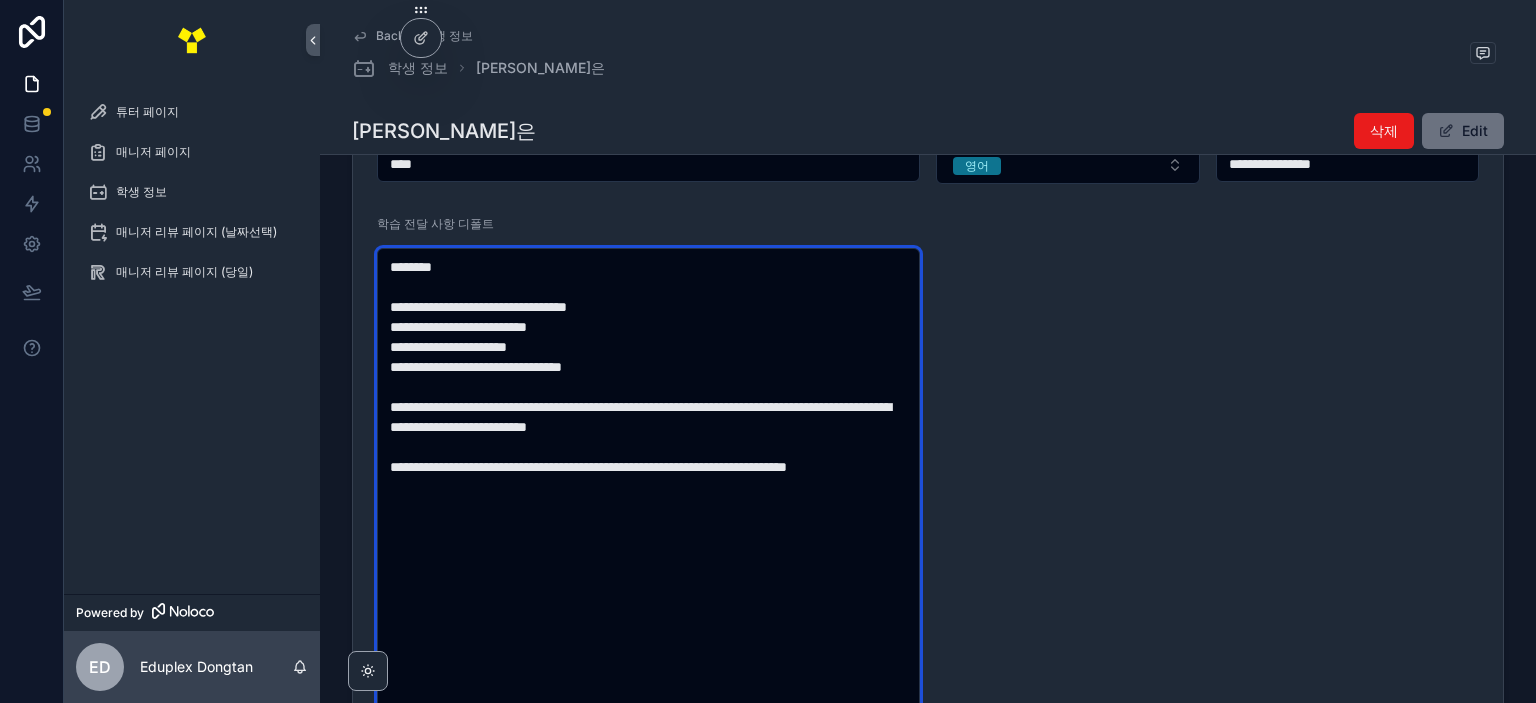 click on "**********" at bounding box center (648, 487) 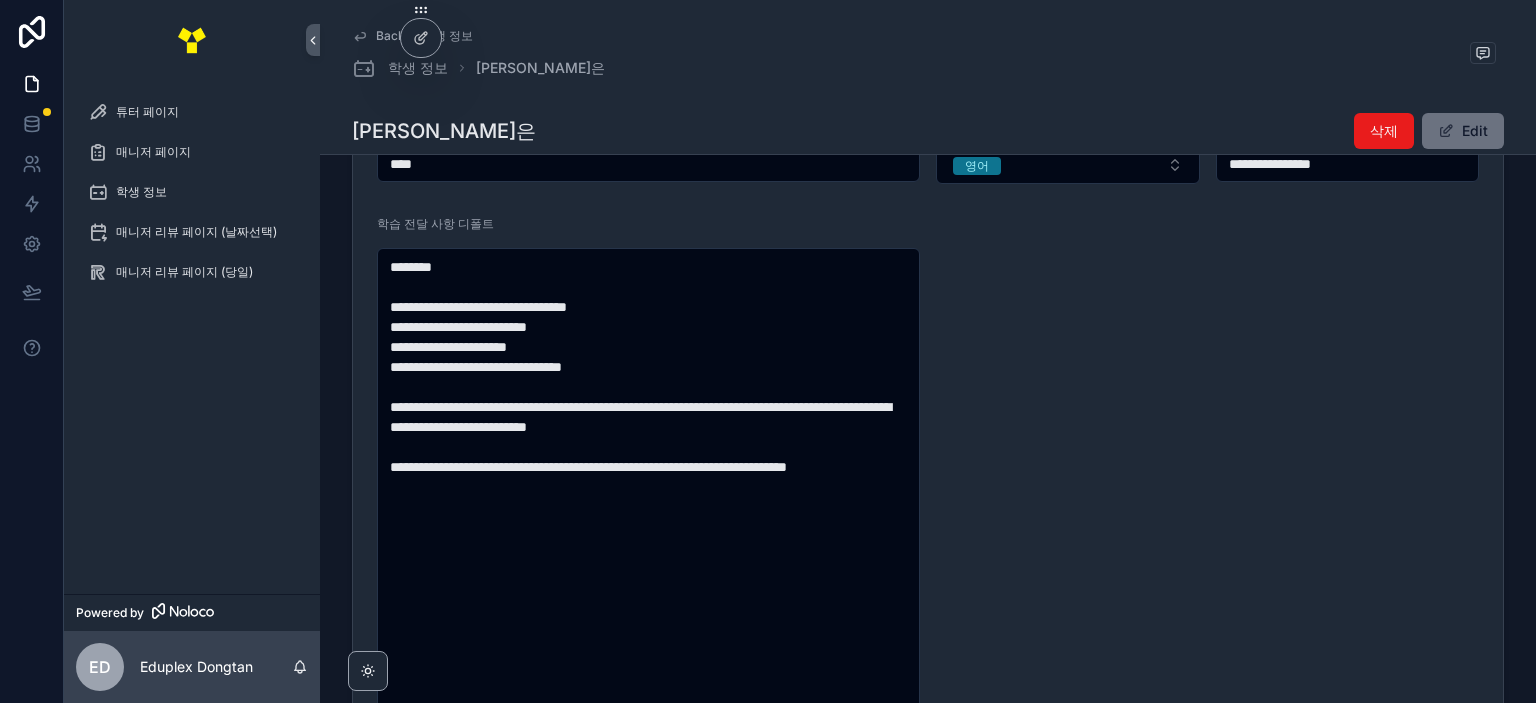click on "**********" at bounding box center (928, 369) 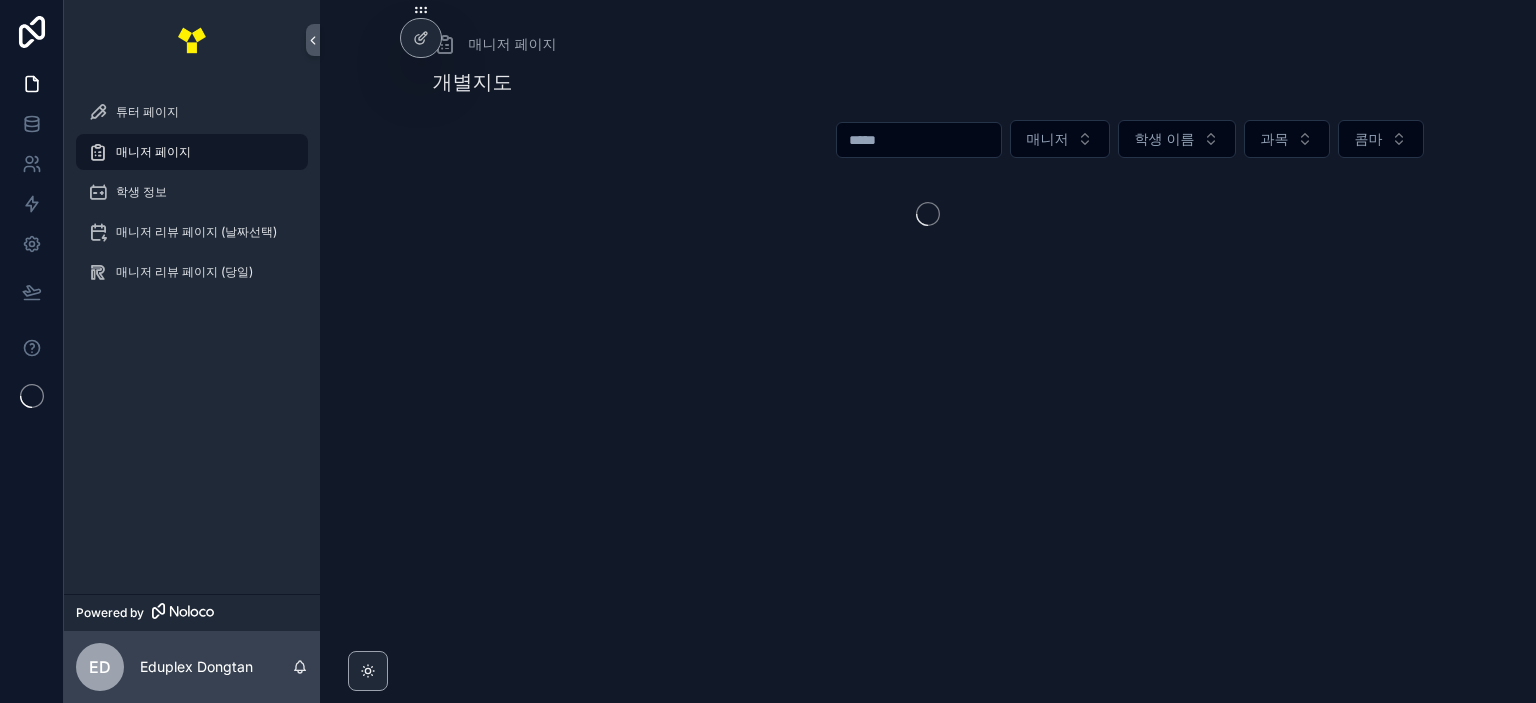 scroll, scrollTop: 0, scrollLeft: 0, axis: both 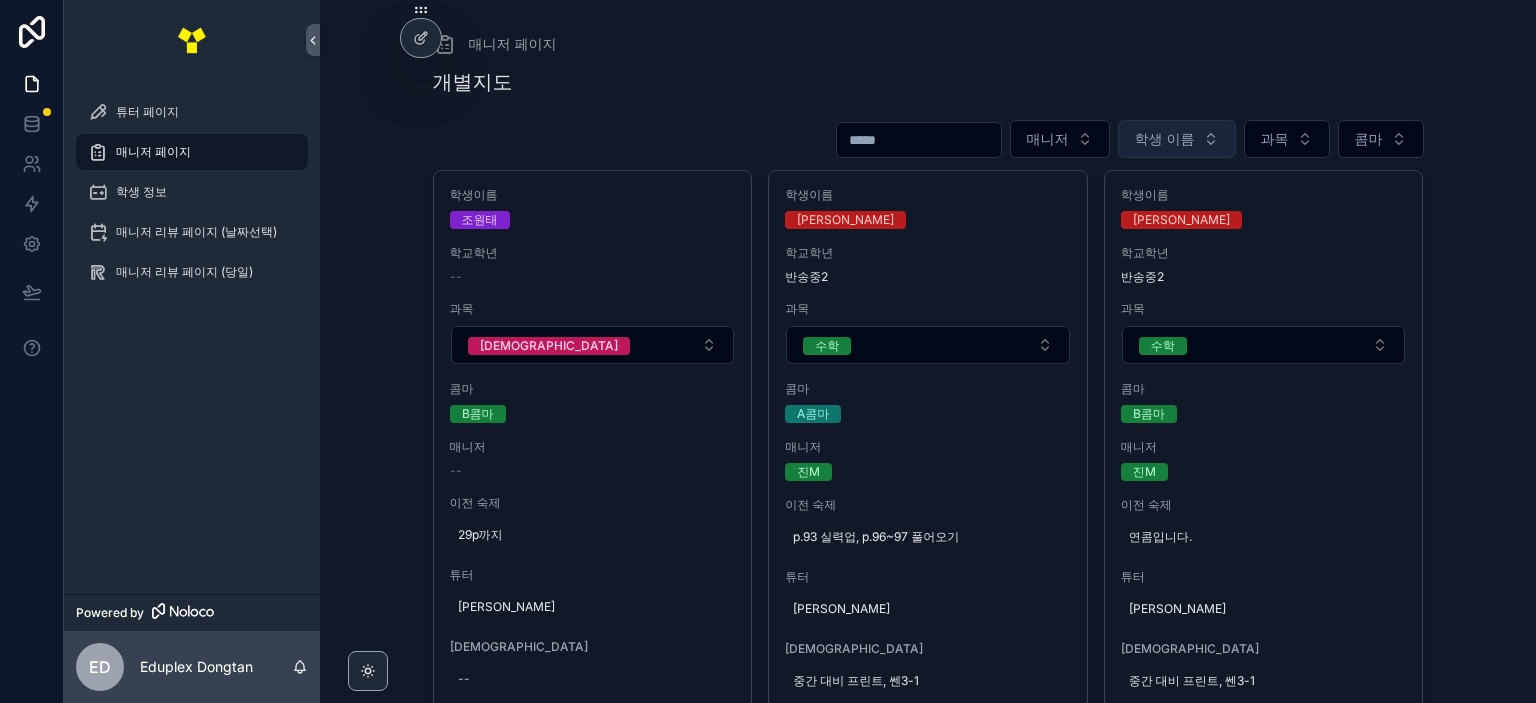 click on "학생 이름" at bounding box center (1165, 139) 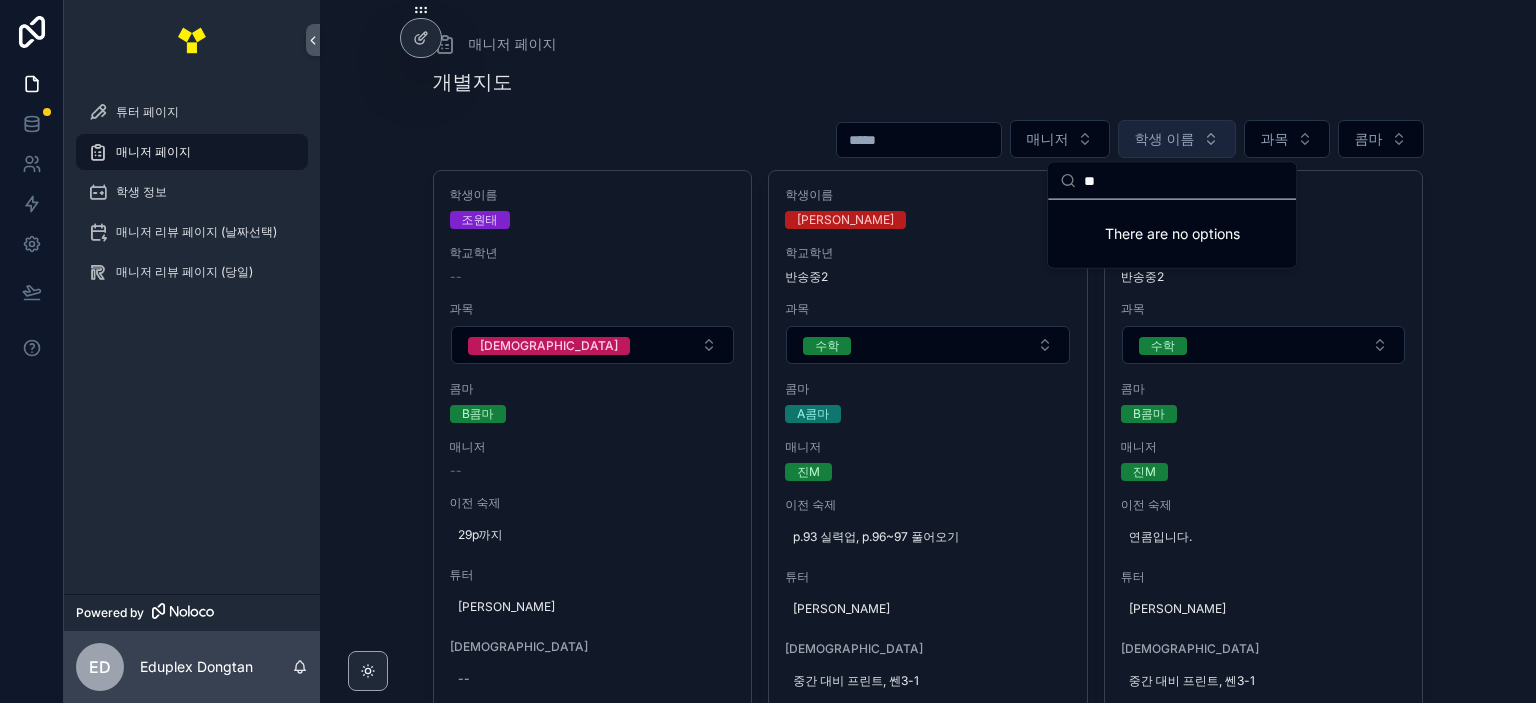 type on "*" 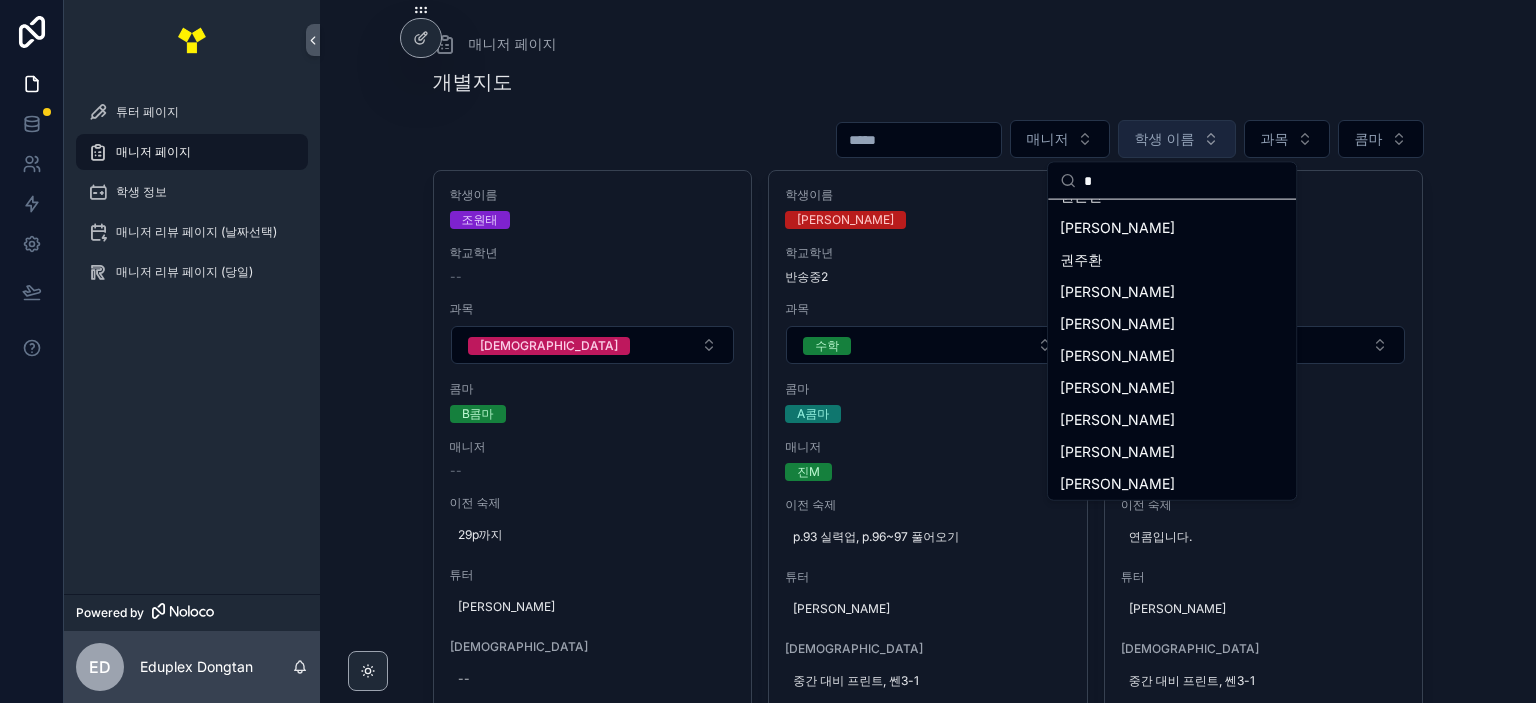 scroll, scrollTop: 0, scrollLeft: 0, axis: both 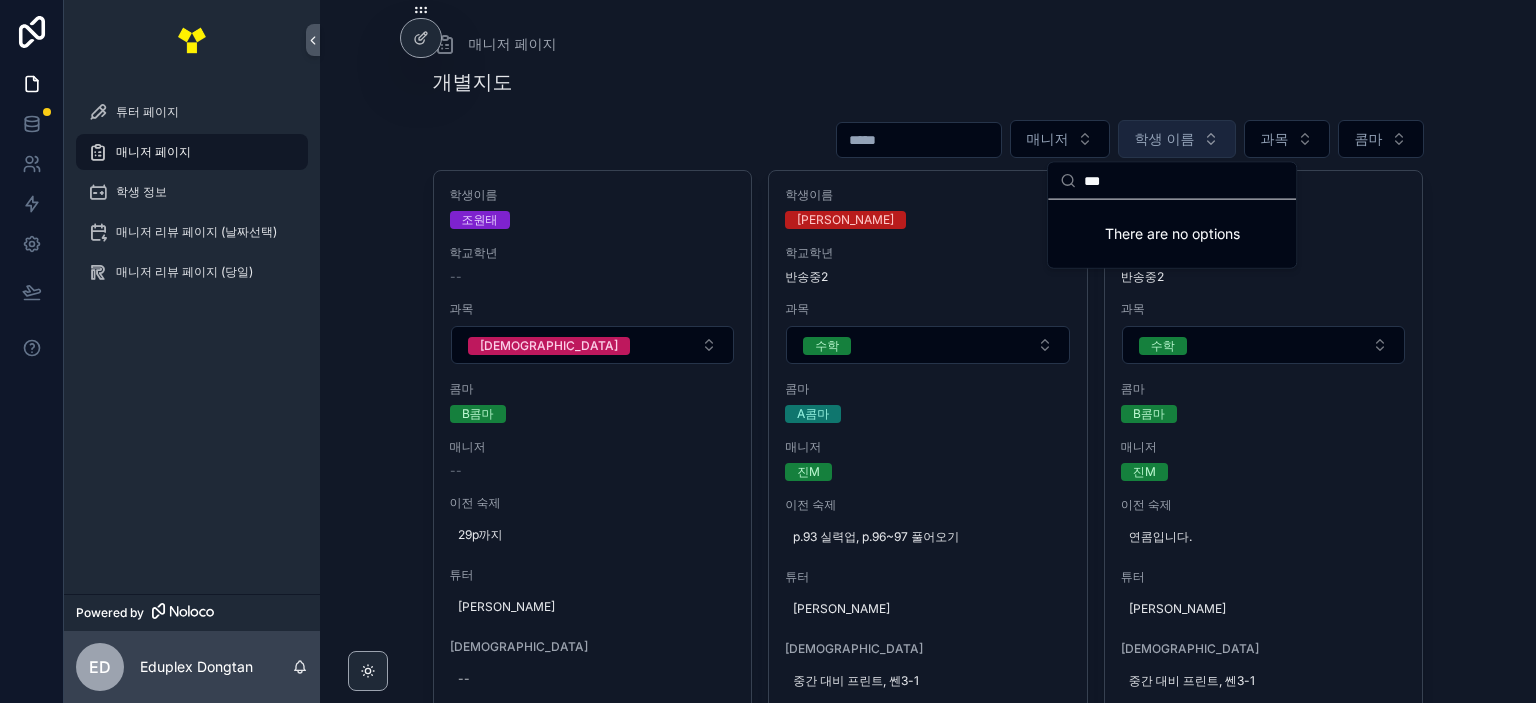 type on "***" 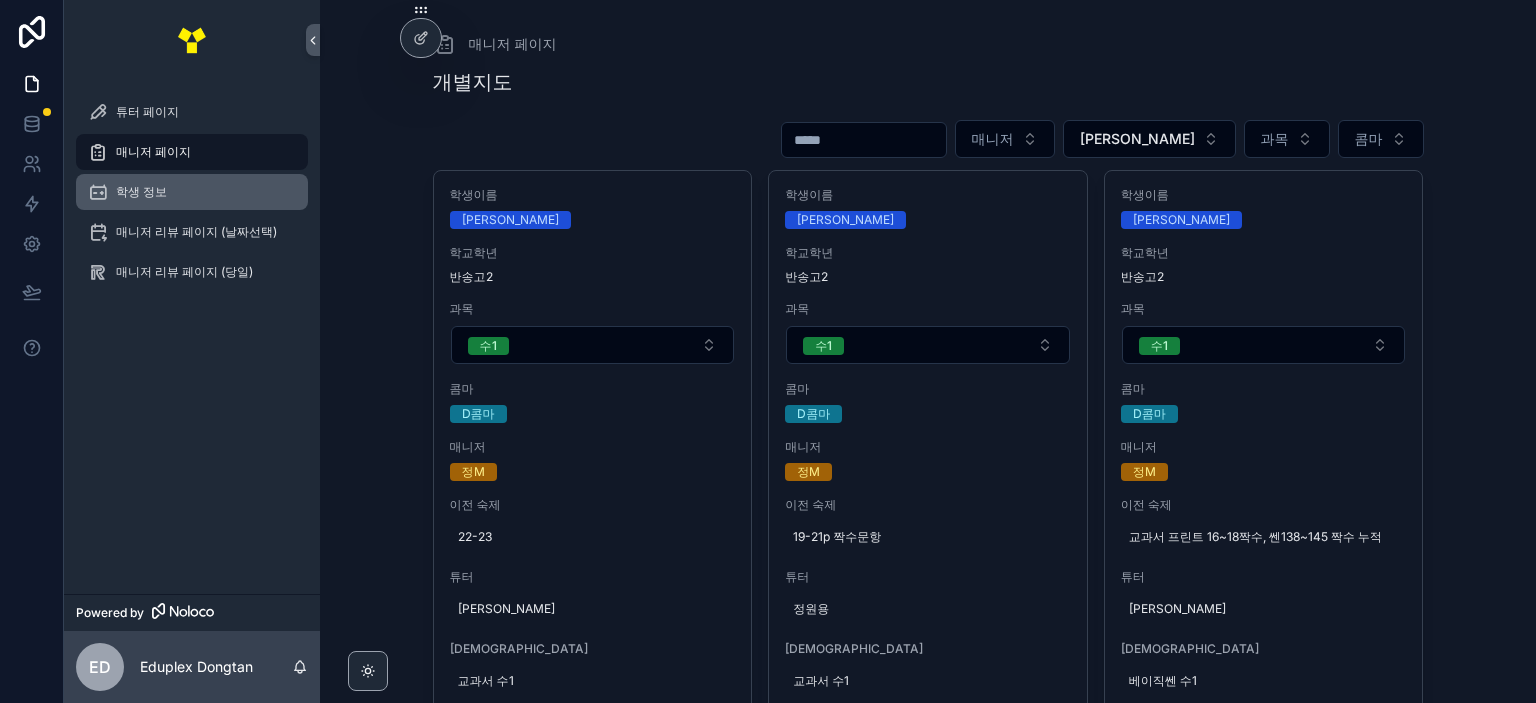 click on "학생 정보" at bounding box center [141, 192] 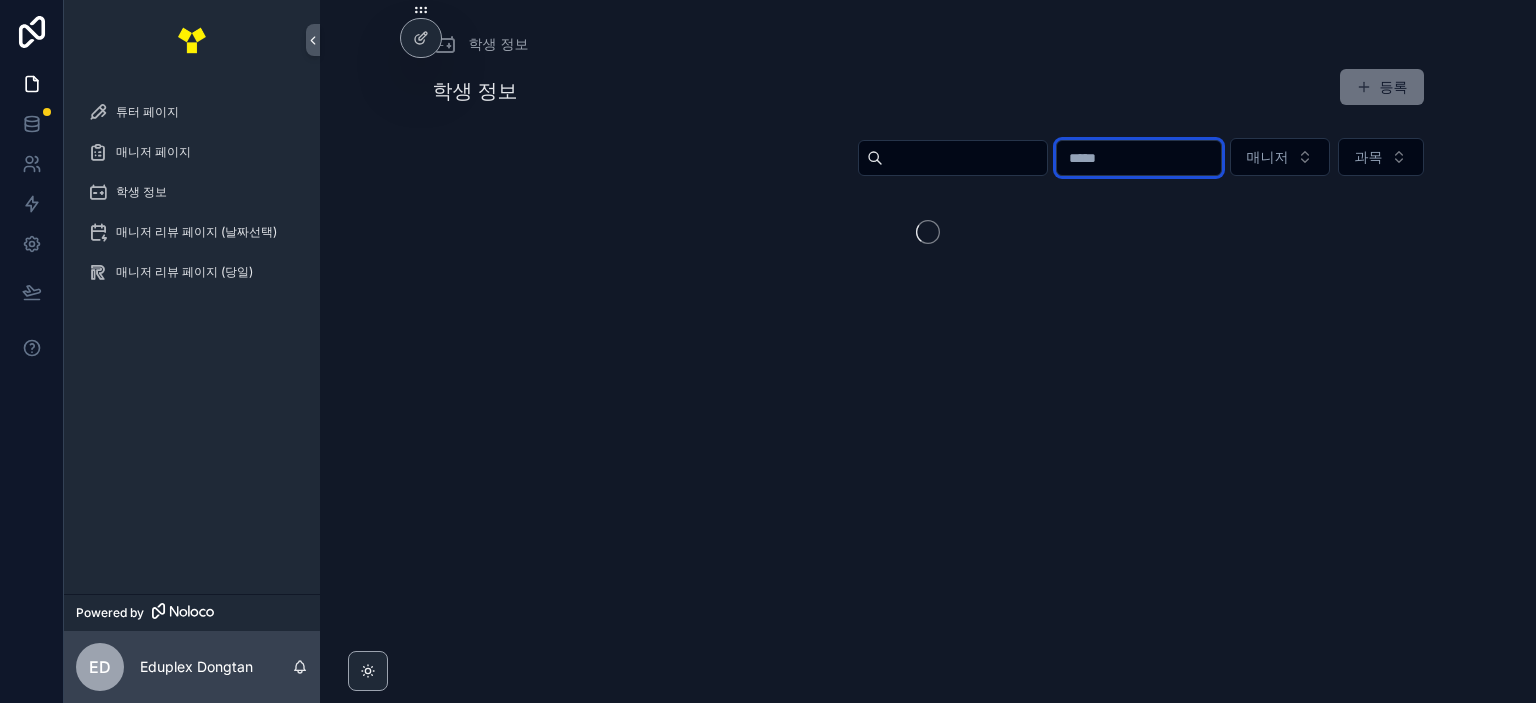 click at bounding box center [1139, 158] 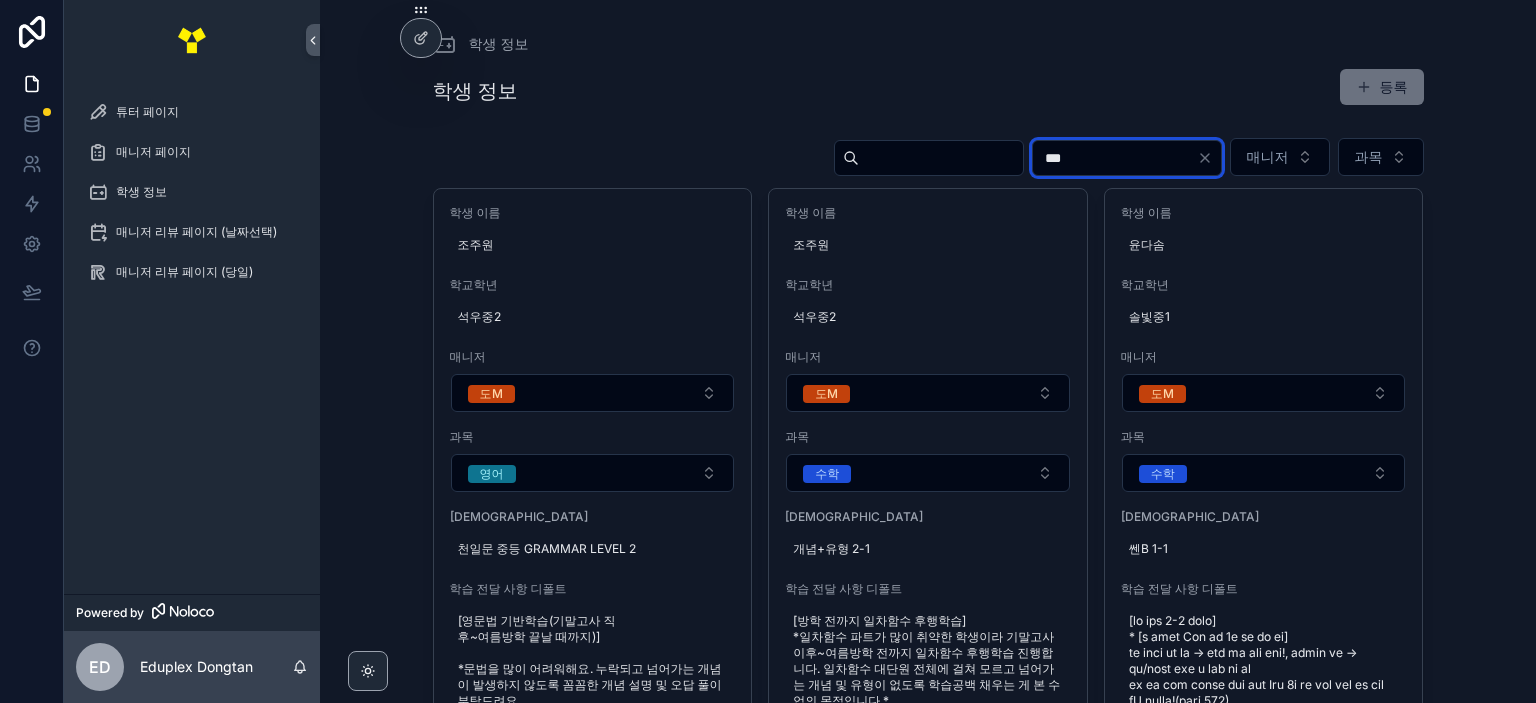 type on "***" 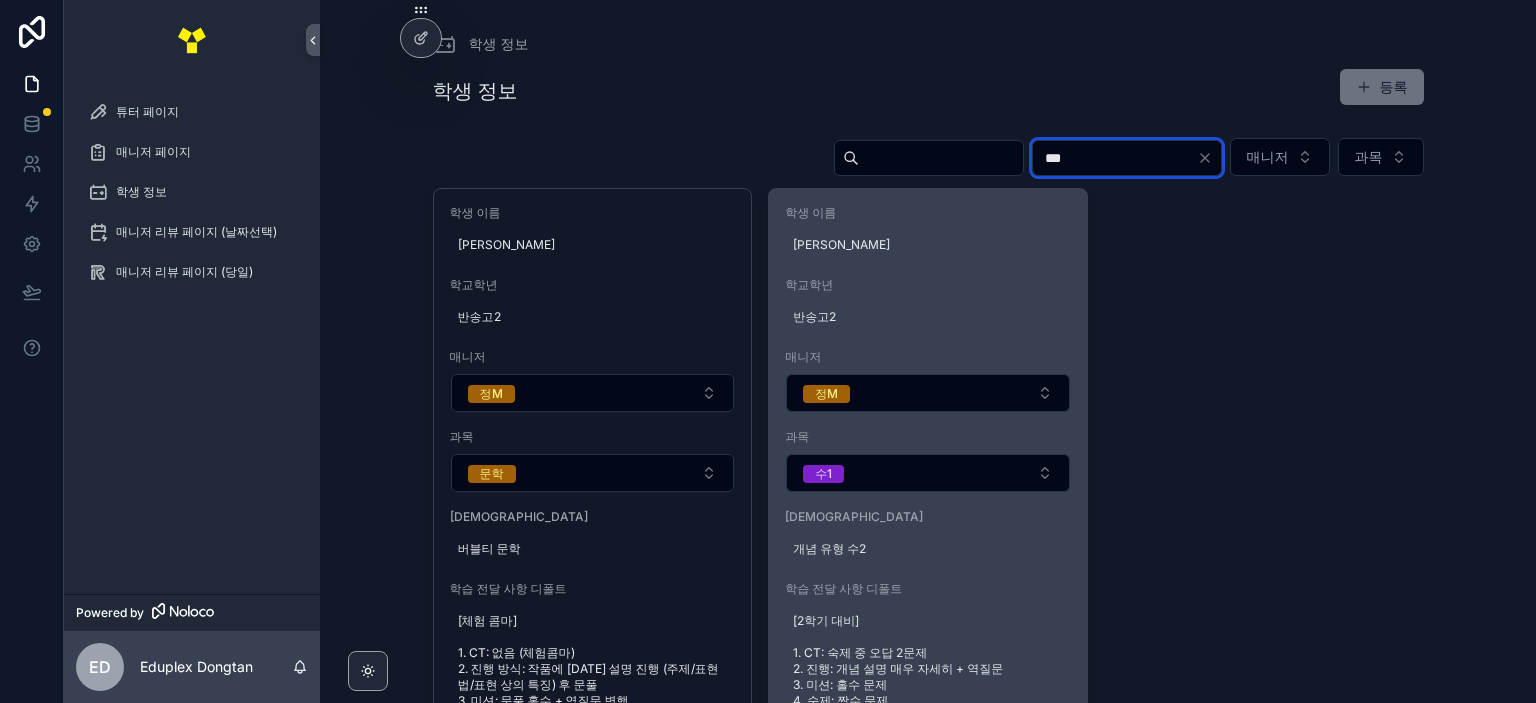 scroll, scrollTop: 100, scrollLeft: 0, axis: vertical 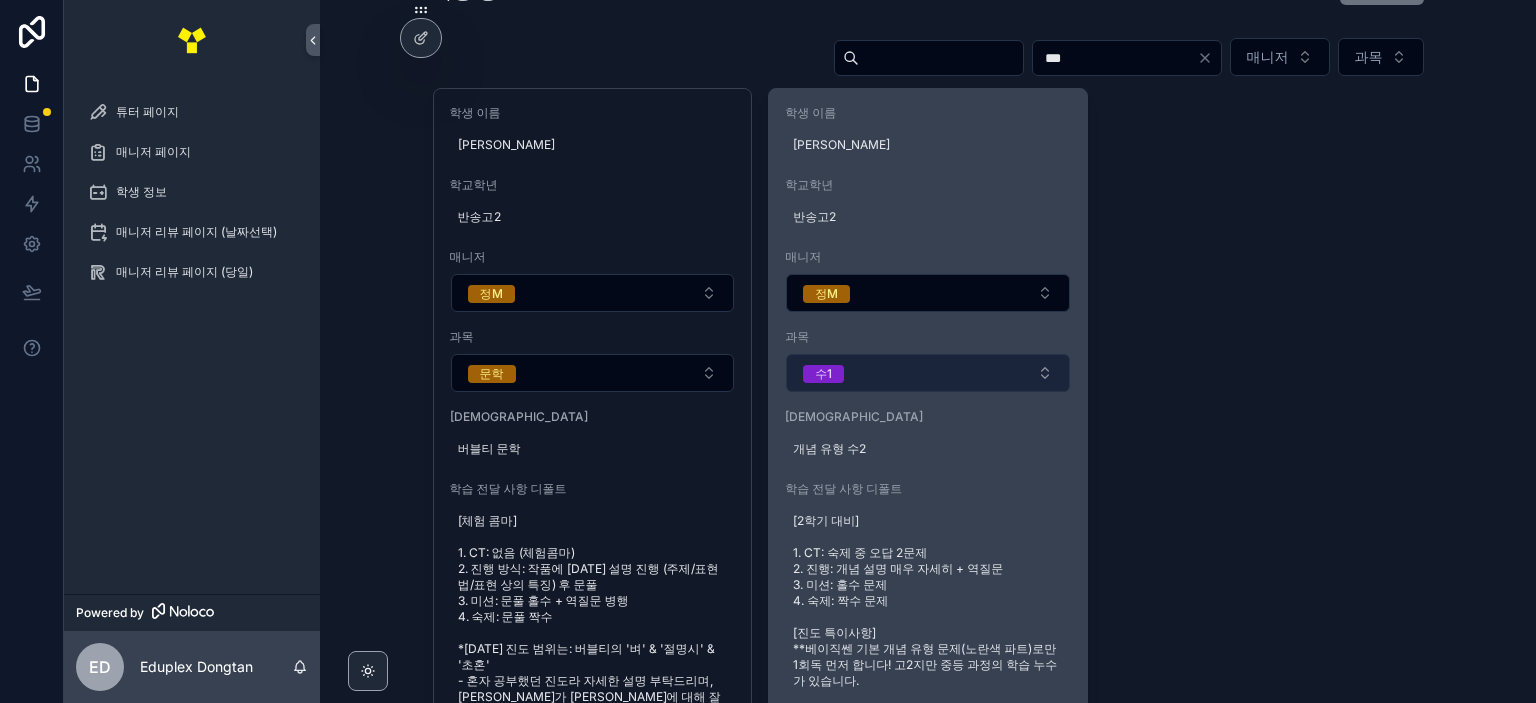 click on "수1" at bounding box center (928, 373) 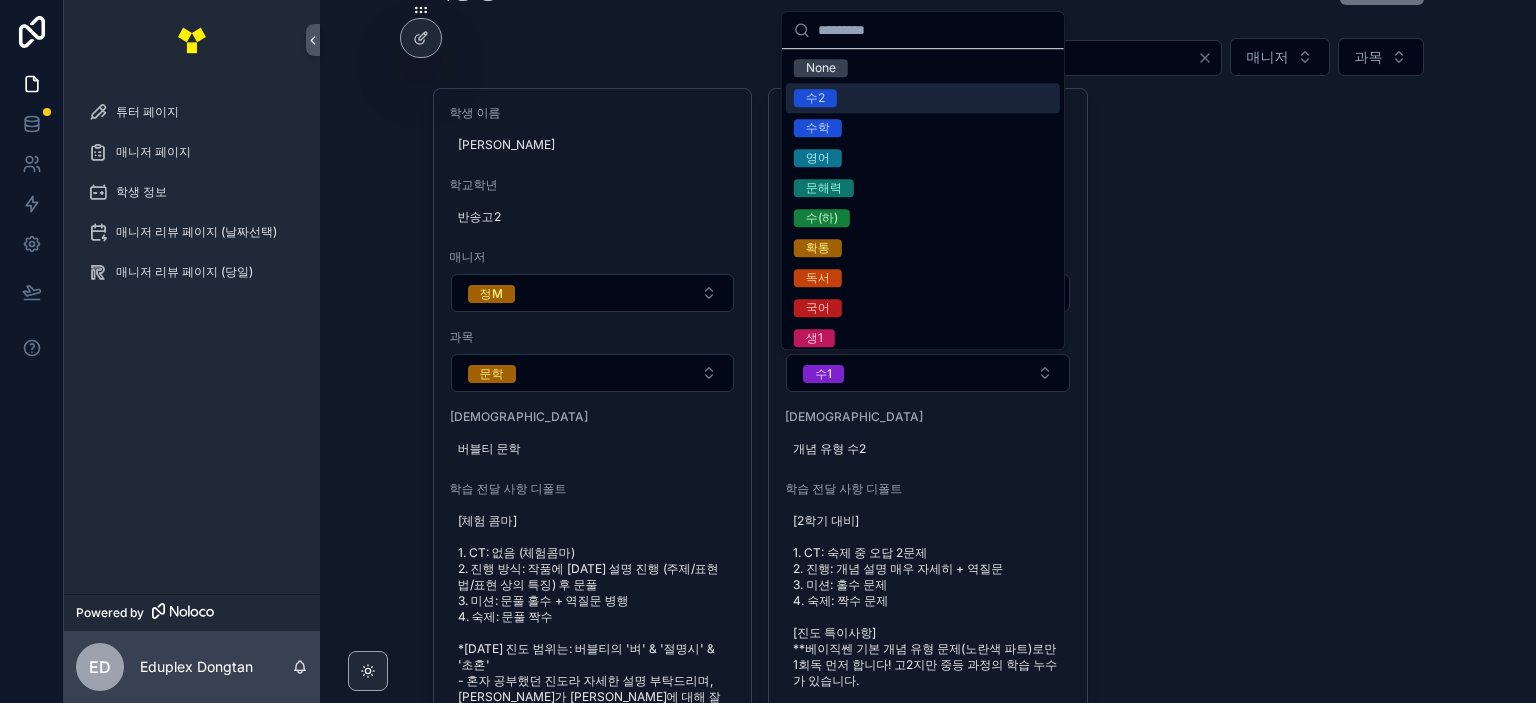 click on "수2" at bounding box center (923, 98) 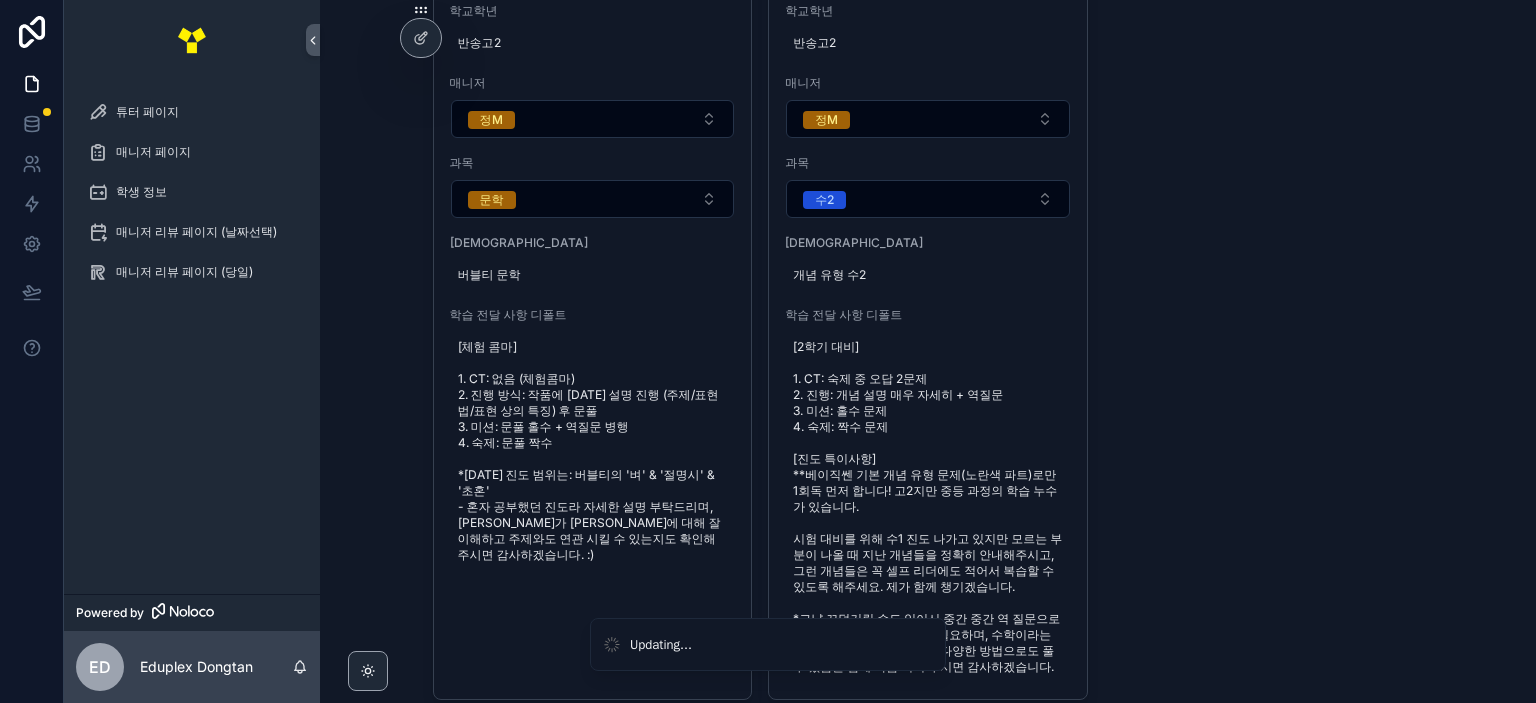 scroll, scrollTop: 300, scrollLeft: 0, axis: vertical 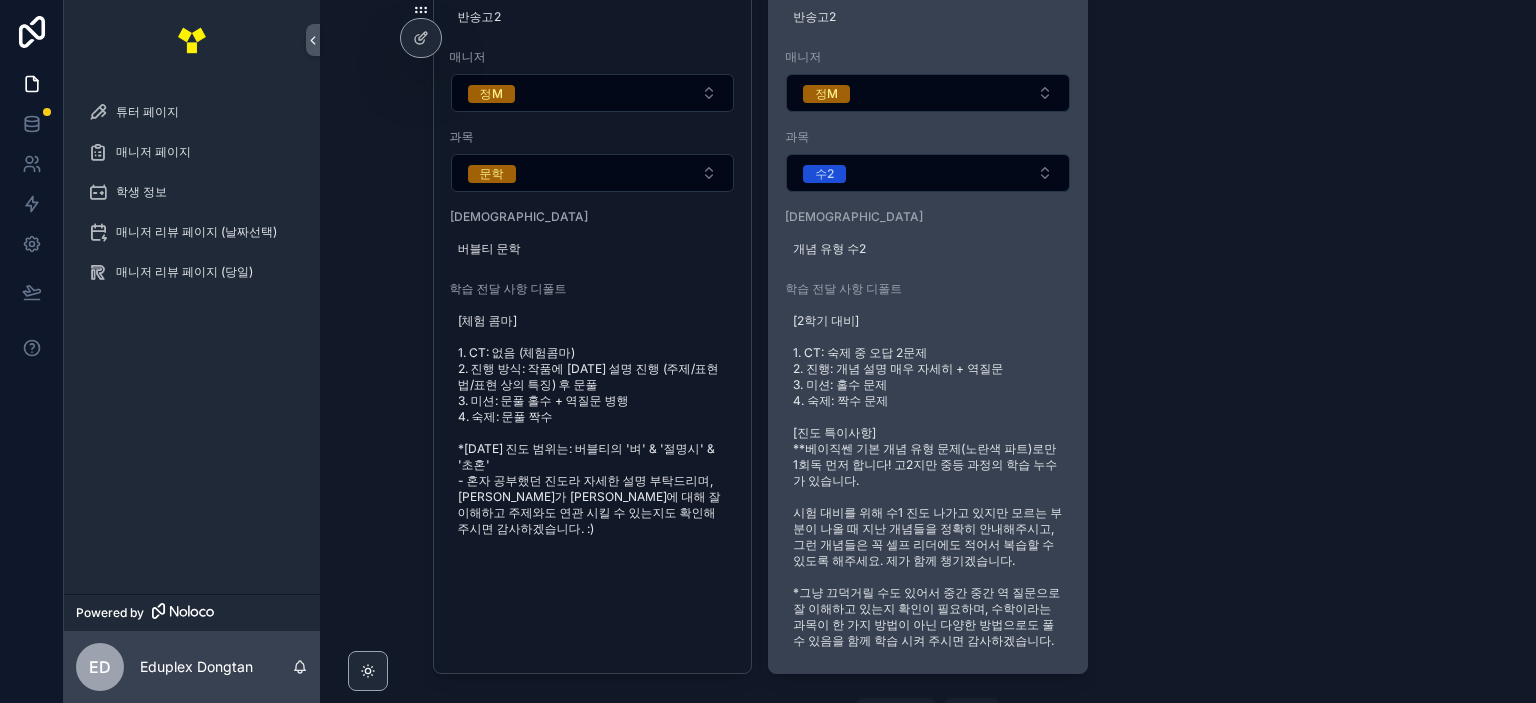 click on "개념 유형 수2" at bounding box center [928, 249] 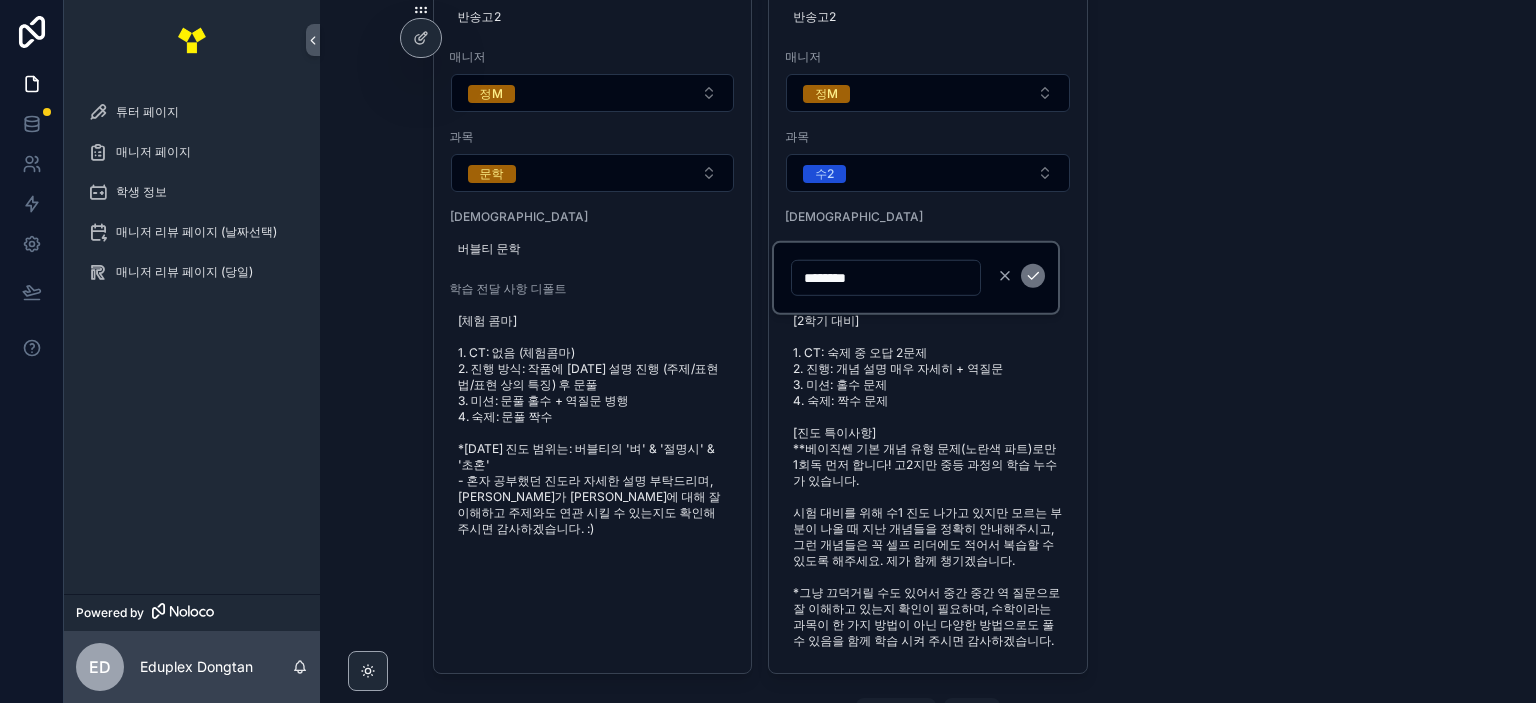 drag, startPoint x: 818, startPoint y: 272, endPoint x: 833, endPoint y: 274, distance: 15.132746 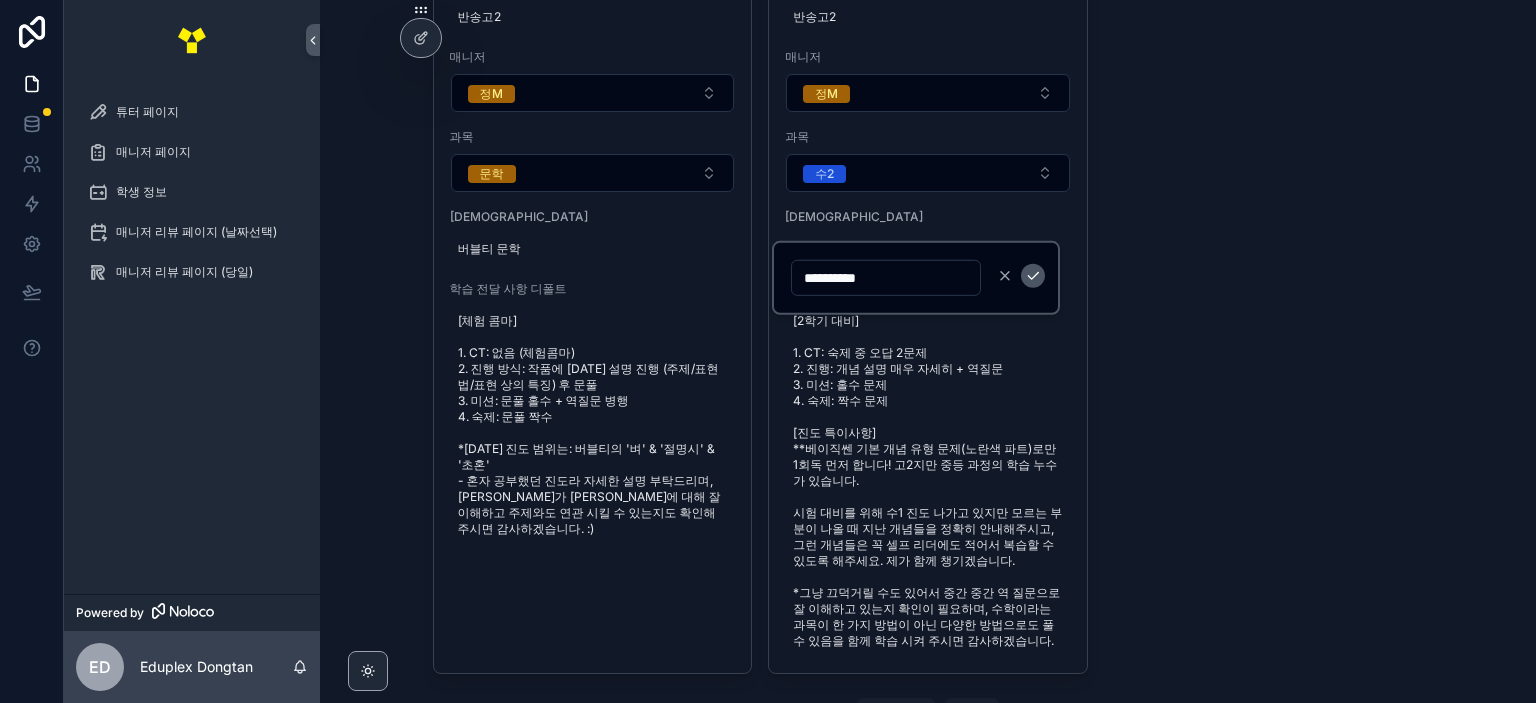 type on "**********" 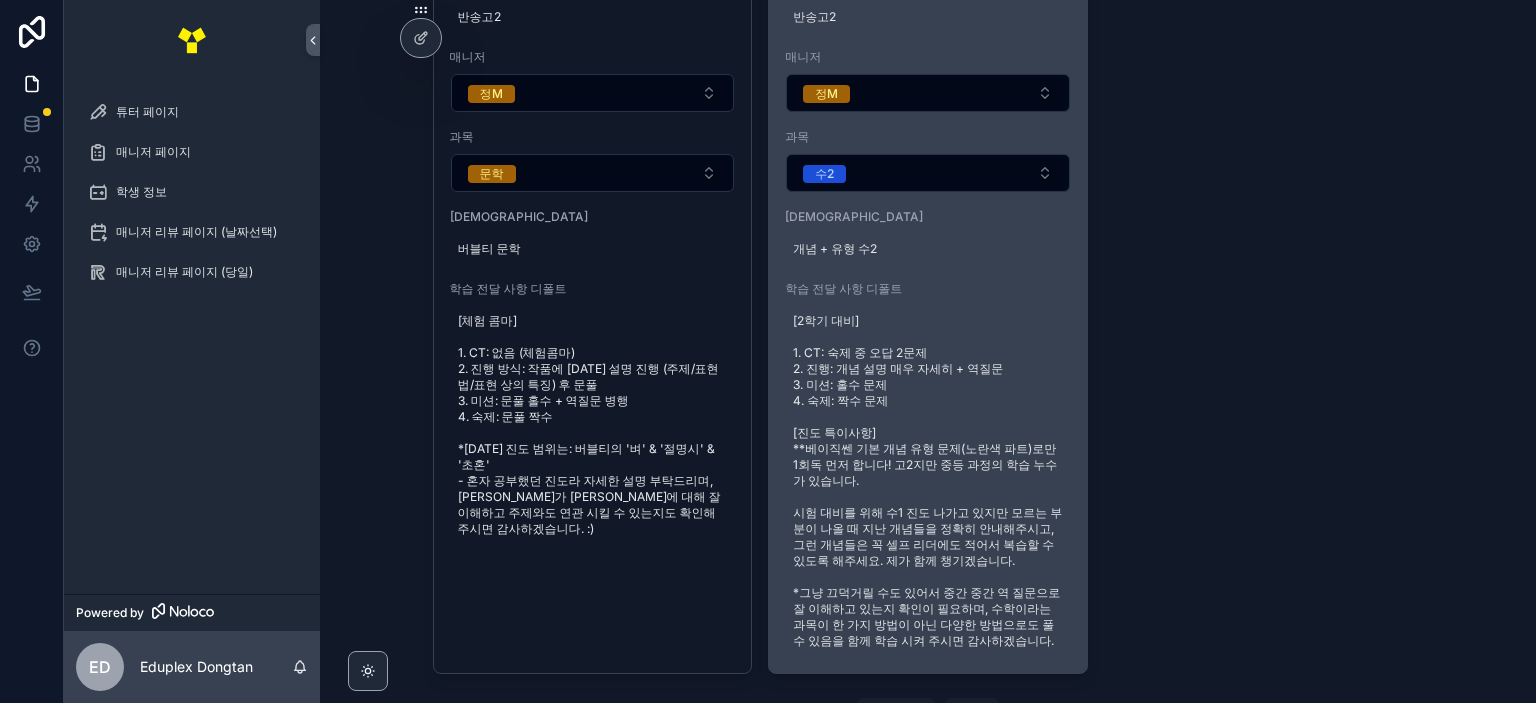 click on "[2학기 대비]
1. CT: 숙제 중 오답 2문제
2. 진행: 개념 설명 매우 자세히 + 역질문
3. 미션: 홀수 문제
4. 숙제: 짝수 문제
[진도 특이사항]
**베이직쎈 기본 개념 유형 문제(노란색 파트)로만 1회독 먼저 합니다! 고2지만 중등 과정의 학습 누수가 있습니다.
시험 대비를 위해 수1 진도 나가고 있지만 모르는 부분이 나올 때 지난 개념들을 정확히 안내해주시고, 그런 개념들은 꼭 셀프 리더에도 적어서 복습할 수 있도록 해주세요. 제가 함께 챙기겠습니다.
*그냥 끄덕거릴 수도 있어서 중간 중간 역 질문으로 잘 이해하고 있는지 확인이 필요하며, 수학이라는 과목이 한 가지 방법이 아닌 다양한 방법으로도 풀 수 있음을 함께 학습 시켜 주시면 감사하겠습니다." at bounding box center (928, 481) 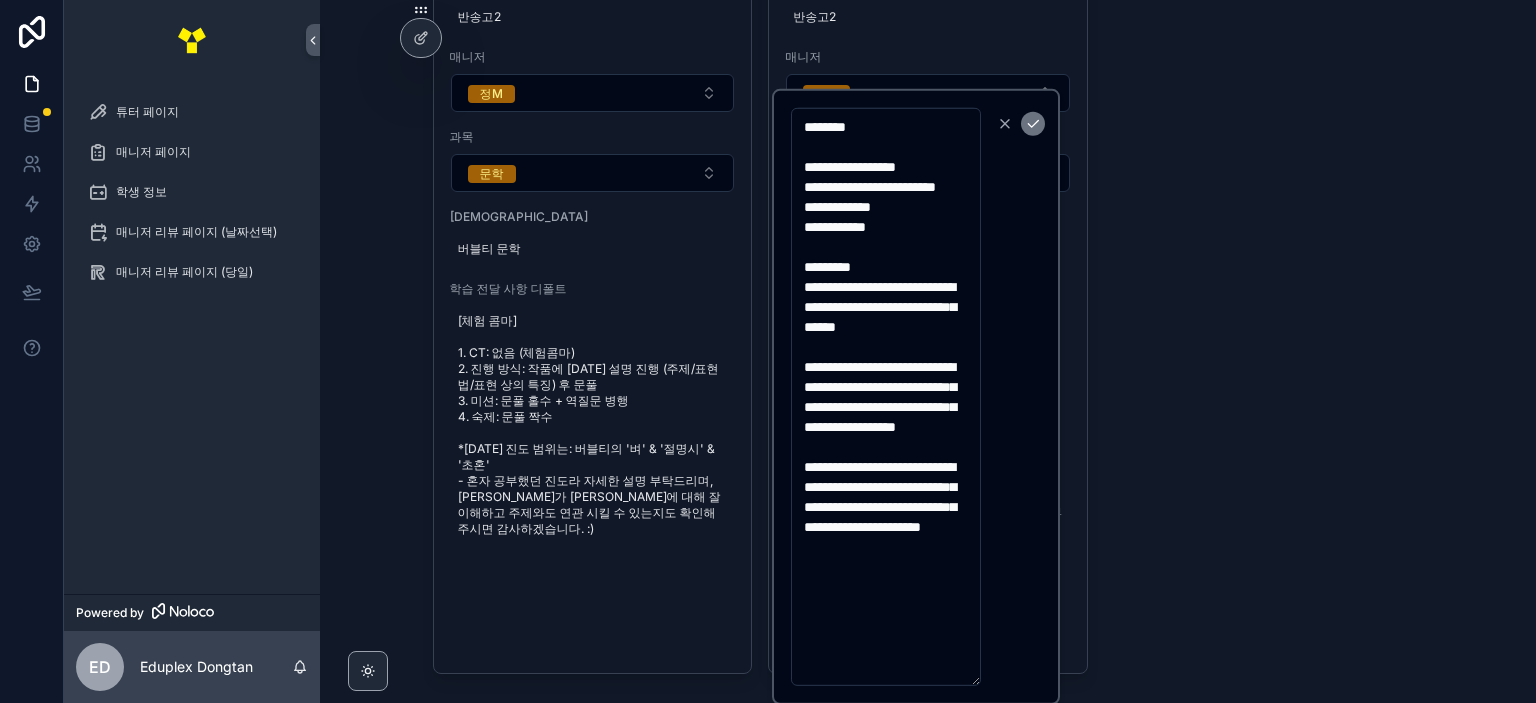 click on "**********" at bounding box center (886, 397) 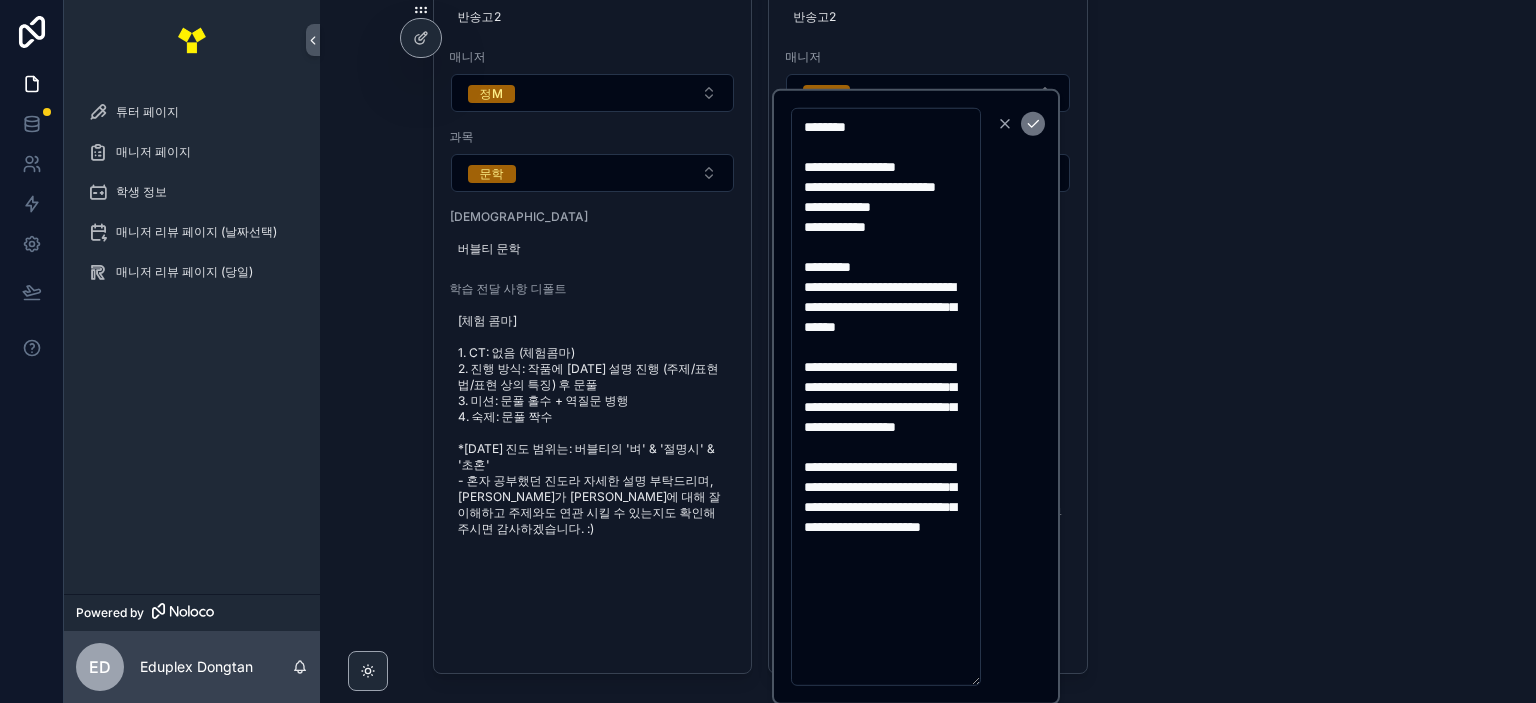 click on "**********" at bounding box center [886, 397] 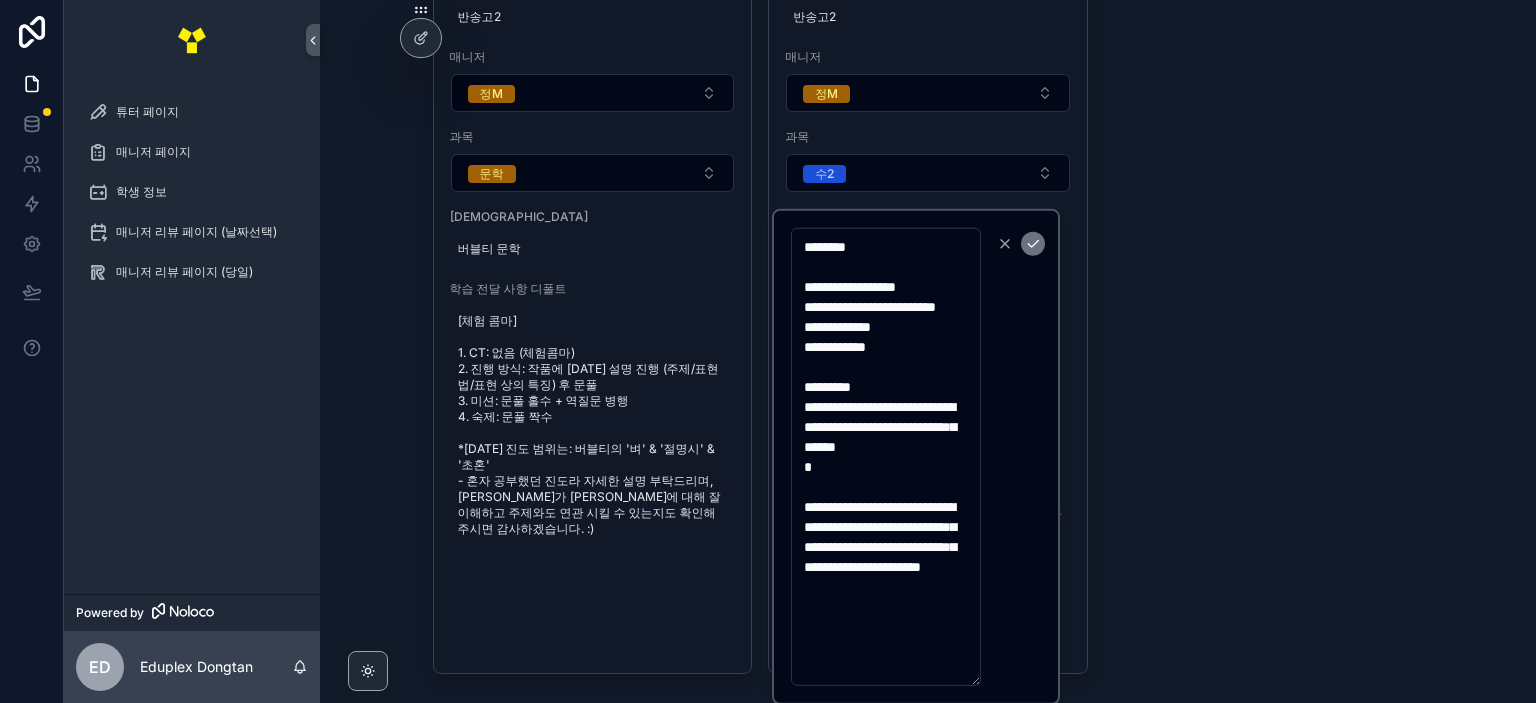 scroll, scrollTop: 100, scrollLeft: 0, axis: vertical 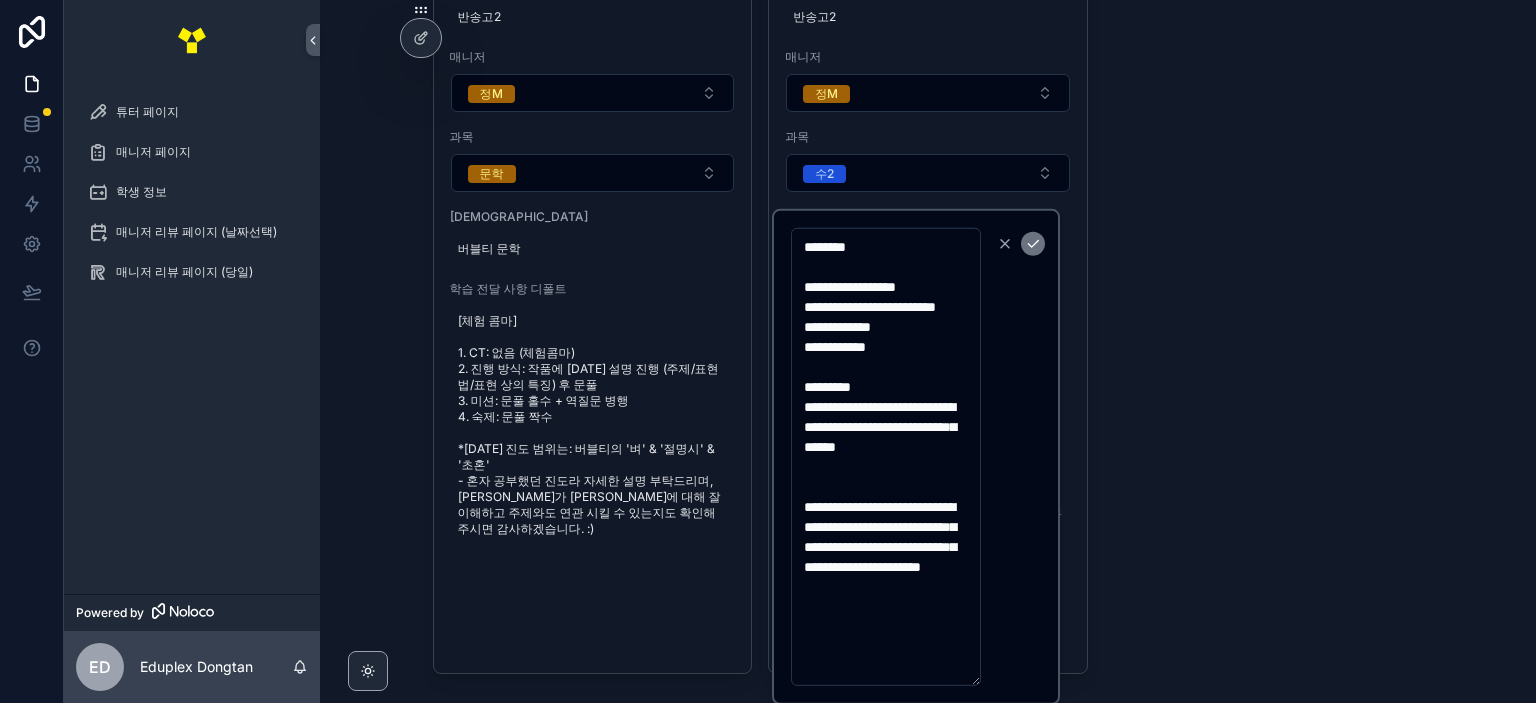 click on "**********" at bounding box center (886, 457) 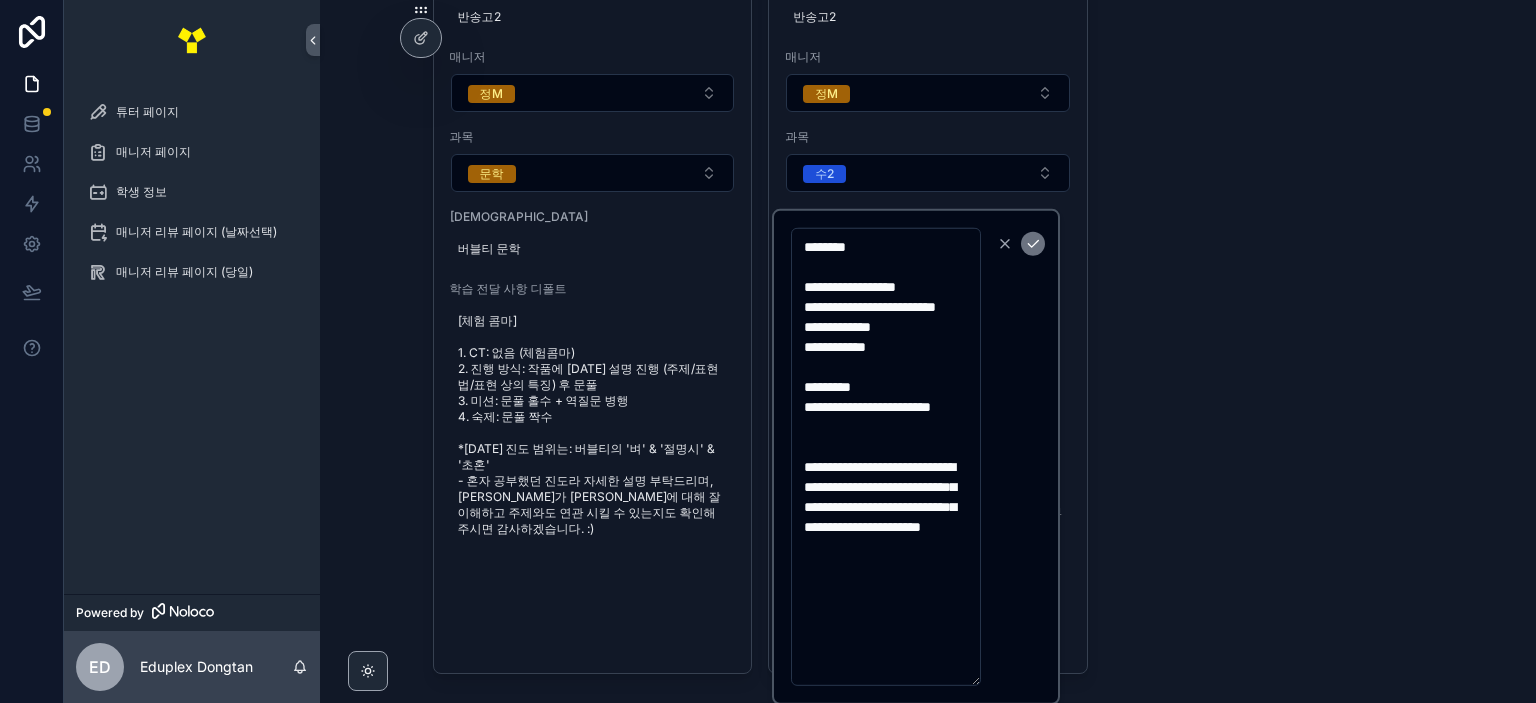 scroll, scrollTop: 80, scrollLeft: 0, axis: vertical 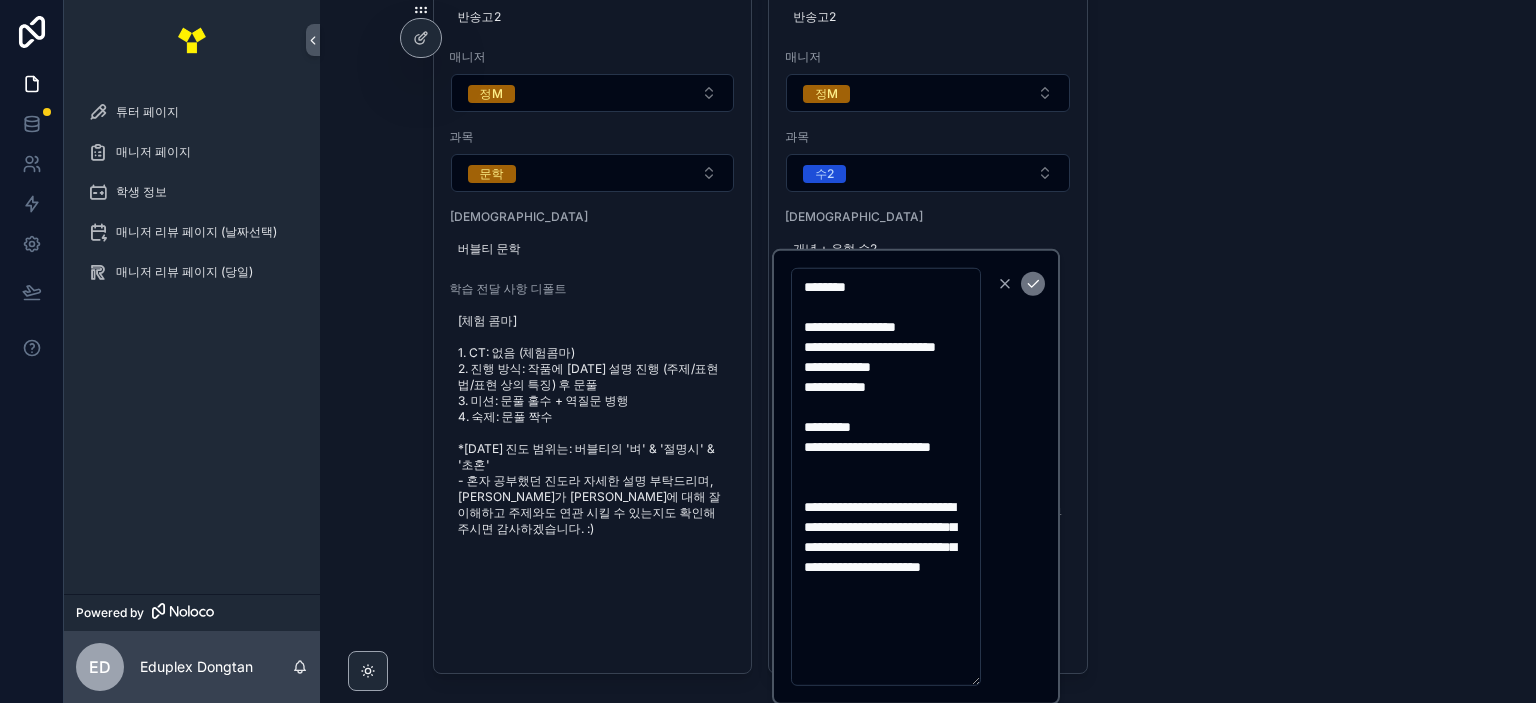 click on "**********" at bounding box center (886, 477) 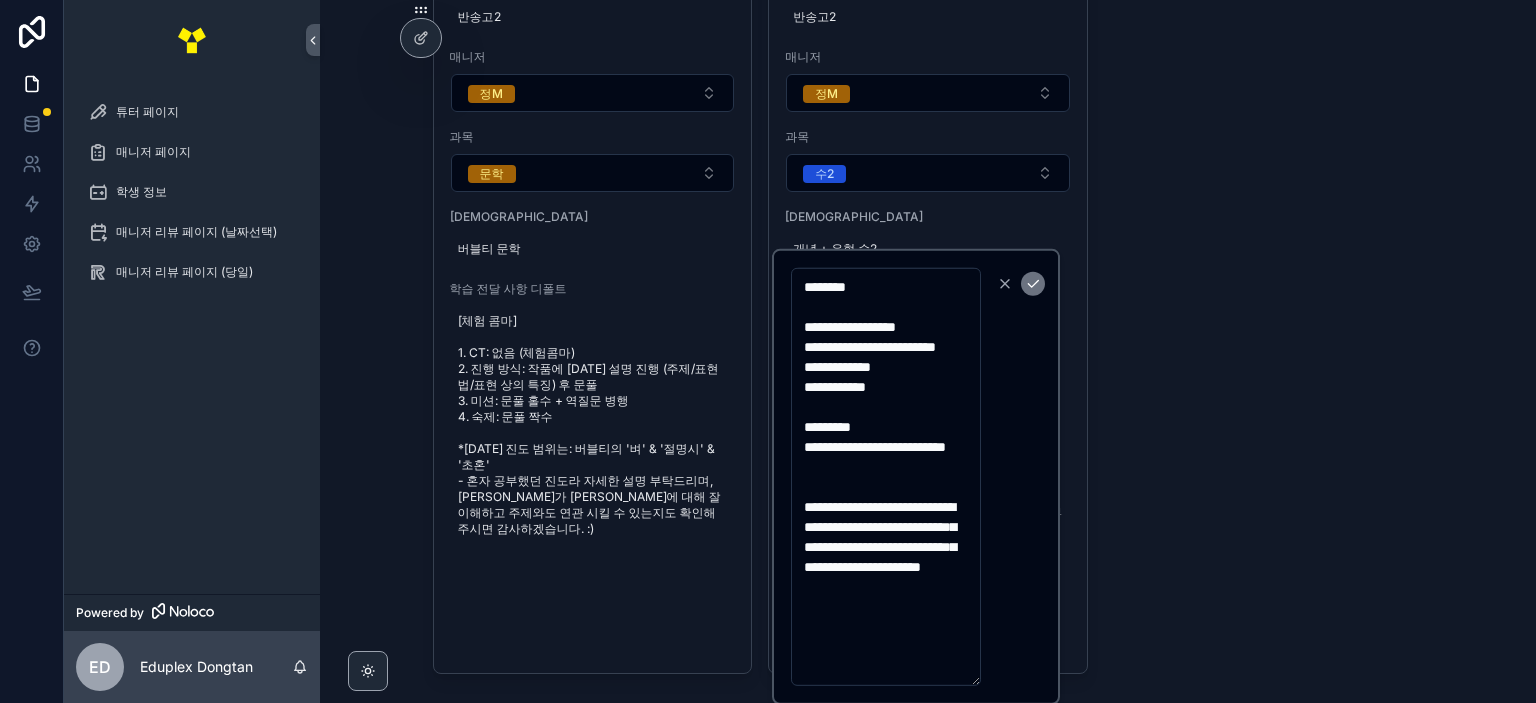 scroll, scrollTop: 100, scrollLeft: 0, axis: vertical 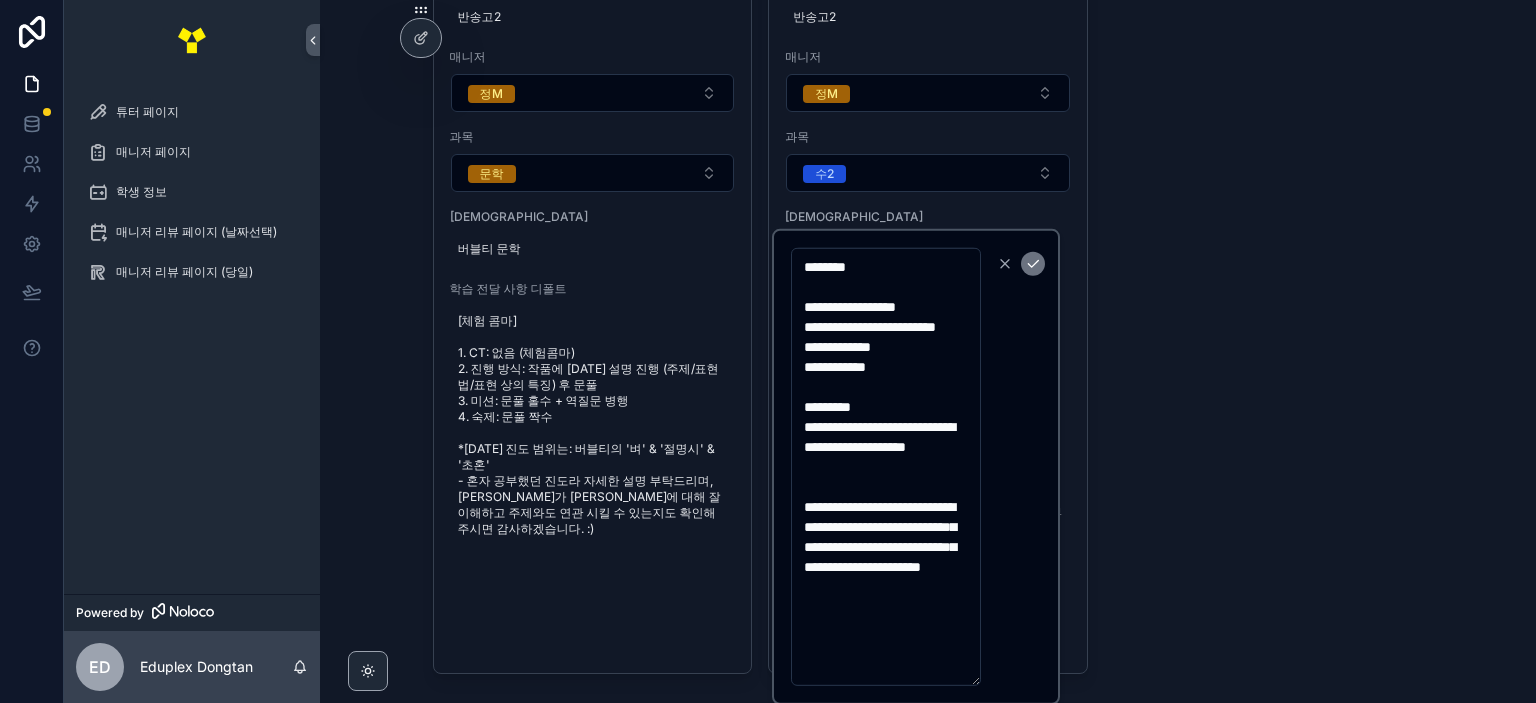 click on "**********" at bounding box center [886, 467] 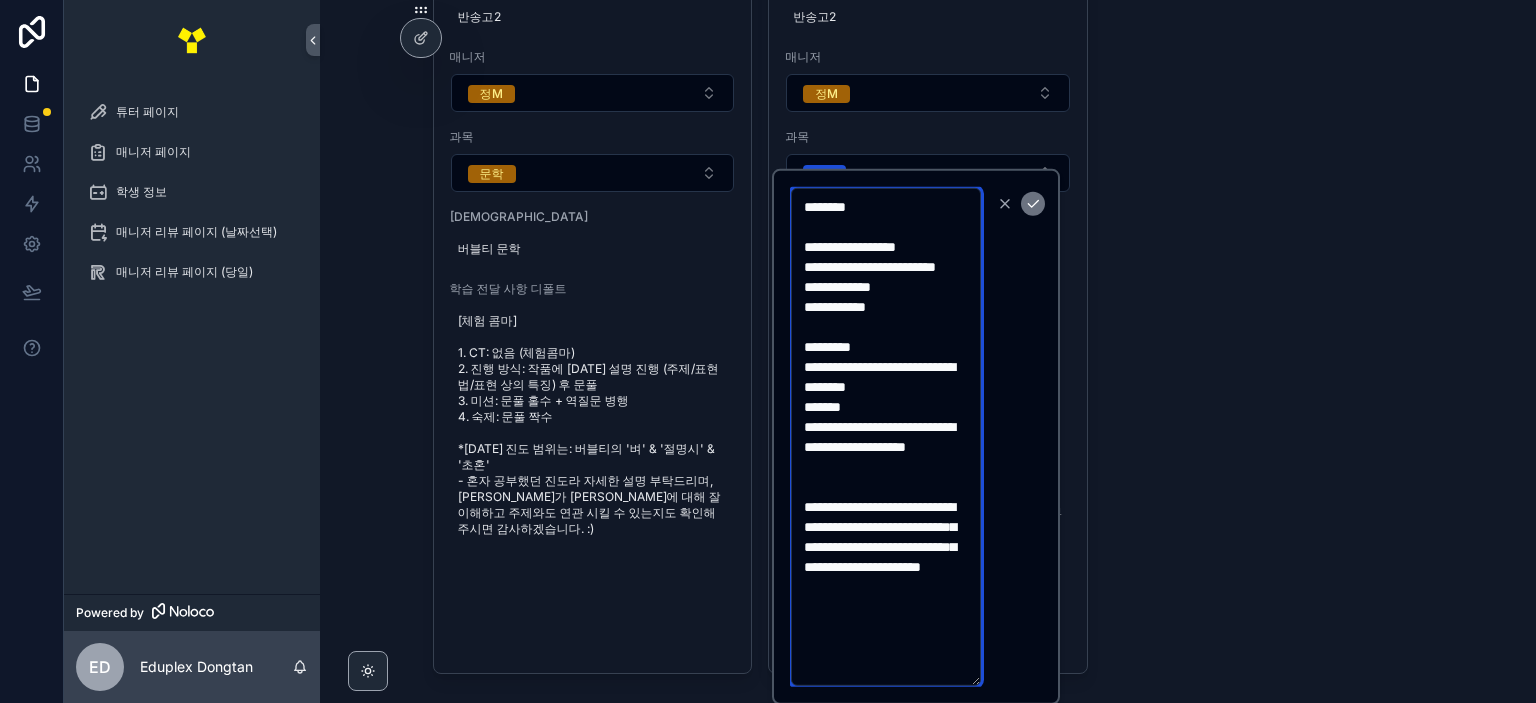 click on "**********" at bounding box center (886, 437) 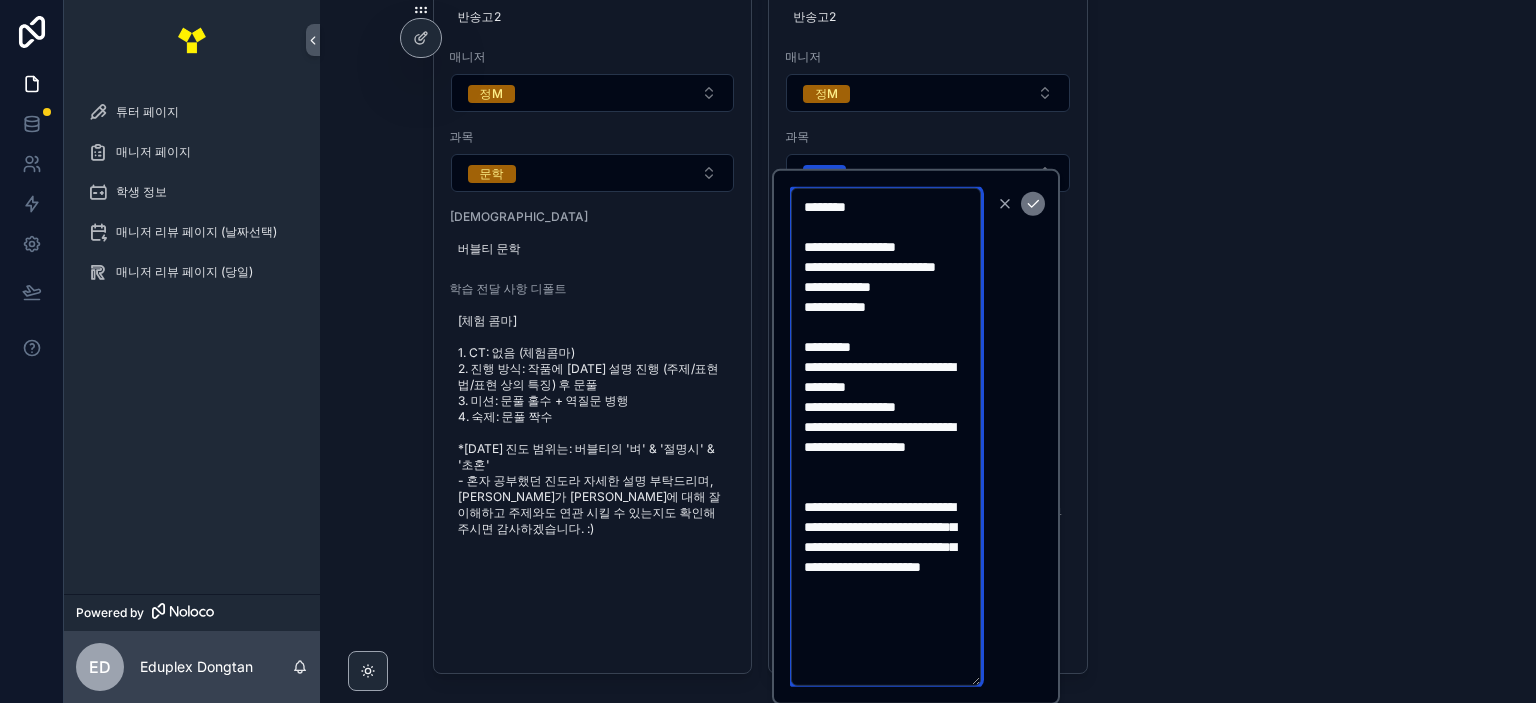 click on "**********" at bounding box center [886, 437] 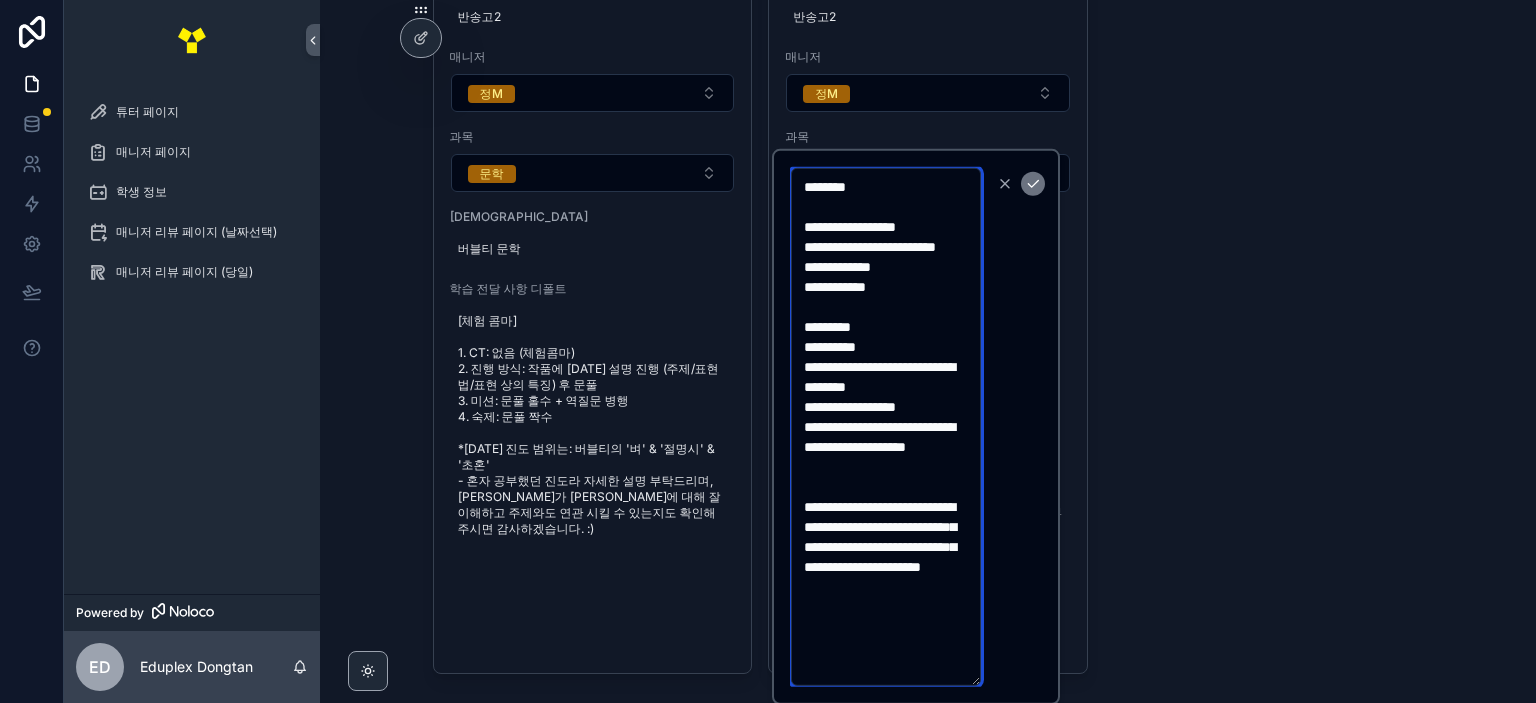 click on "**********" at bounding box center (886, 427) 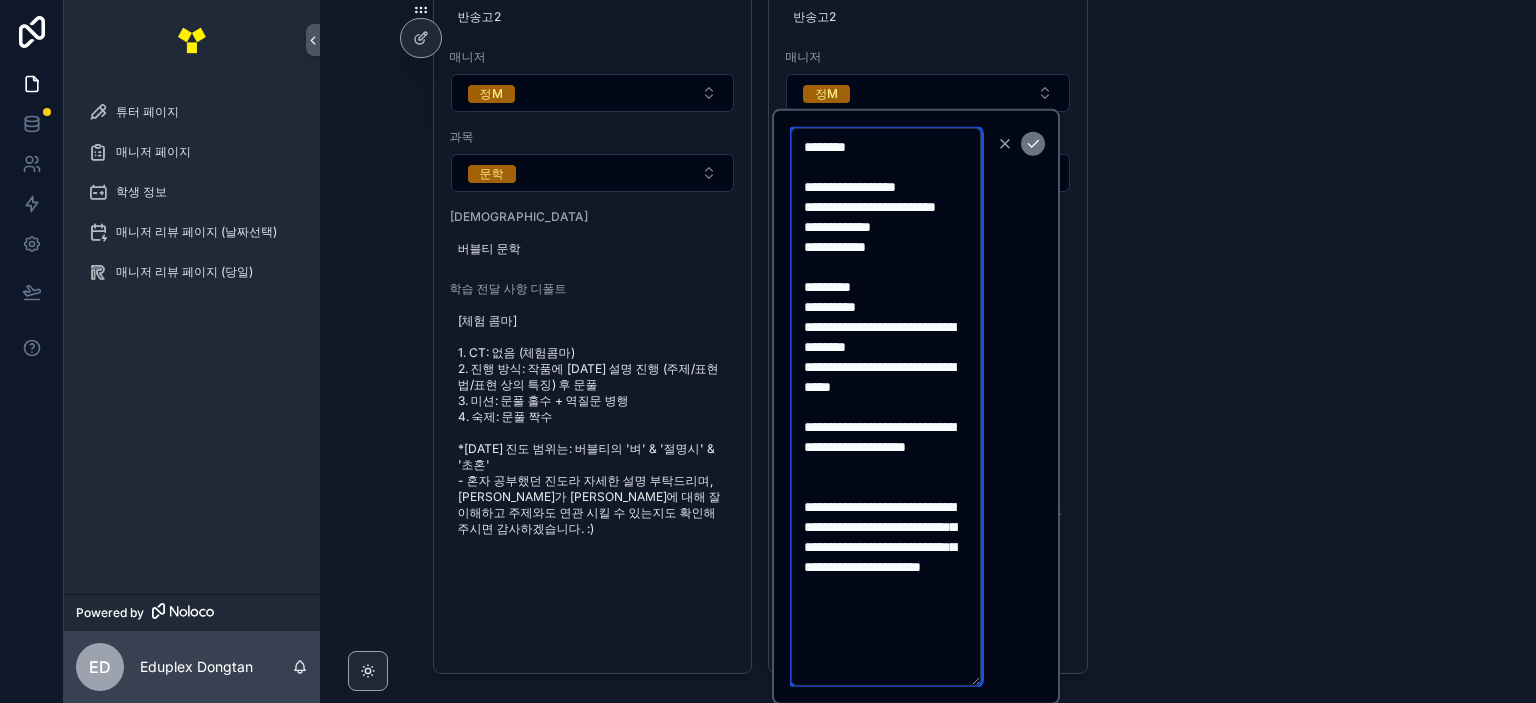 scroll, scrollTop: 140, scrollLeft: 0, axis: vertical 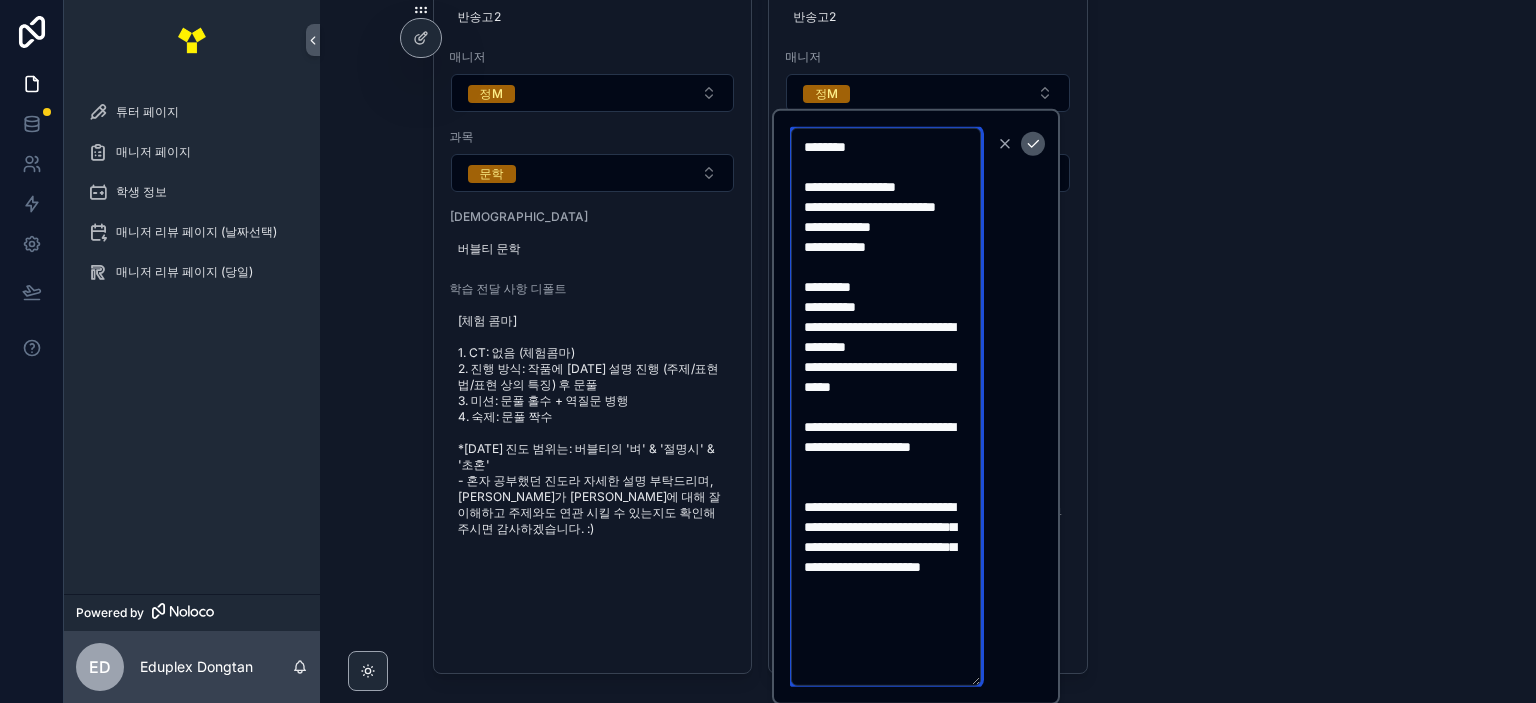 type on "**********" 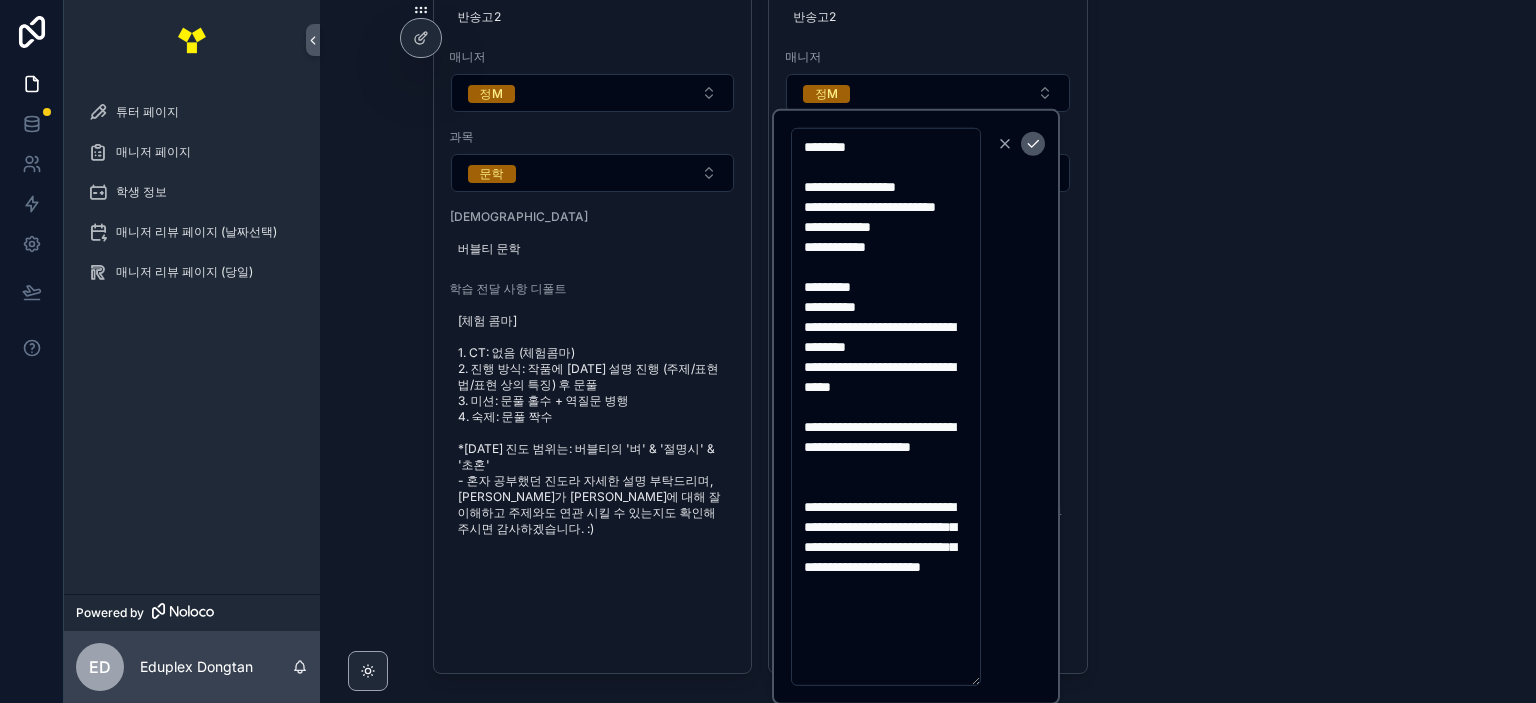 click at bounding box center (1033, 144) 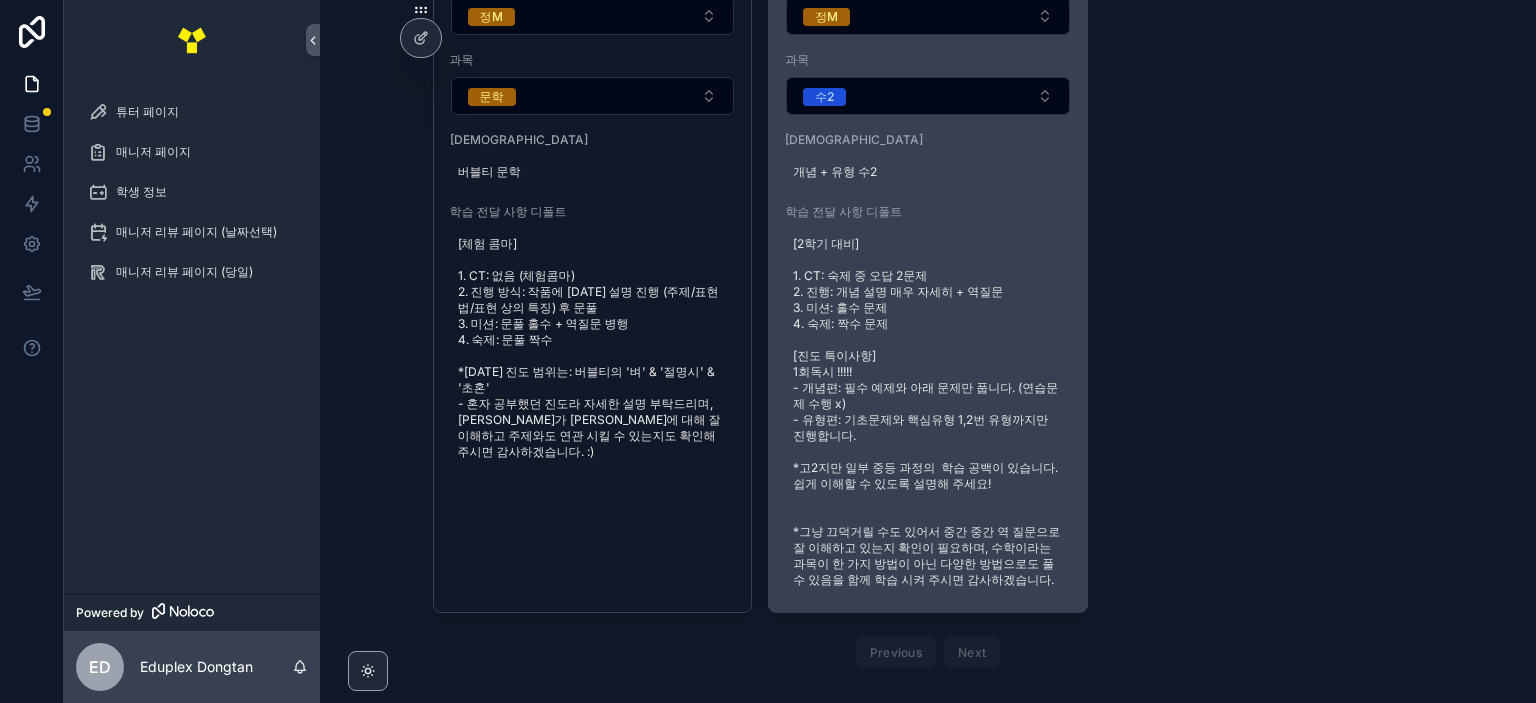scroll, scrollTop: 412, scrollLeft: 0, axis: vertical 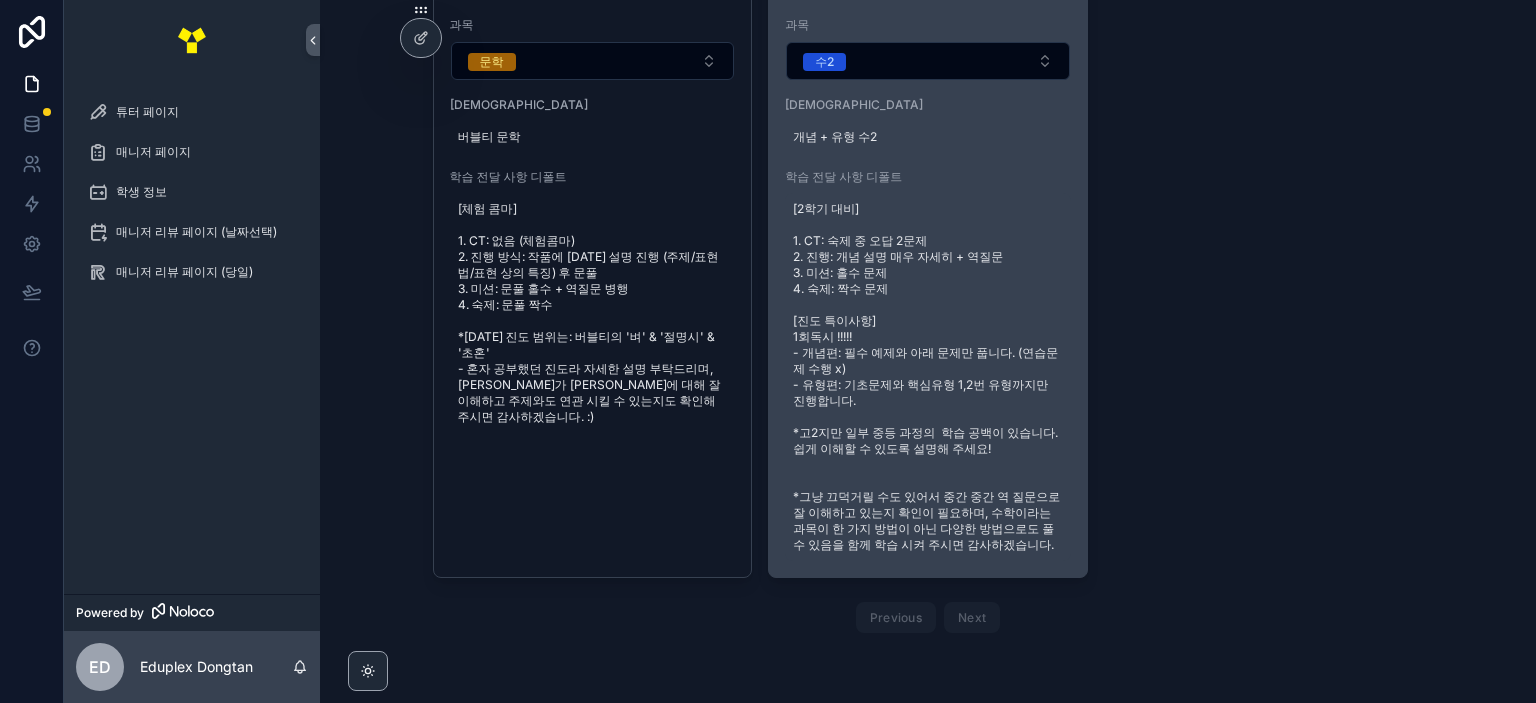 click on "[2학기 대비]
1. CT: 숙제 중 오답 2문제
2. 진행: 개념 설명 매우 자세히 + 역질문
3. 미션: 홀수 문제
4. 숙제: 짝수 문제
[진도 특이사항]
1회독시 !!!!!
- 개념편: 필수 예제와 아래 문제만 풉니다. (연습문제 수행 x)
- 유형편: 기초문제와 핵심유형 1,2번 유형까지만 진행합니다.
*고2지만 일부 중등 과정의  학습 공백이 있습니다. 쉽게 이해할 수 있도록 설명해 주세요!
*그냥 끄덕거릴 수도 있어서 중간 중간 역 질문으로 잘 이해하고 있는지 확인이 필요하며, 수학이라는 과목이 한 가지 방법이 아닌 다양한 방법으로도 풀 수 있음을 함께 학습 시켜 주시면 감사하겠습니다." at bounding box center [928, 377] 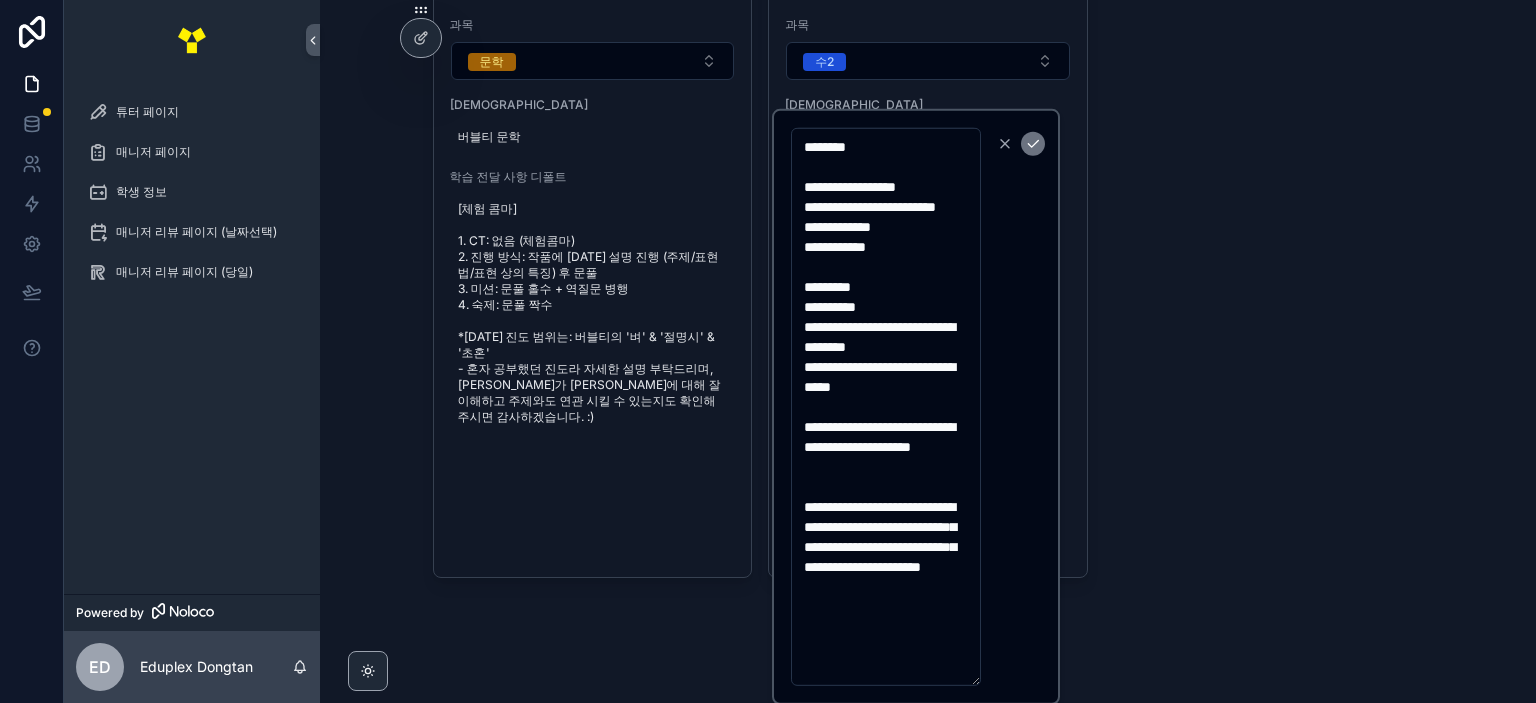 click on "학생 정보 학생 정보 등록 *** 매니저 과목 학생 이름 이석민 학교학년 반송고2 매니저 정M 과목 문학 교재 버블티 문학 학습 전달 사항 디폴트 [체험 콤마]
1. CT: 없음 (체험콤마)
2. 진행 방식: 작품에 대한 설명 진행 (주제/표현법/표현 상의 특징) 후 문풀
3. 미션: 문풀 홀수 + 역질문 병행
4. 숙제: 문풀 짝수
*오늘 진도 범위는: 버블티의 '벼' & '절명시' & '초혼'
- 혼자 공부했던 진도라 자세한 설명 부탁드리며, 석민이가 내용에 대해 잘 이해하고 주제와도 연관 시킬 수 있는지도 확인해주시면 감사하겠습니다. :) 학생 이름 이석민 학교학년 반송고2 매니저 정M 과목 수2 교재 개념 + 유형 수2 학습 전달 사항 디폴트 Previous Next" at bounding box center (928, 146) 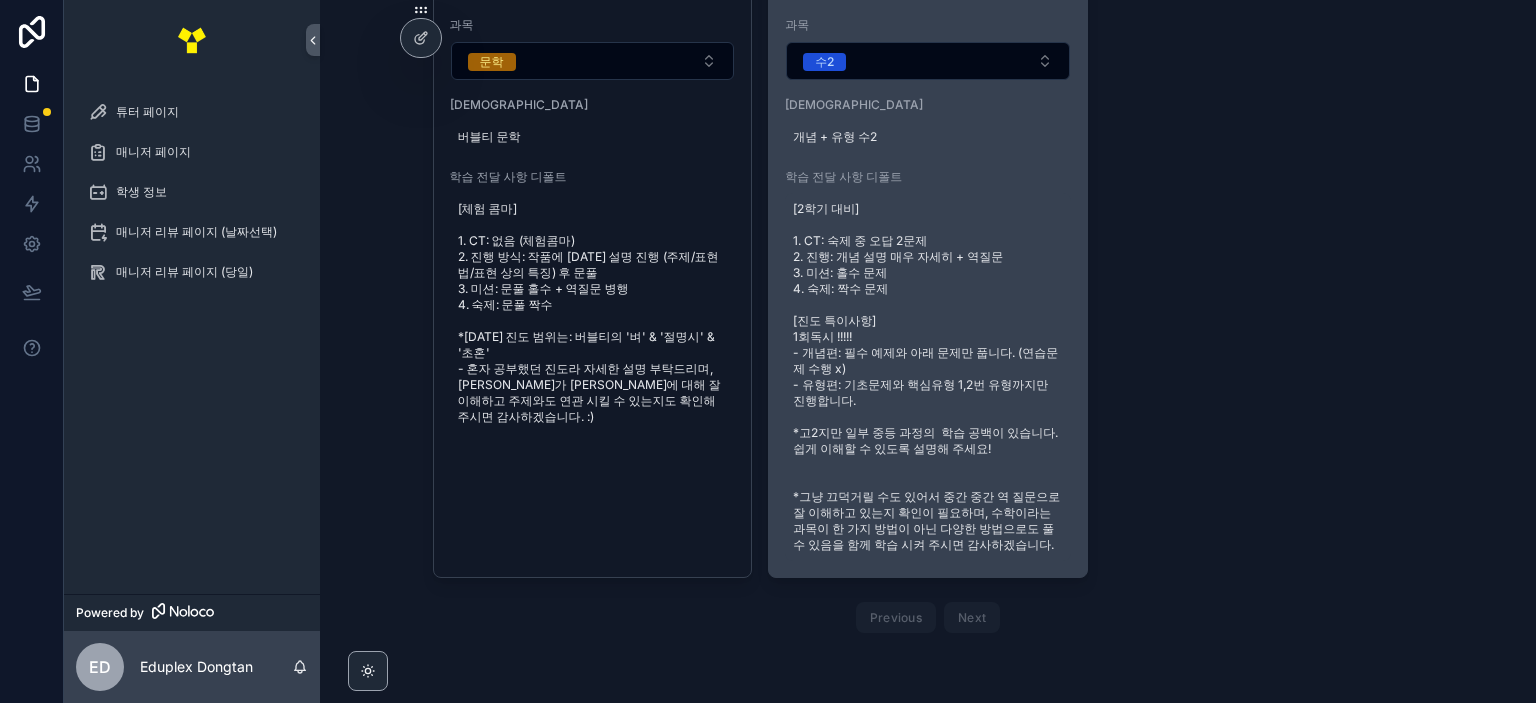 click on "[2학기 대비]
1. CT: 숙제 중 오답 2문제
2. 진행: 개념 설명 매우 자세히 + 역질문
3. 미션: 홀수 문제
4. 숙제: 짝수 문제
[진도 특이사항]
1회독시 !!!!!
- 개념편: 필수 예제와 아래 문제만 풉니다. (연습문제 수행 x)
- 유형편: 기초문제와 핵심유형 1,2번 유형까지만 진행합니다.
*고2지만 일부 중등 과정의  학습 공백이 있습니다. 쉽게 이해할 수 있도록 설명해 주세요!
*그냥 끄덕거릴 수도 있어서 중간 중간 역 질문으로 잘 이해하고 있는지 확인이 필요하며, 수학이라는 과목이 한 가지 방법이 아닌 다양한 방법으로도 풀 수 있음을 함께 학습 시켜 주시면 감사하겠습니다." at bounding box center [928, 377] 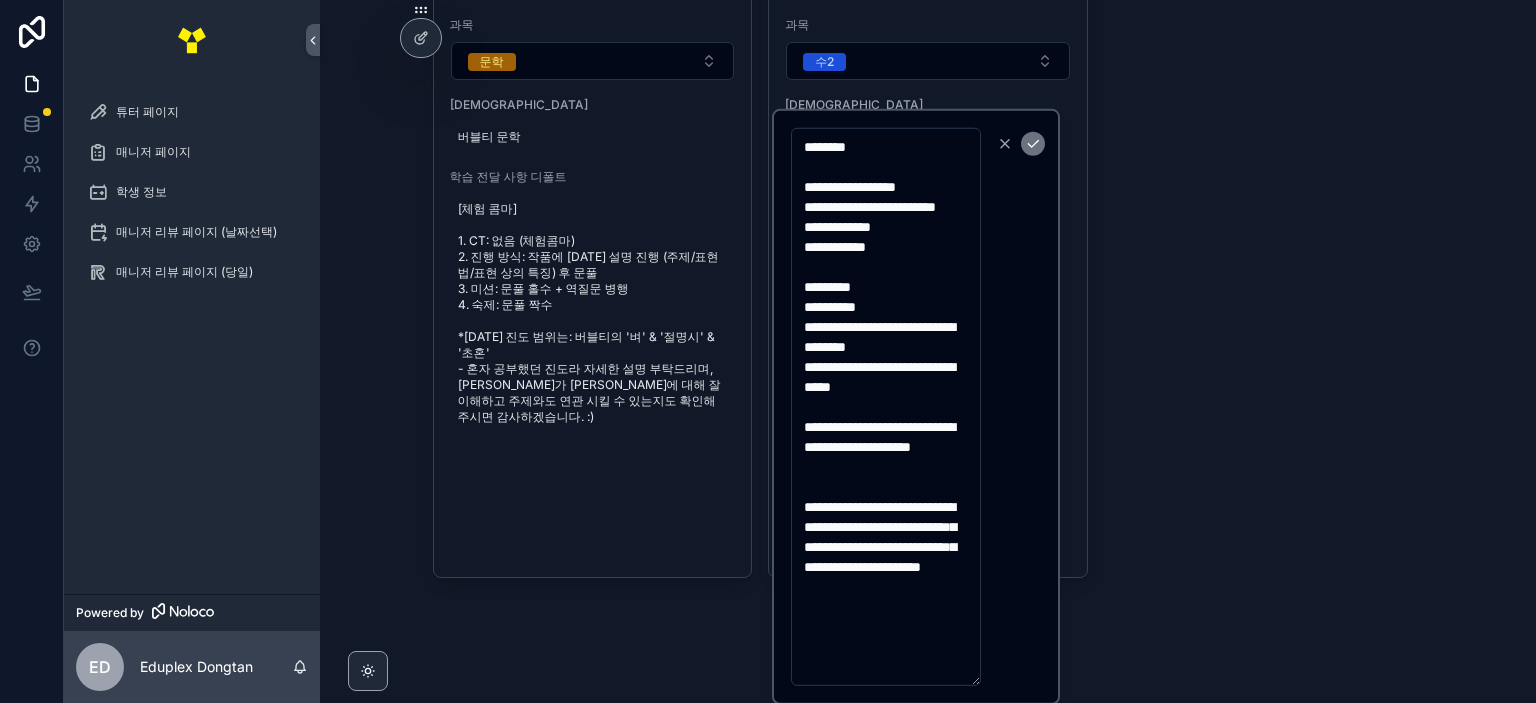 click on "**********" at bounding box center [886, 407] 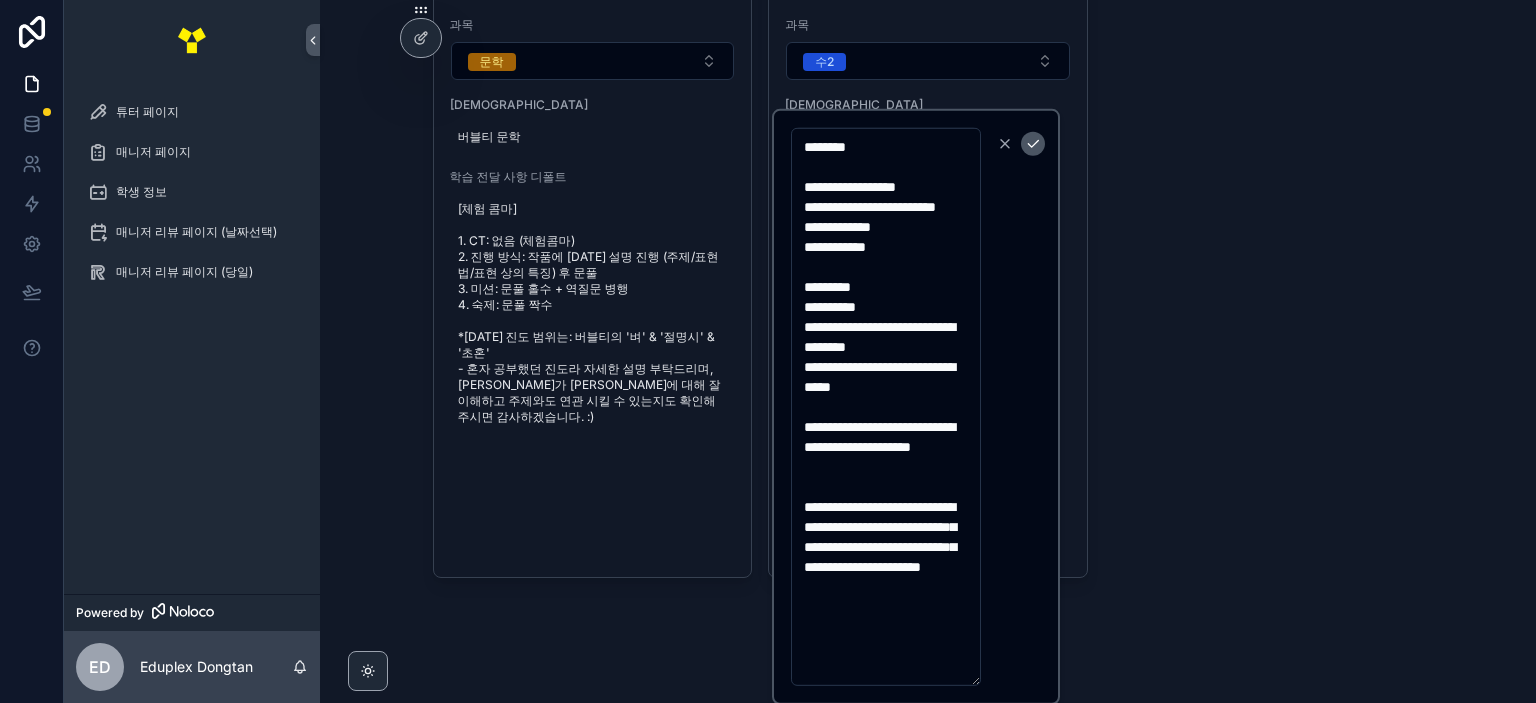 click 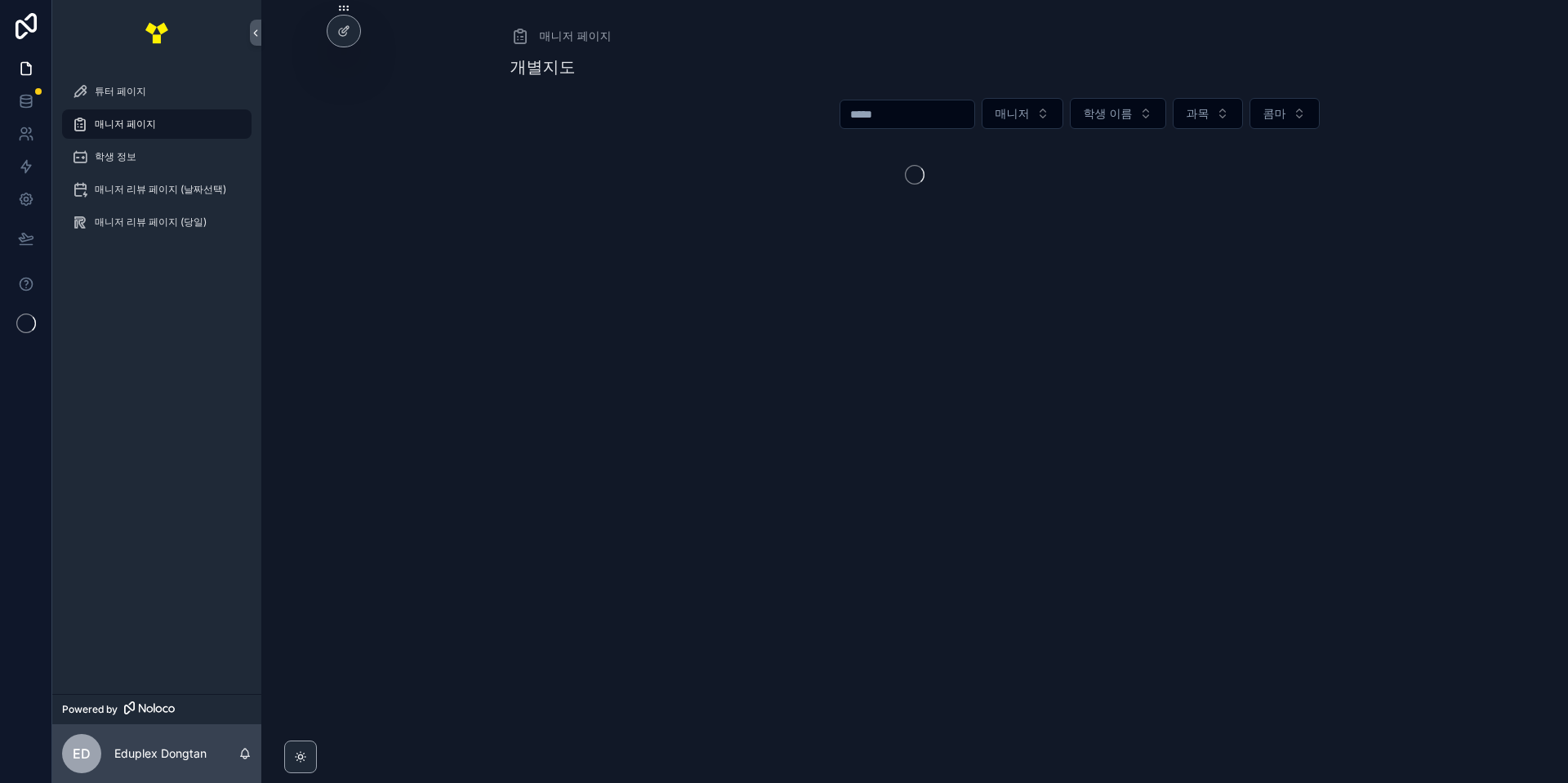 scroll, scrollTop: 0, scrollLeft: 0, axis: both 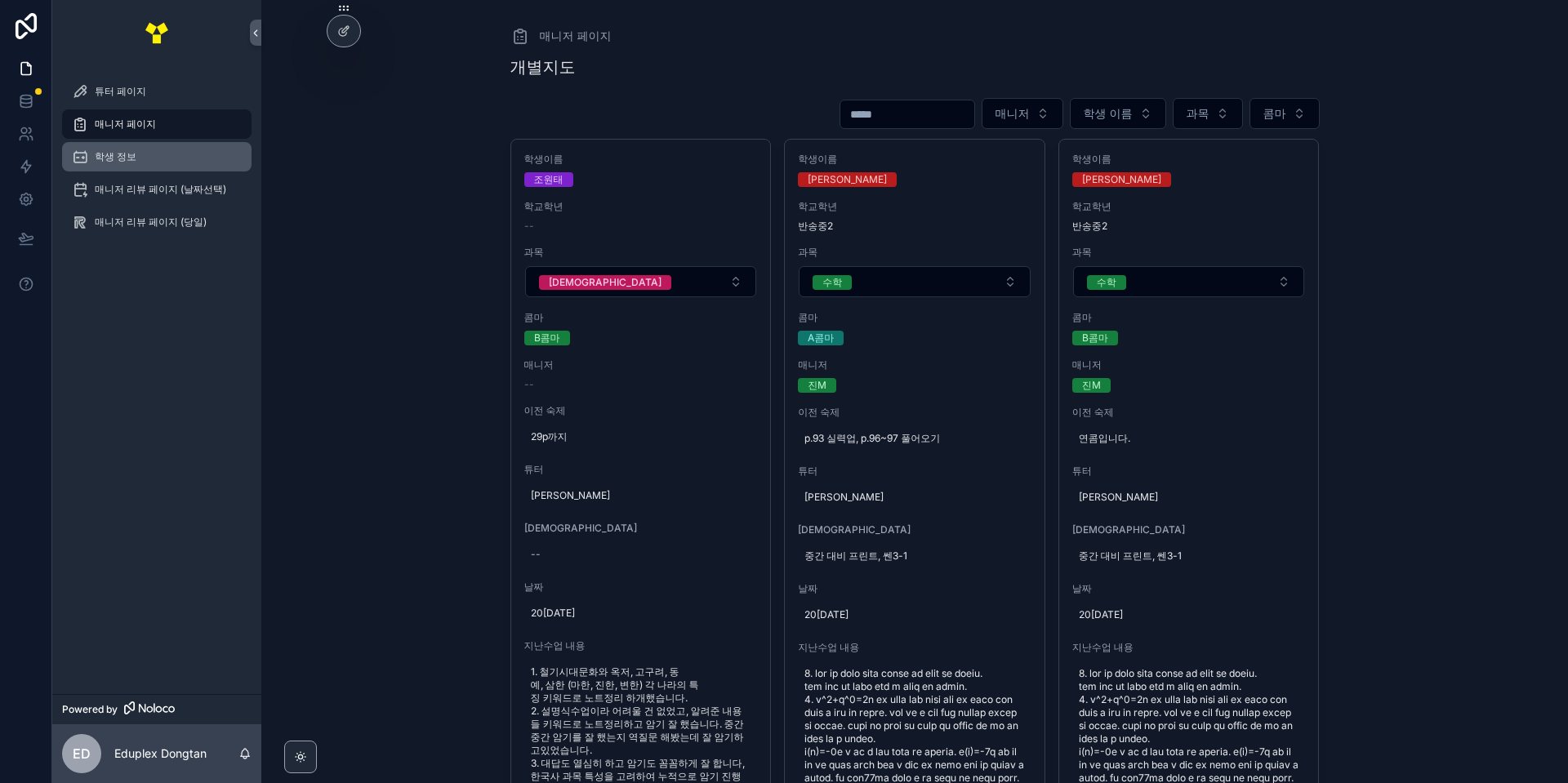 click on "학생 정보" at bounding box center [157, 157] 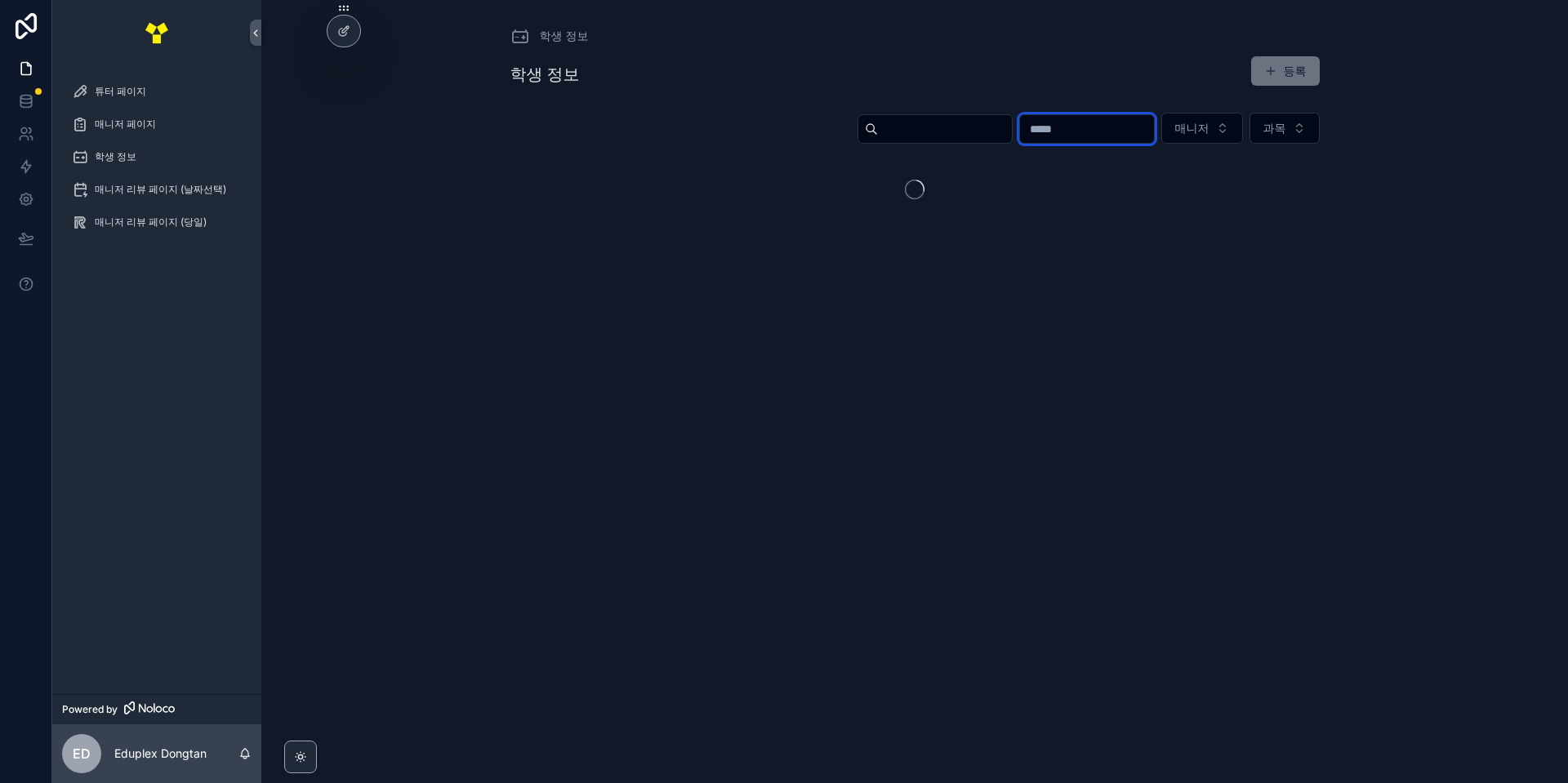 click at bounding box center [1087, 129] 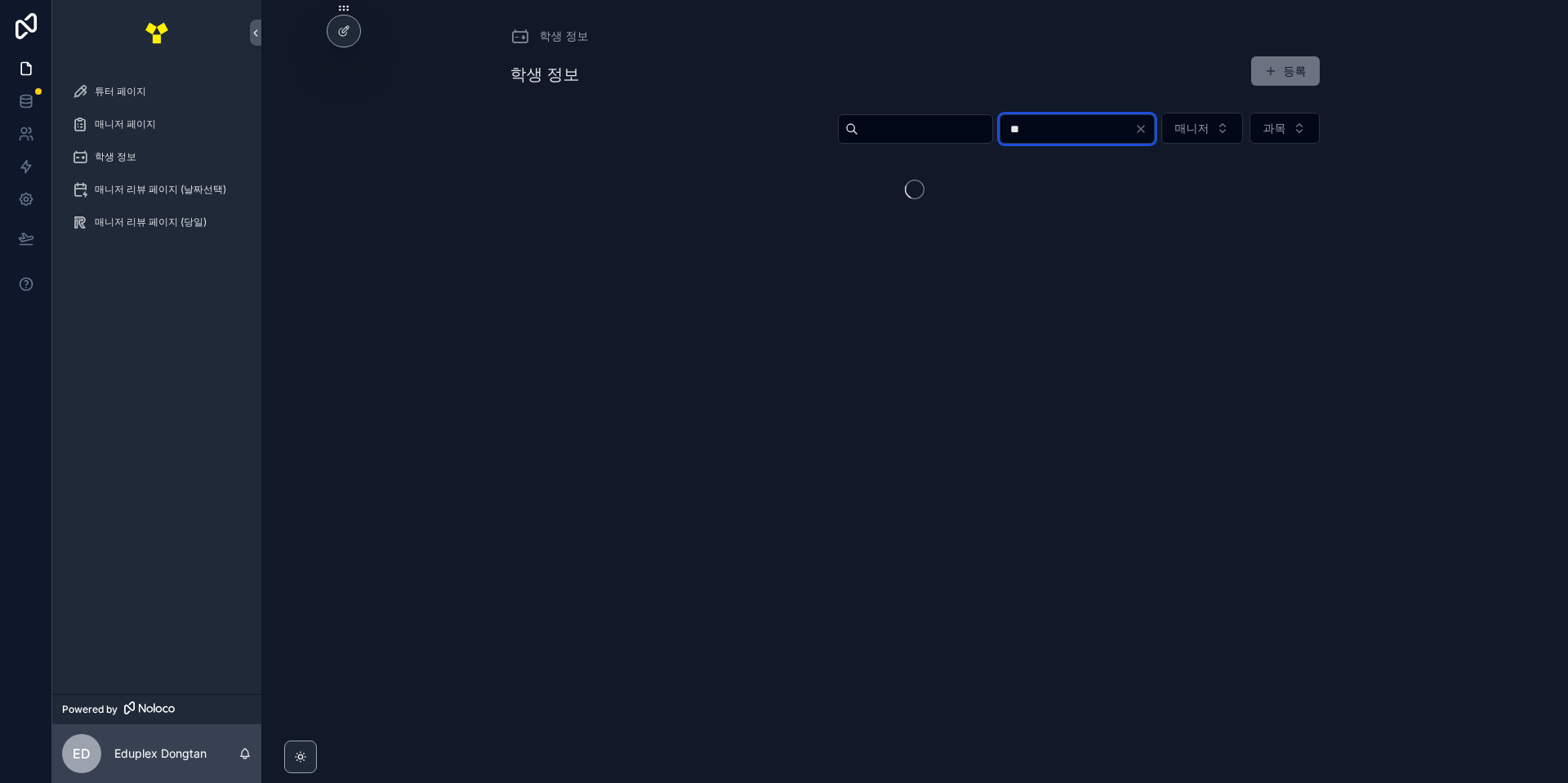 type on "*" 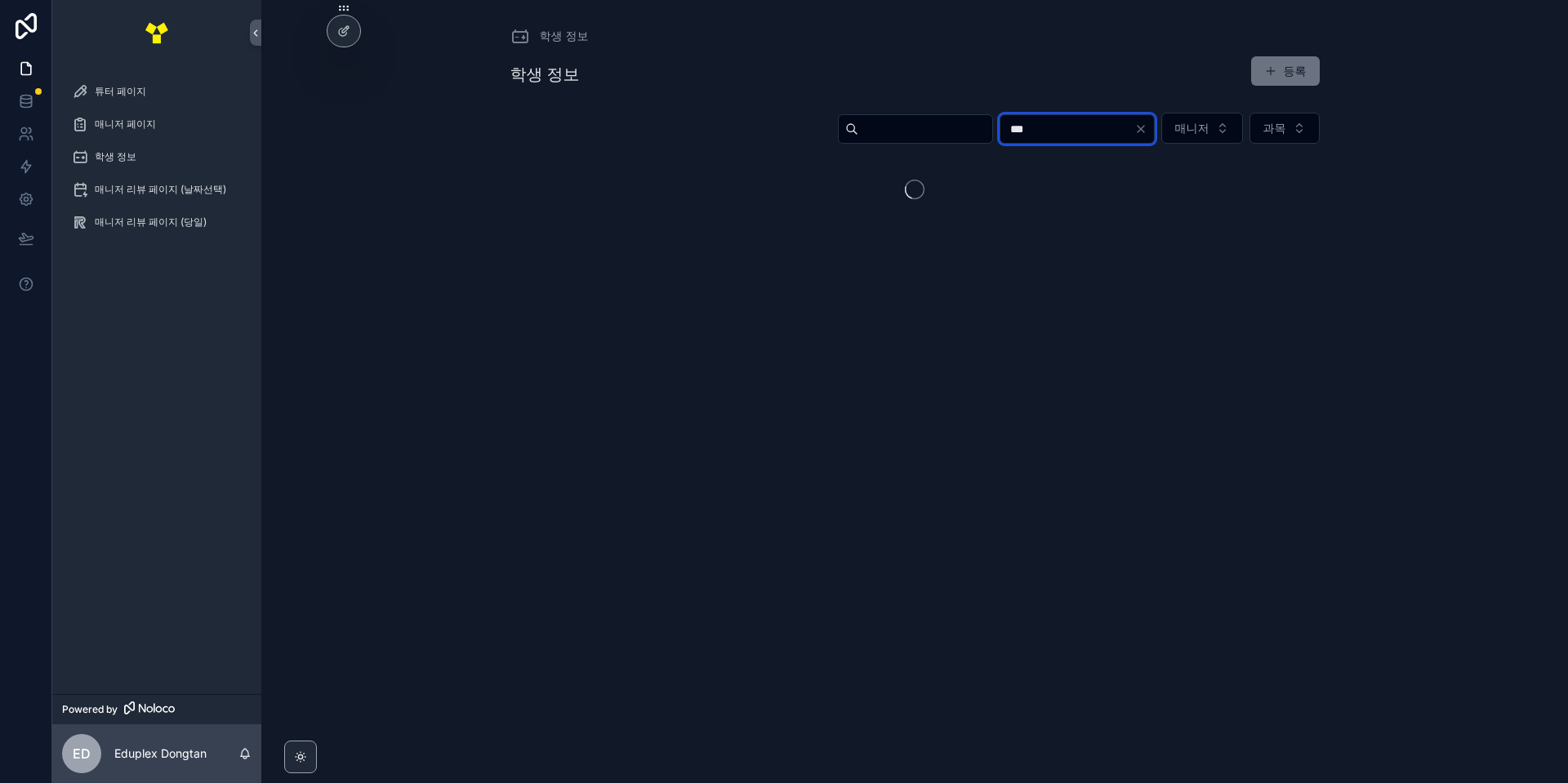 type on "***" 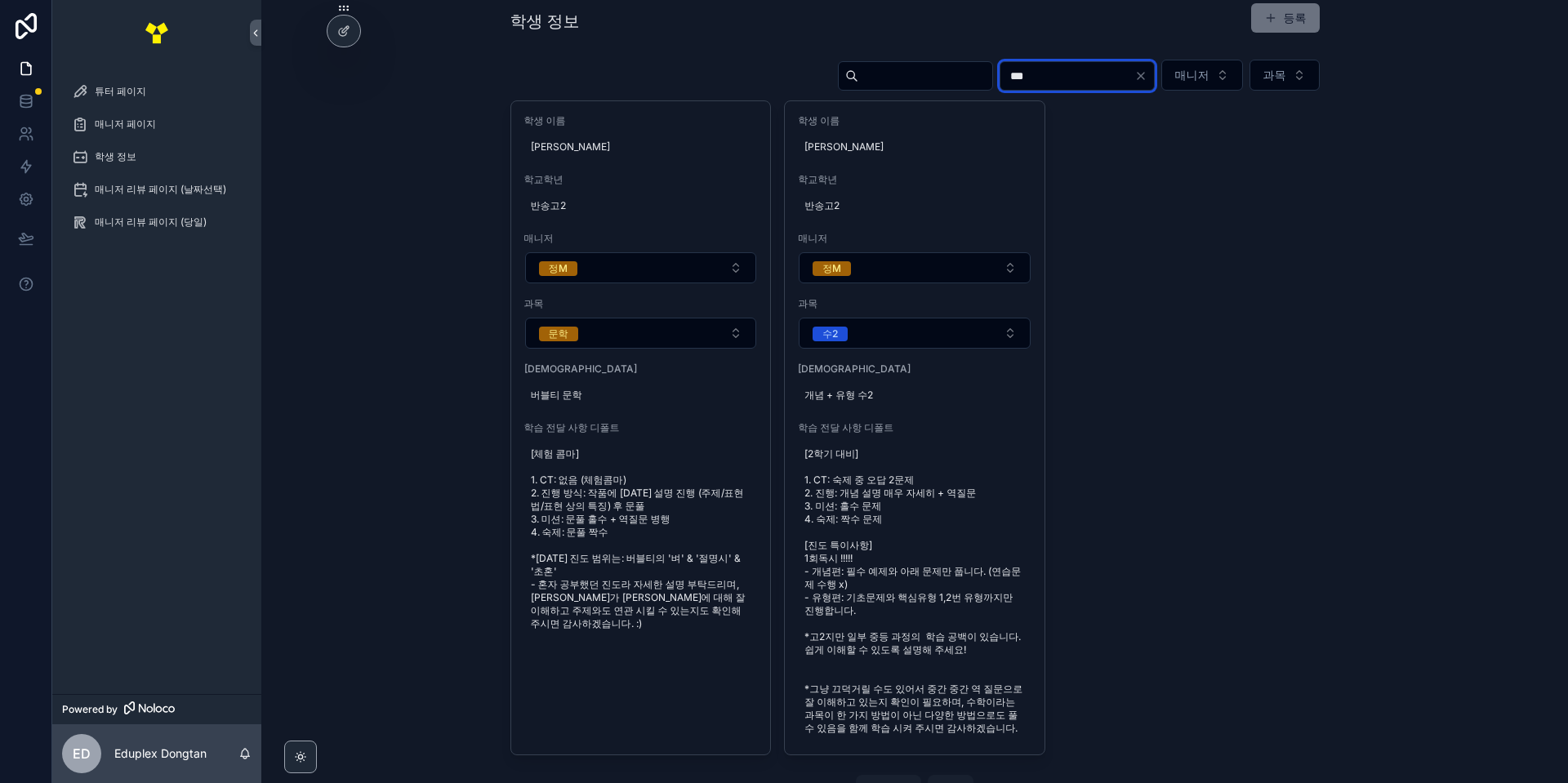 scroll, scrollTop: 82, scrollLeft: 0, axis: vertical 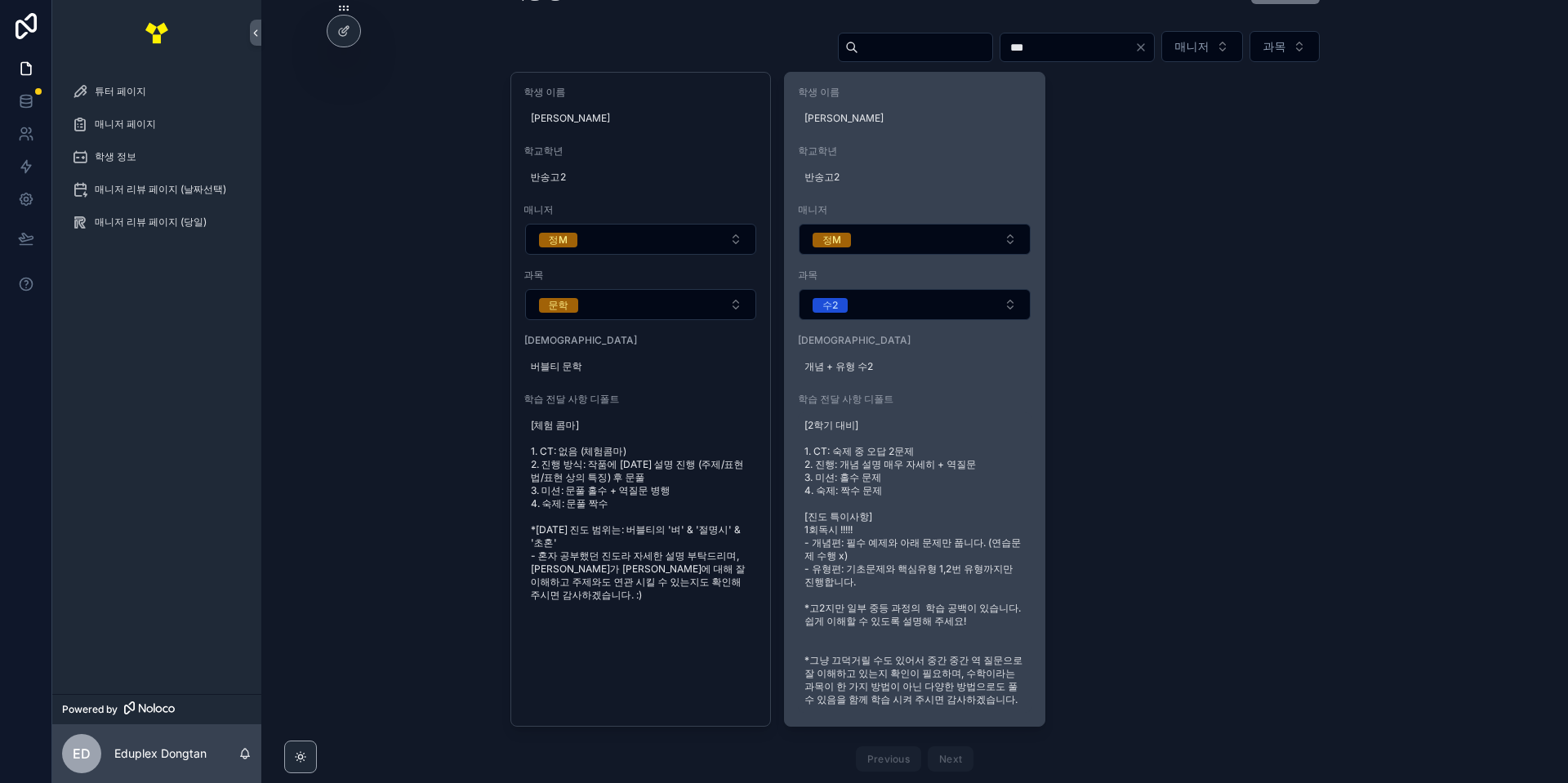 click on "[2학기 대비]
1. CT: 숙제 중 오답 2문제
2. 진행: 개념 설명 매우 자세히 + 역질문
3. 미션: 홀수 문제
4. 숙제: 짝수 문제
[진도 특이사항]
1회독시 !!!!!
- 개념편: 필수 예제와 아래 문제만 풉니다. (연습문제 수행 x)
- 유형편: 기초문제와 핵심유형 1,2번 유형까지만 진행합니다.
*고2지만 일부 중등 과정의  학습 공백이 있습니다. 쉽게 이해할 수 있도록 설명해 주세요!
*그냥 끄덕거릴 수도 있어서 중간 중간 역 질문으로 잘 이해하고 있는지 확인이 필요하며, 수학이라는 과목이 한 가지 방법이 아닌 다양한 방법으로도 풀 수 있음을 함께 학습 시켜 주시면 감사하겠습니다." at bounding box center (915, 563) 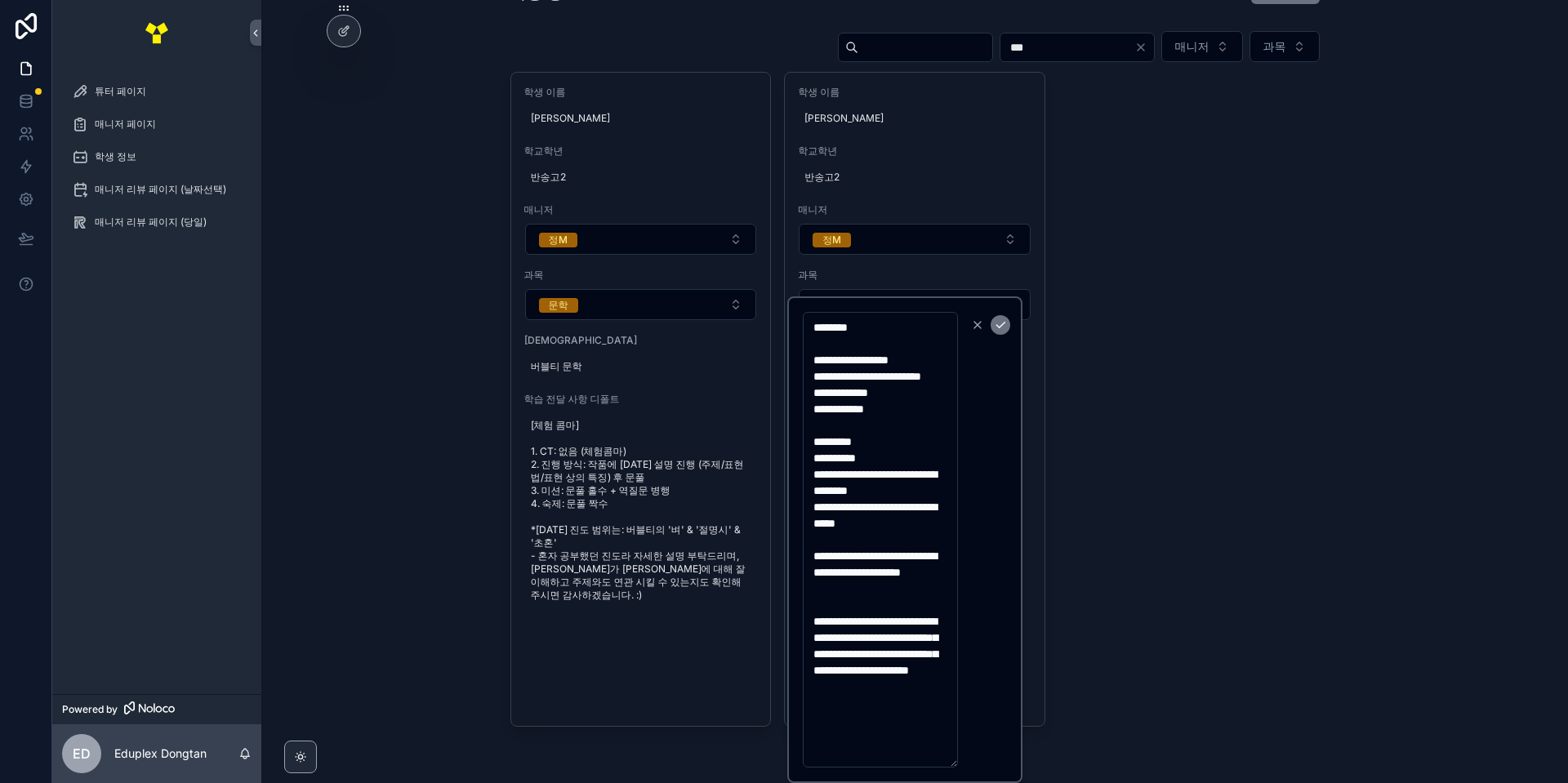 click on "학생 이름 이석민 학교학년 반송고2 매니저 정M 과목 문학 교재 버블티 문학 학습 전달 사항 디폴트 [체험 콤마]
1. CT: 없음 (체험콤마)
2. 진행 방식: 작품에 대한 설명 진행 (주제/표현법/표현 상의 특징) 후 문풀
3. 미션: 문풀 홀수 + 역질문 병행
4. 숙제: 문풀 짝수
*오늘 진도 범위는: 버블티의 '벼' & '절명시' & '초혼'
- 혼자 공부했던 진도라 자세한 설명 부탁드리며, 석민이가 내용에 대해 잘 이해하고 주제와도 연관 시킬 수 있는지도 확인해주시면 감사하겠습니다. :) 학생 이름 이석민 학교학년 반송고2 매니저 정M 과목 수2 교재 개념 + 유형 수2 학습 전달 사항 디폴트 Previous Next" at bounding box center [915, 425] 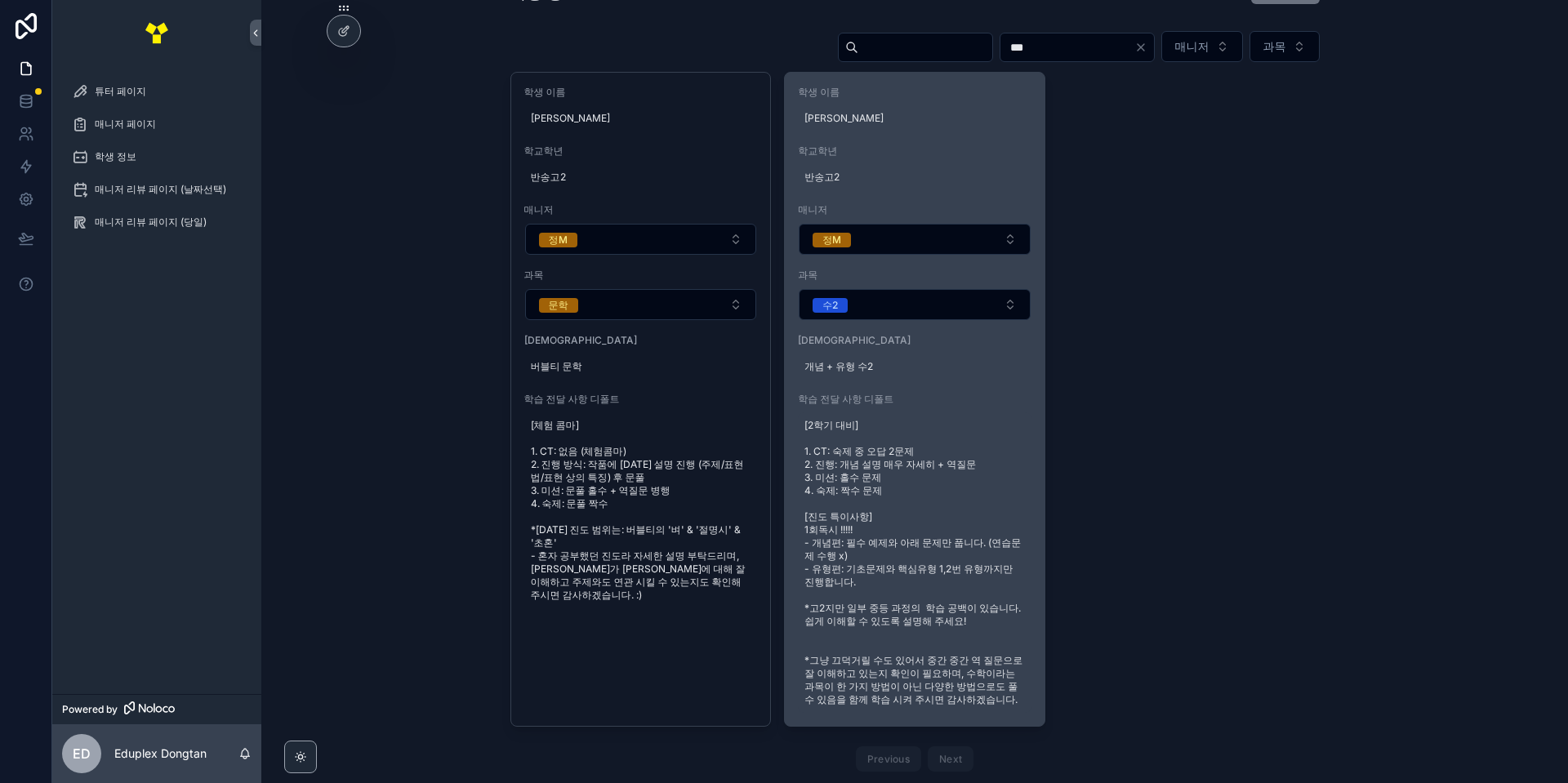 click on "[2학기 대비]
1. CT: 숙제 중 오답 2문제
2. 진행: 개념 설명 매우 자세히 + 역질문
3. 미션: 홀수 문제
4. 숙제: 짝수 문제
[진도 특이사항]
1회독시 !!!!!
- 개념편: 필수 예제와 아래 문제만 풉니다. (연습문제 수행 x)
- 유형편: 기초문제와 핵심유형 1,2번 유형까지만 진행합니다.
*고2지만 일부 중등 과정의  학습 공백이 있습니다. 쉽게 이해할 수 있도록 설명해 주세요!
*그냥 끄덕거릴 수도 있어서 중간 중간 역 질문으로 잘 이해하고 있는지 확인이 필요하며, 수학이라는 과목이 한 가지 방법이 아닌 다양한 방법으로도 풀 수 있음을 함께 학습 시켜 주시면 감사하겠습니다." at bounding box center [915, 563] 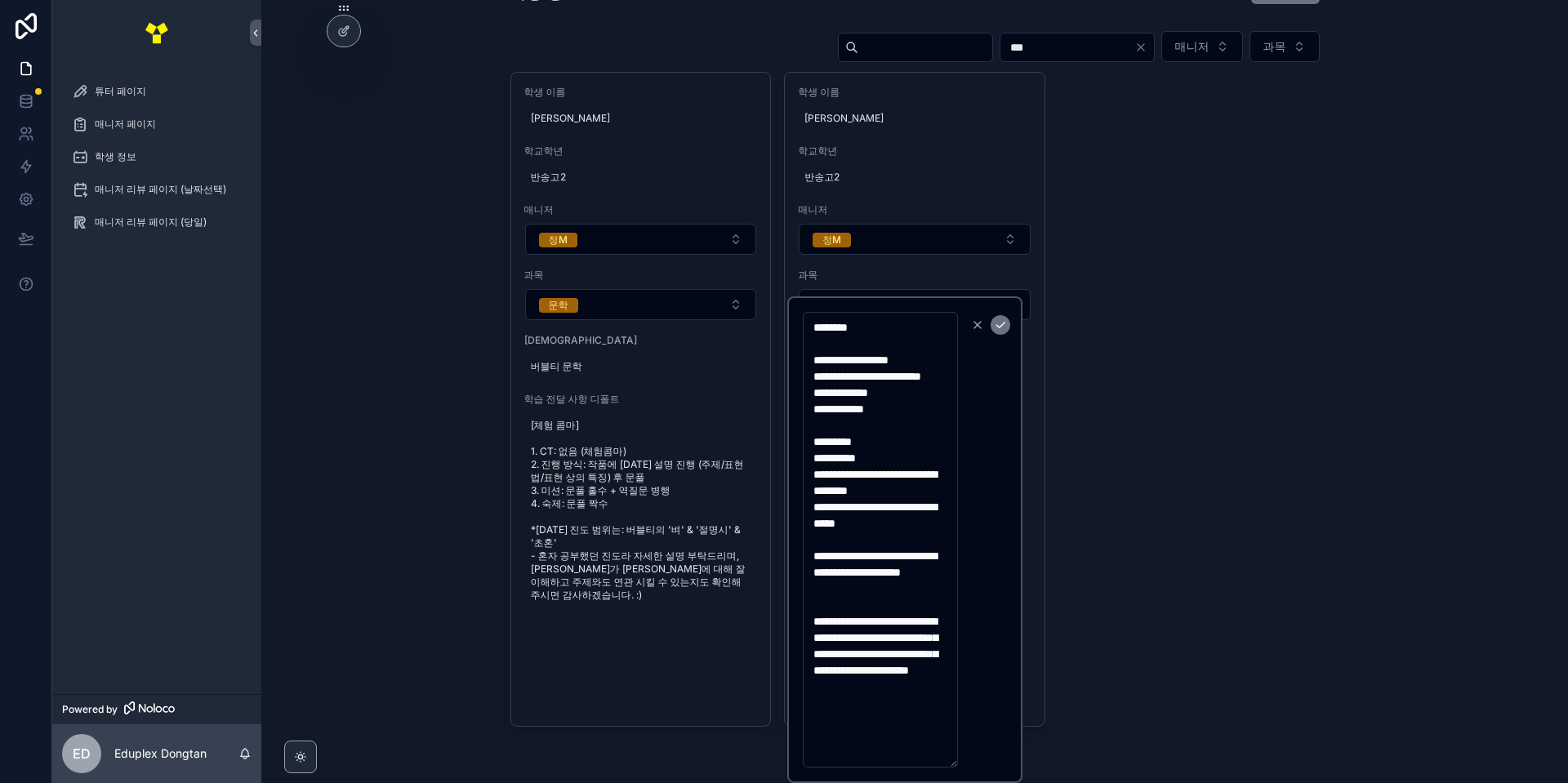 scroll, scrollTop: 114, scrollLeft: 0, axis: vertical 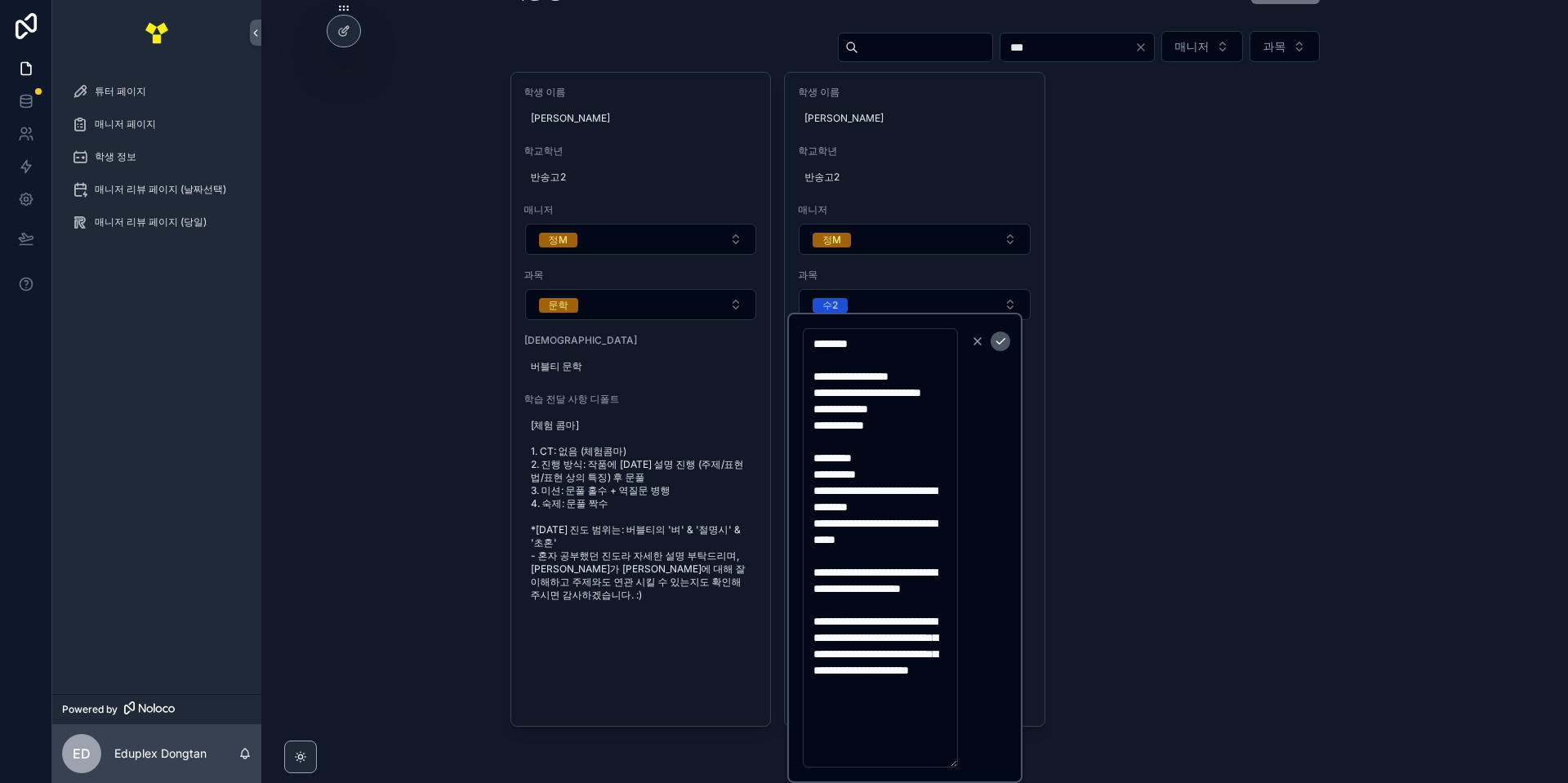 type on "**********" 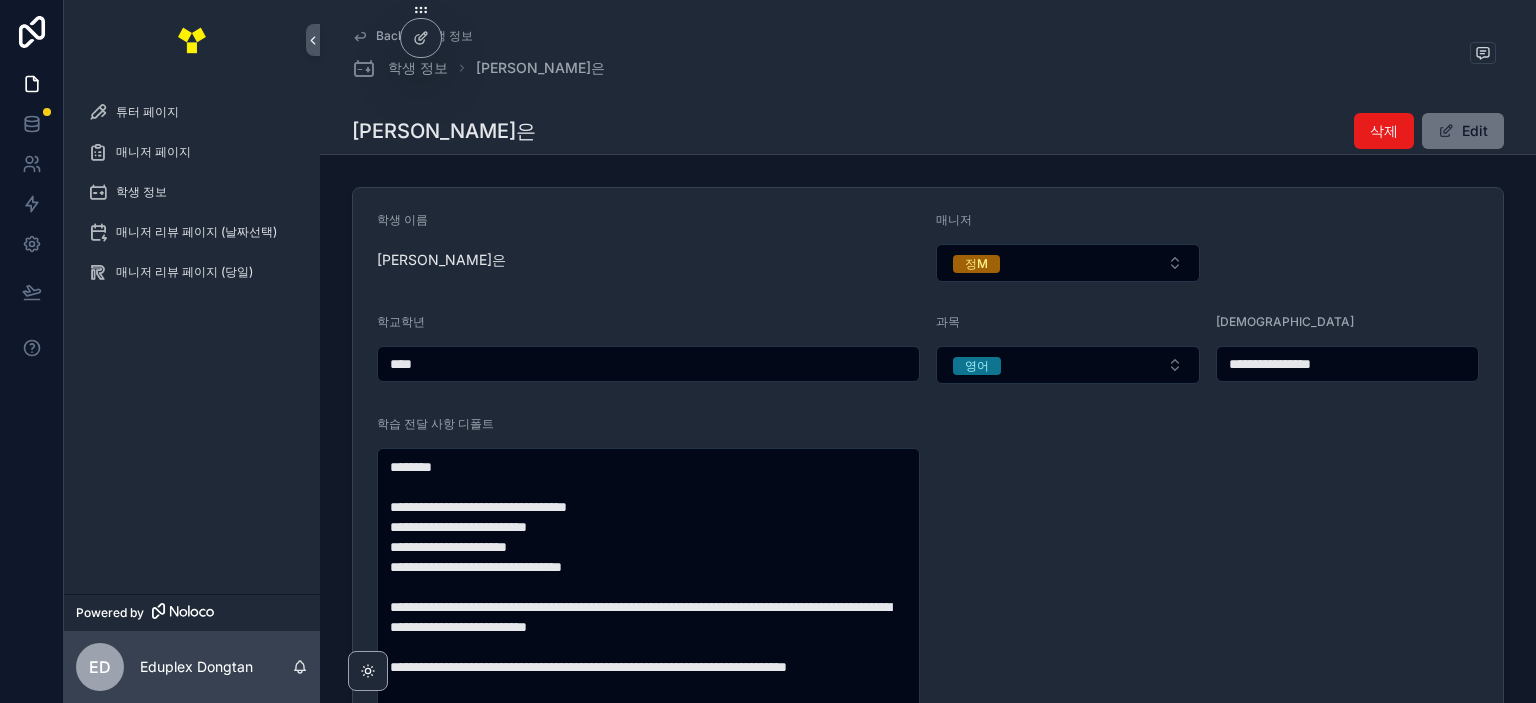 click on "**********" at bounding box center [928, 569] 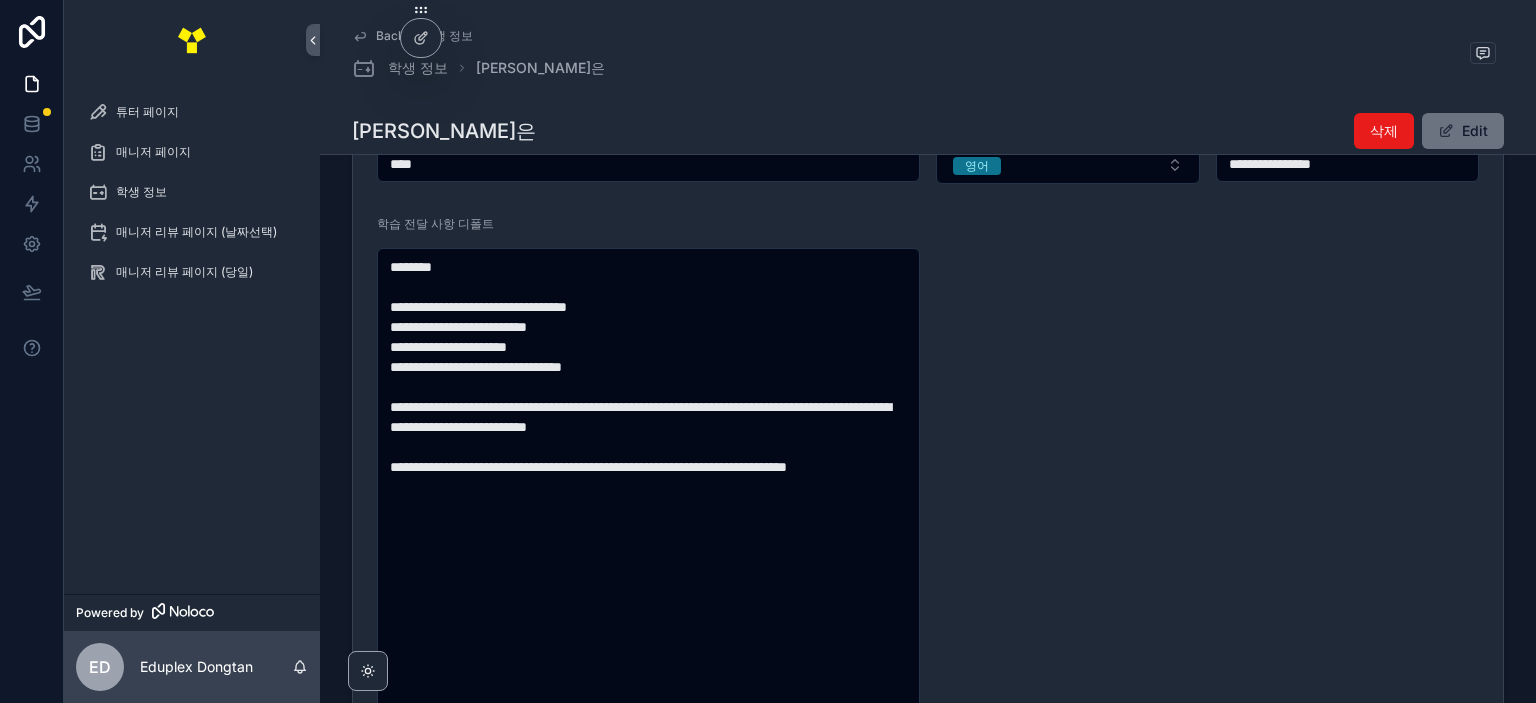 click on "**********" at bounding box center (928, 369) 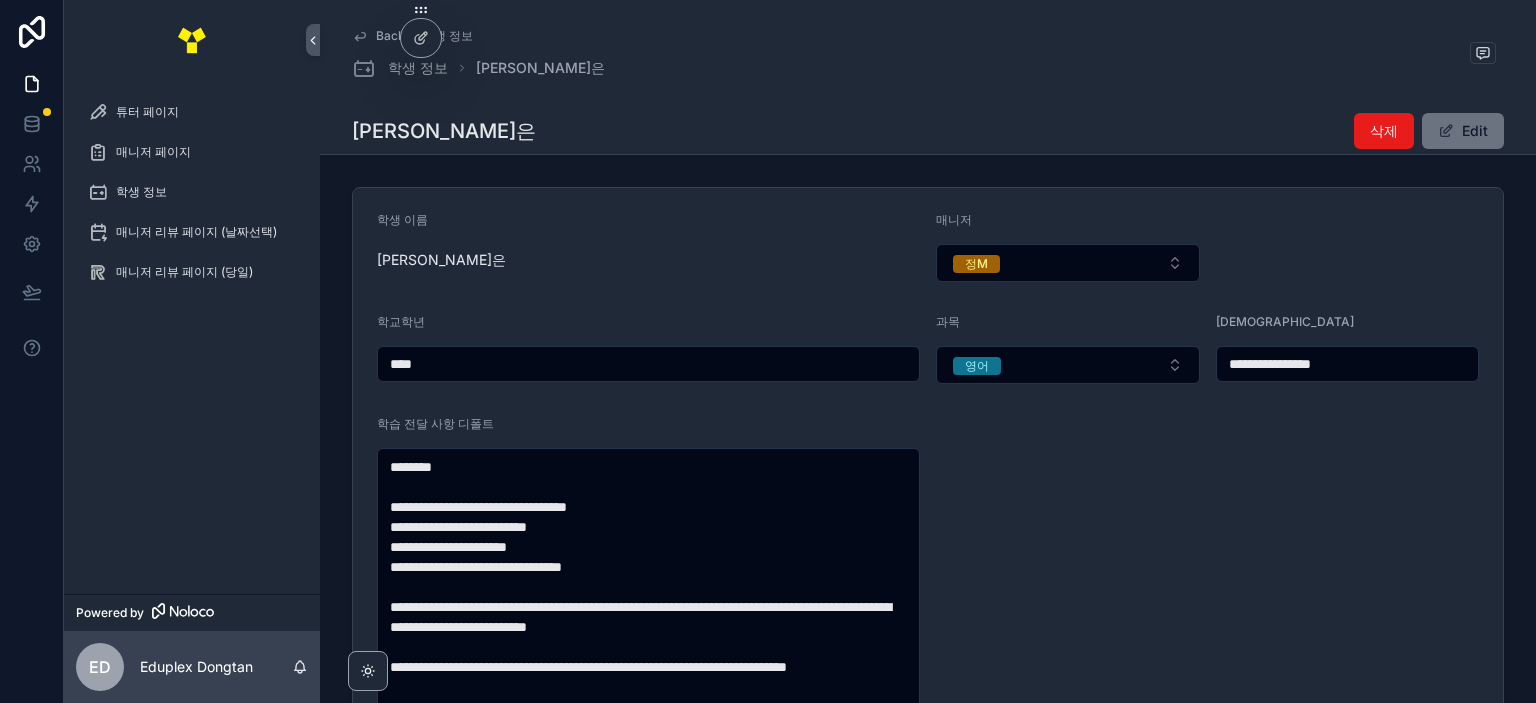 click 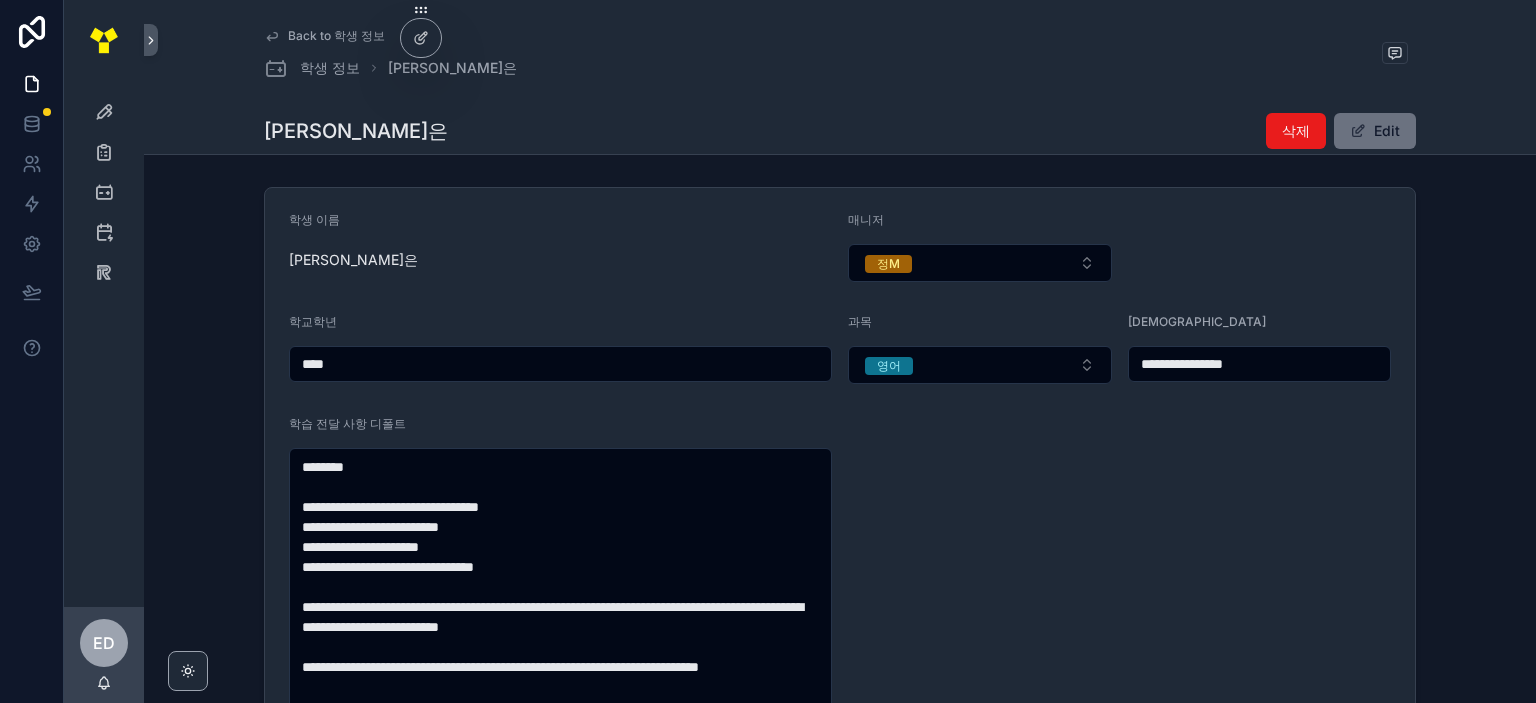 click 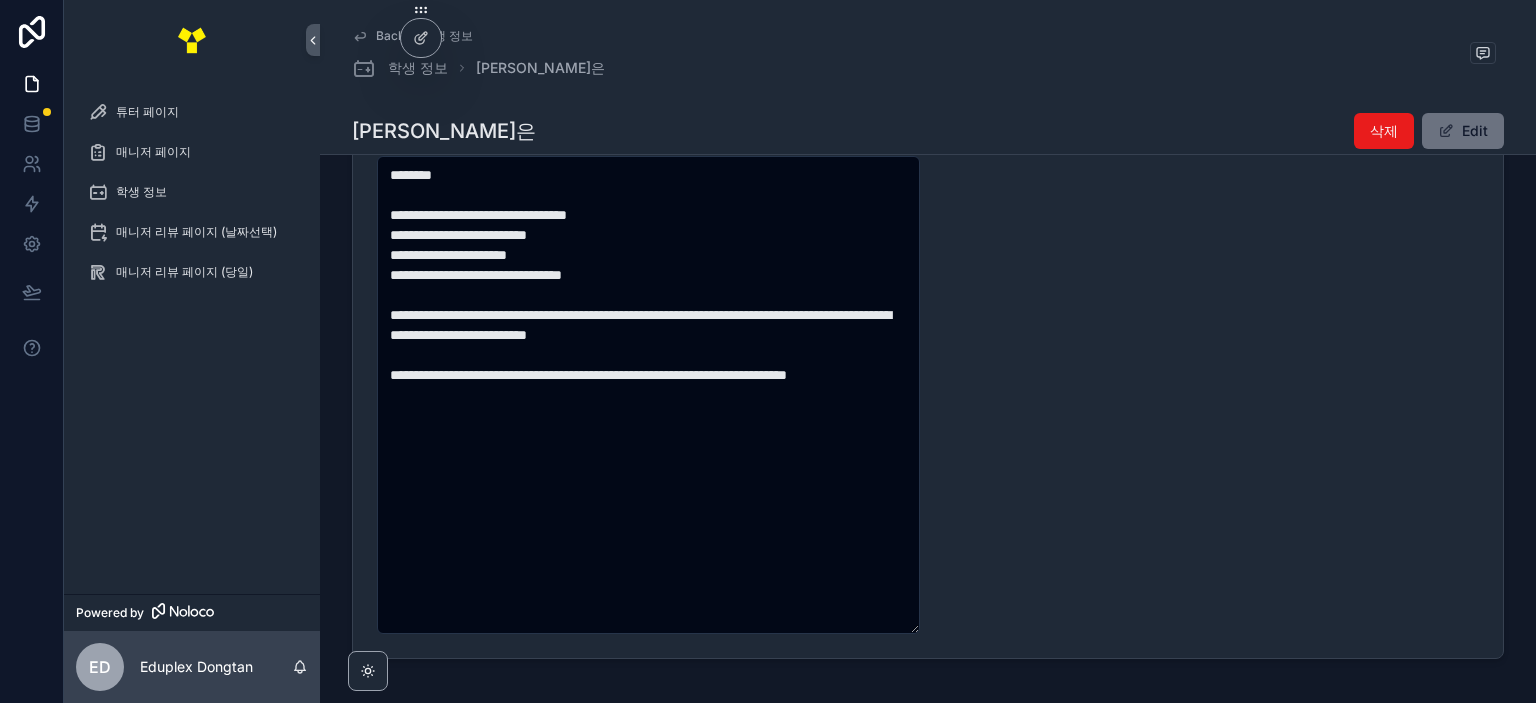 scroll, scrollTop: 300, scrollLeft: 0, axis: vertical 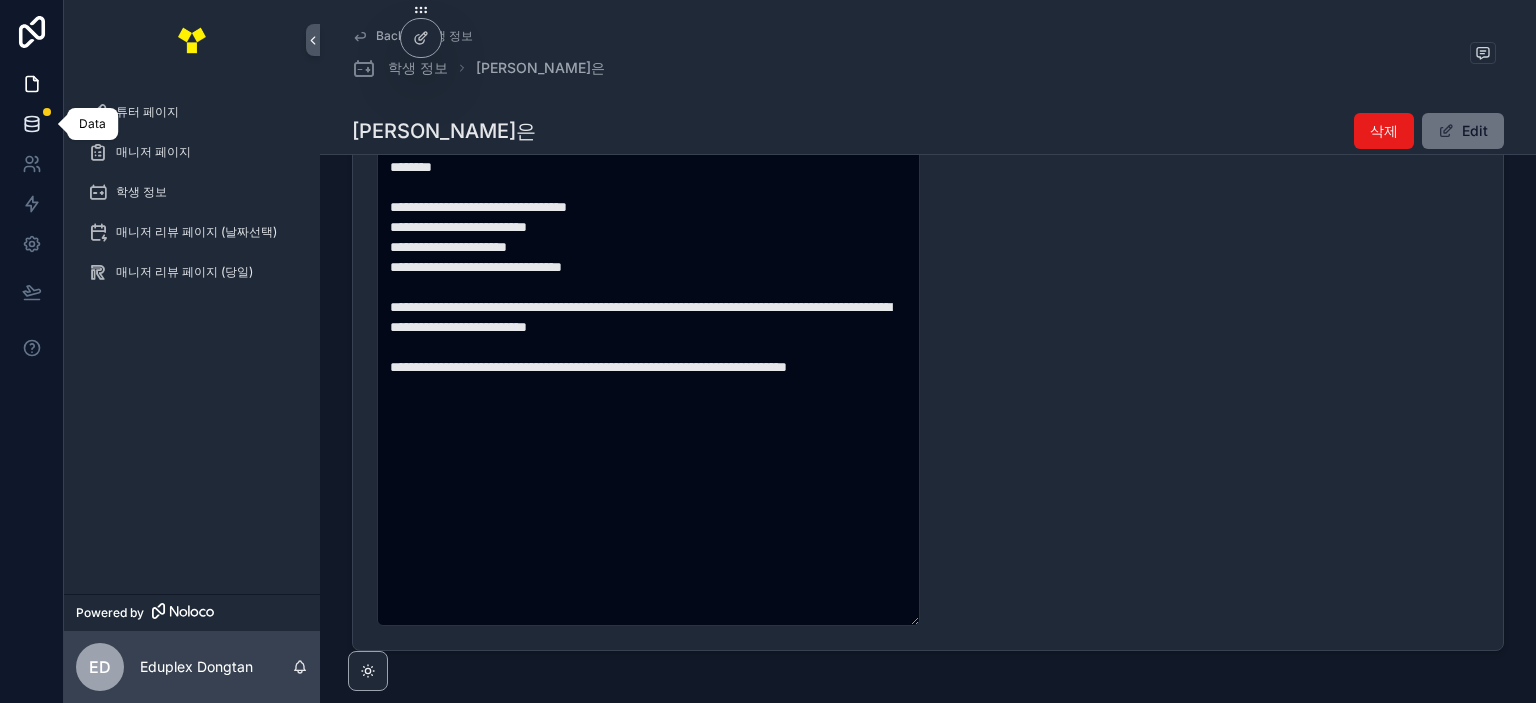 click 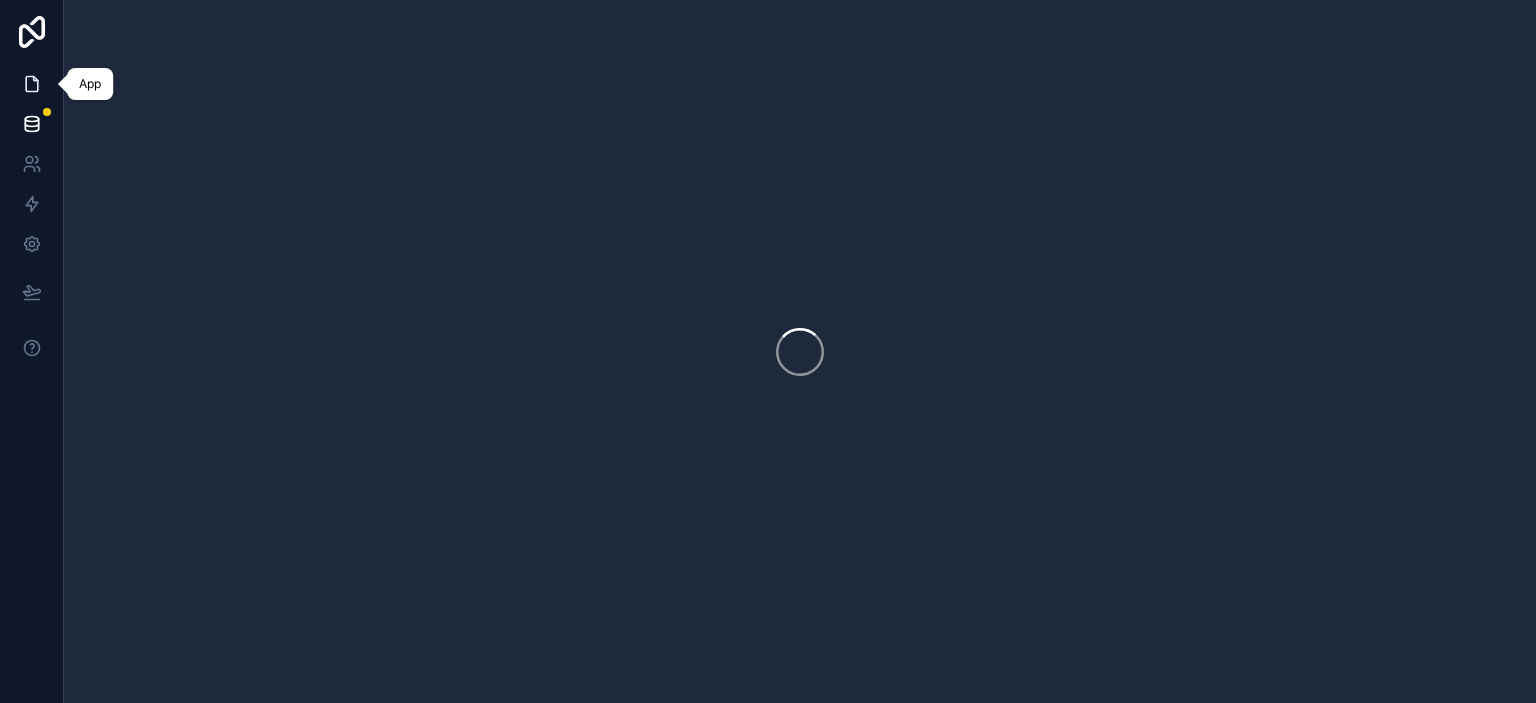 click 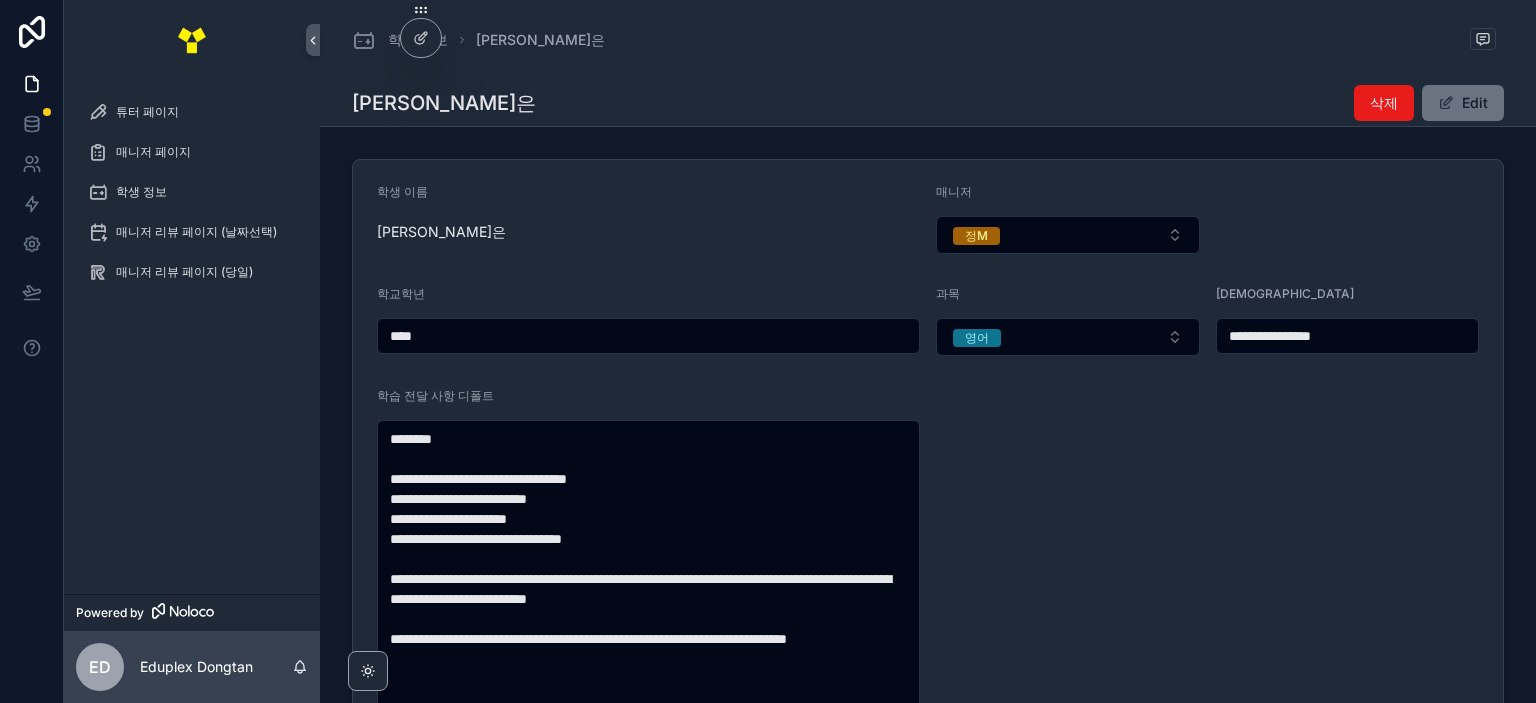 click at bounding box center (192, 40) 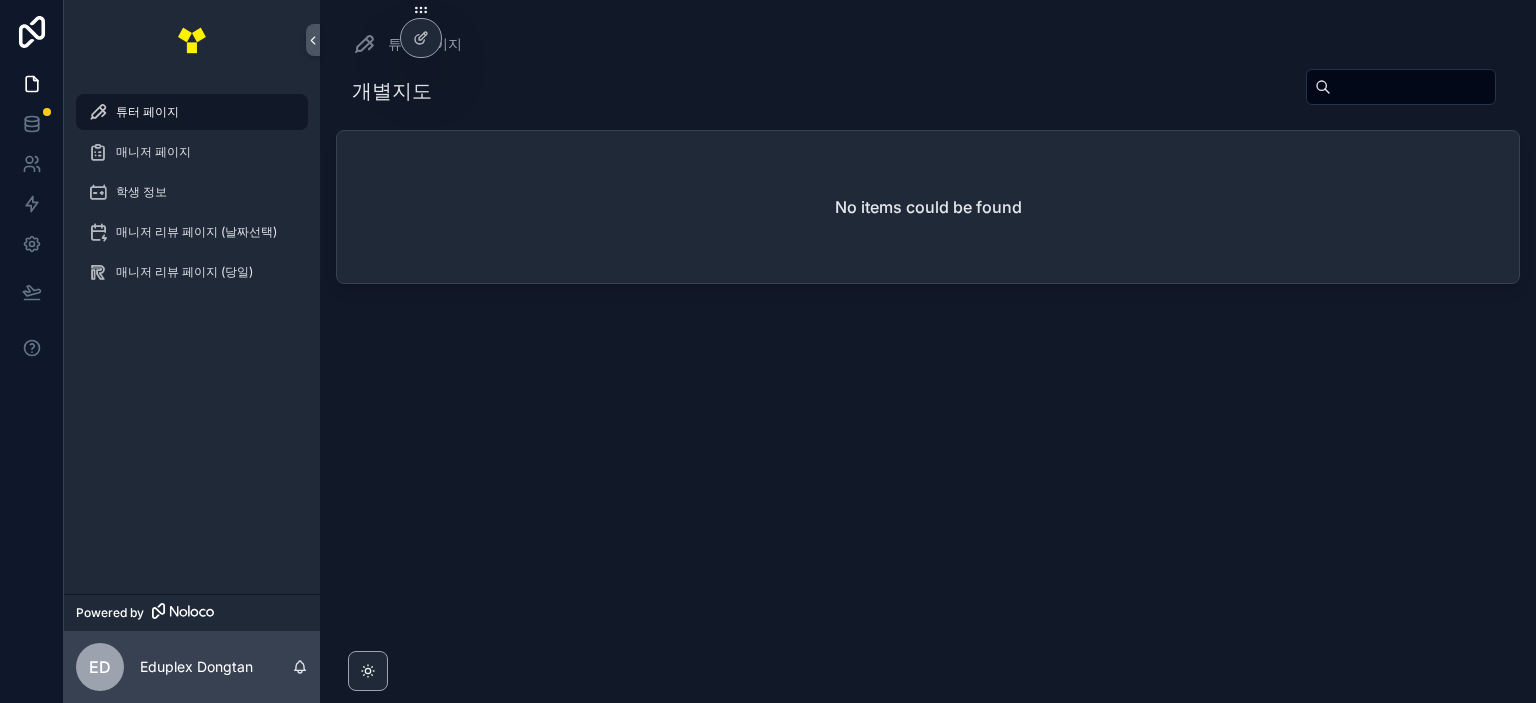 click on "개별지도 No items could be found" at bounding box center (928, 373) 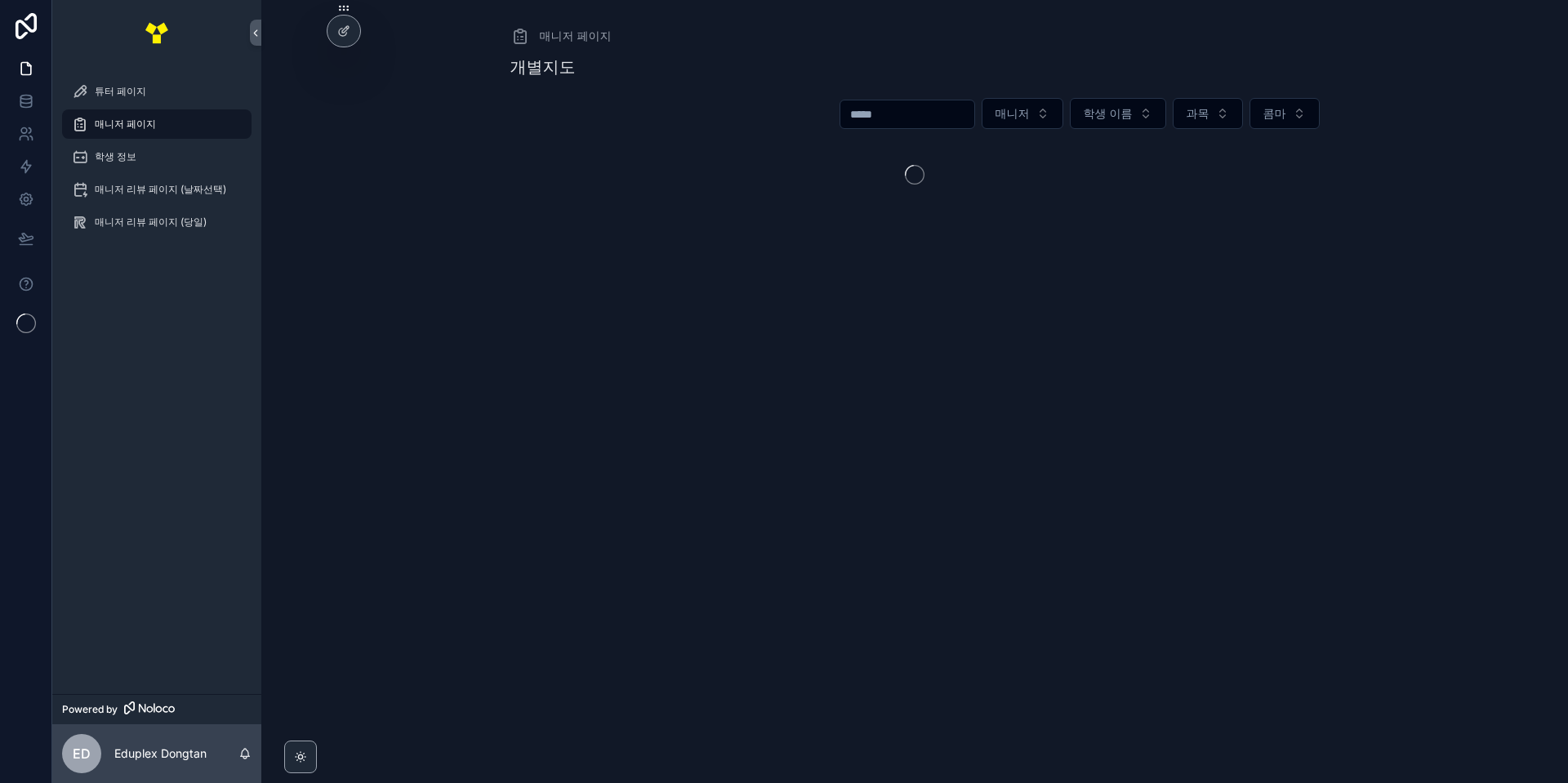 scroll, scrollTop: 0, scrollLeft: 0, axis: both 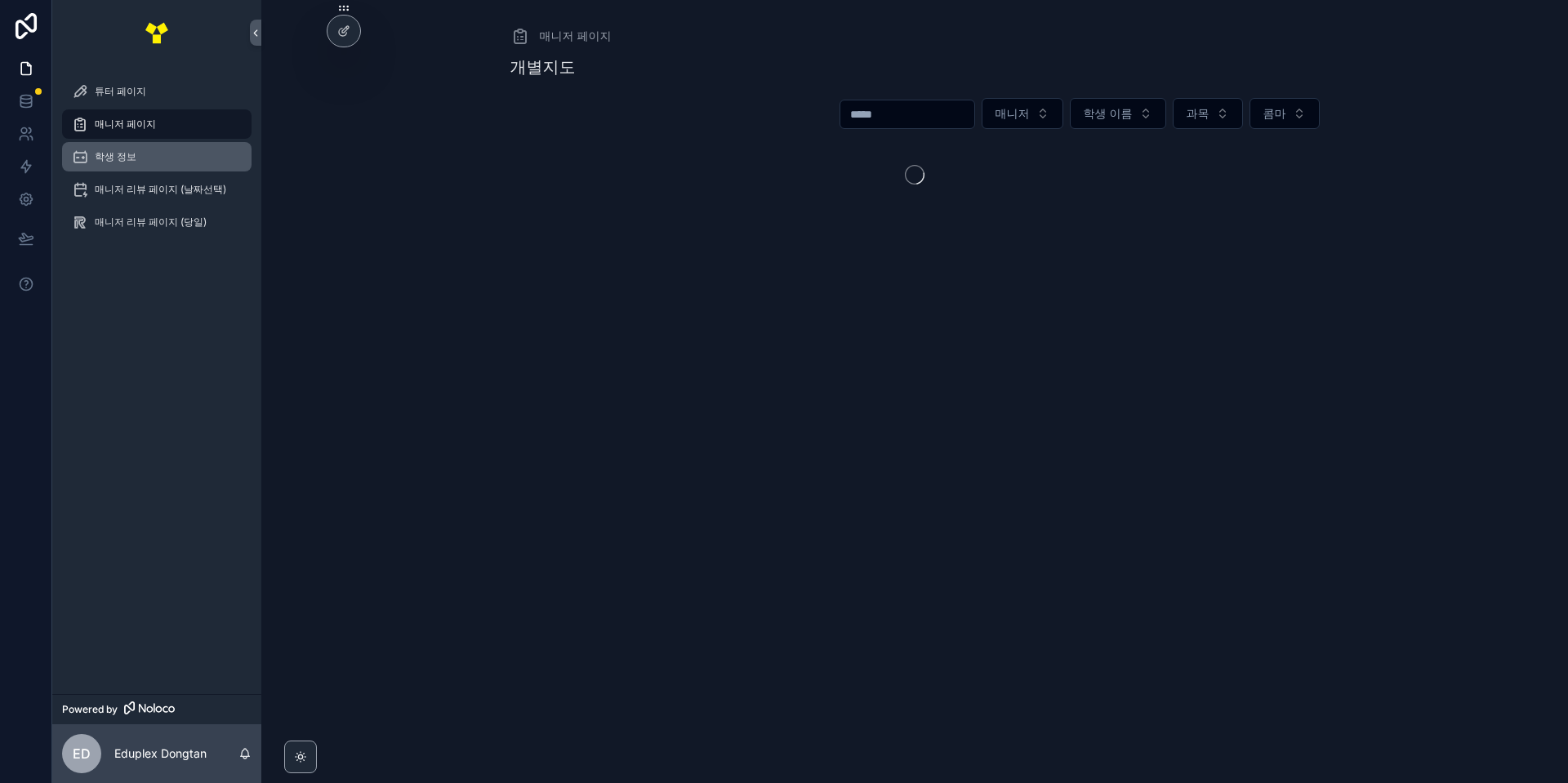 click on "학생 정보" at bounding box center [157, 157] 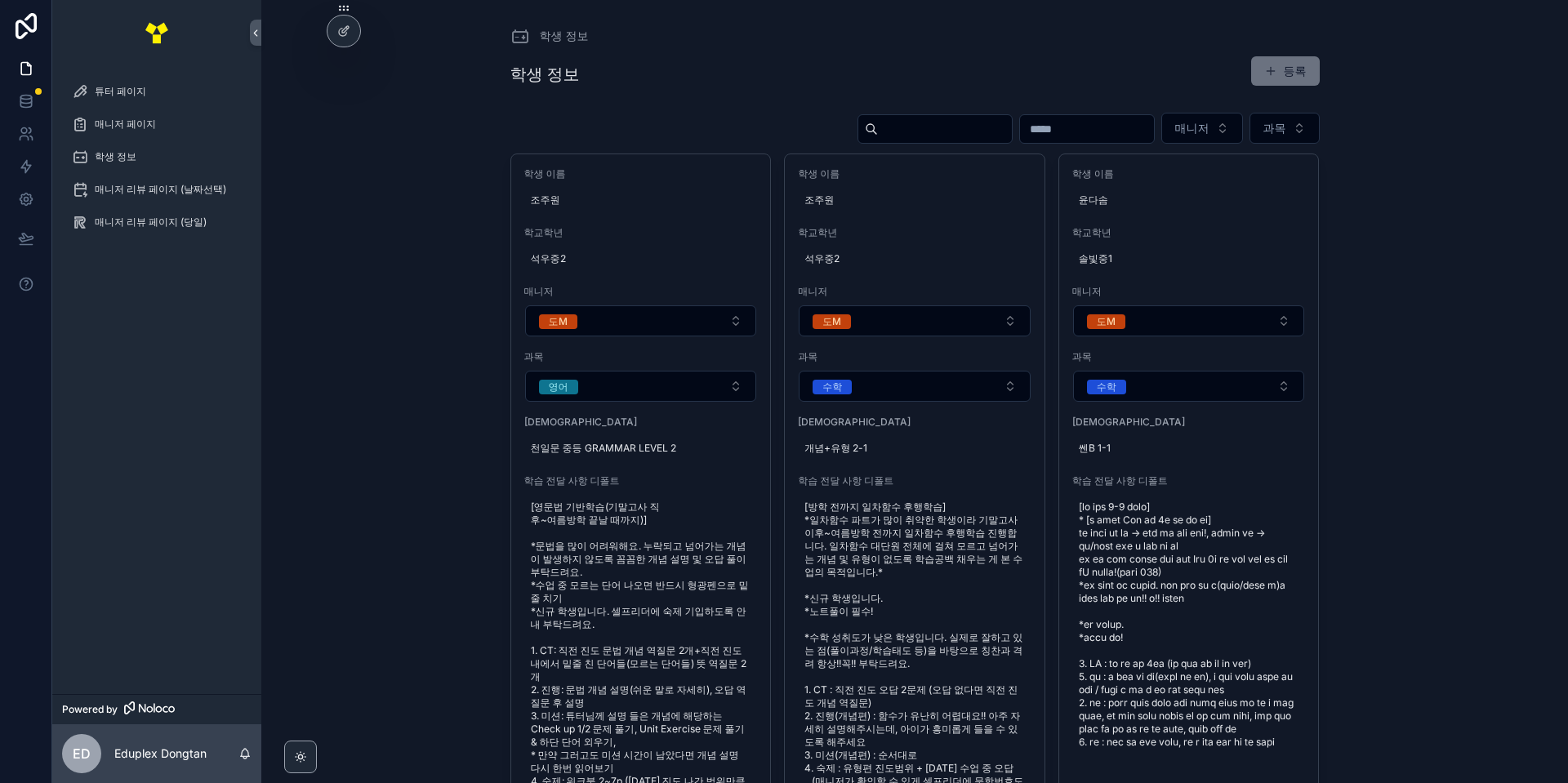 click at bounding box center (1087, 129) 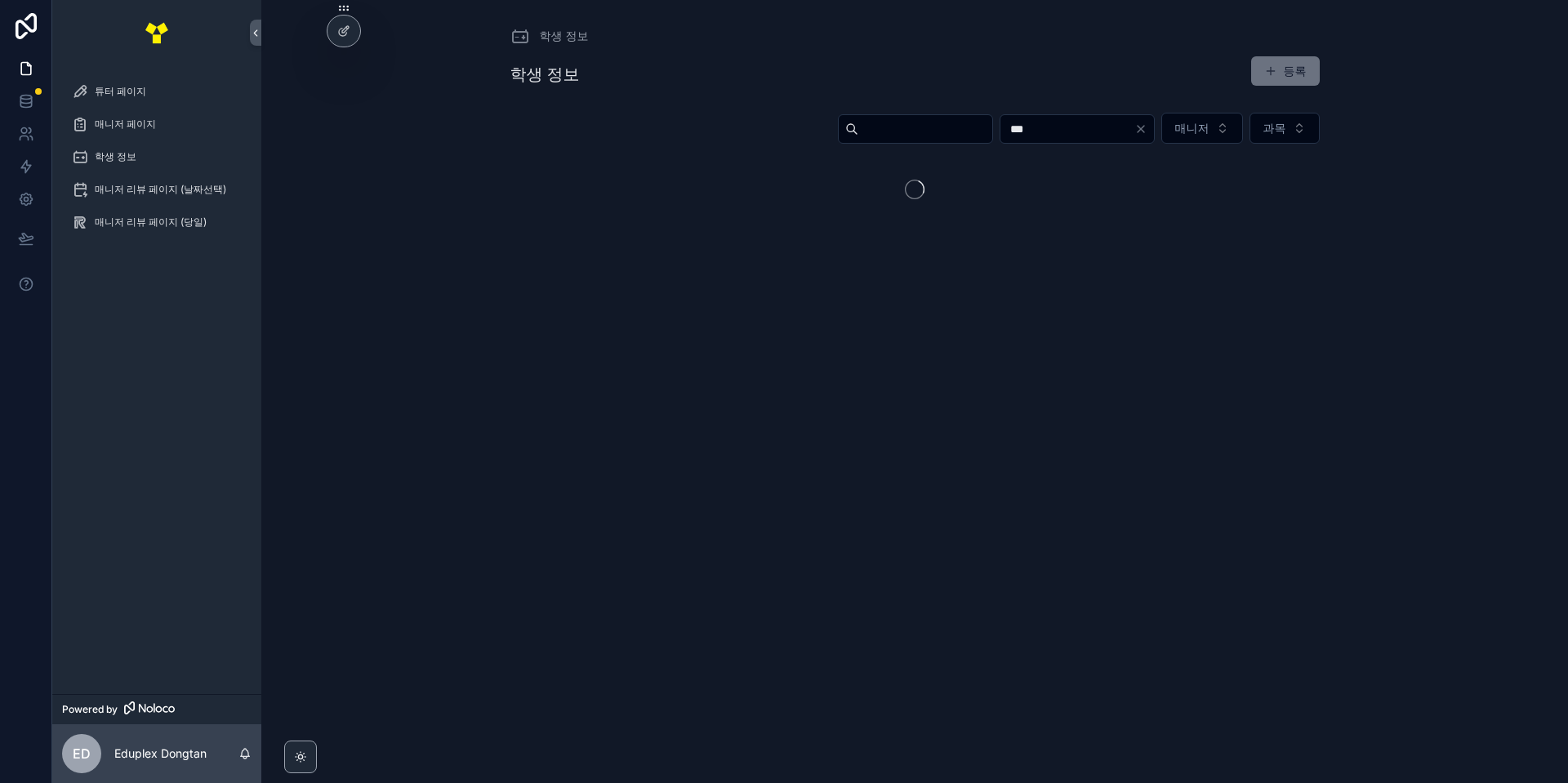 type on "***" 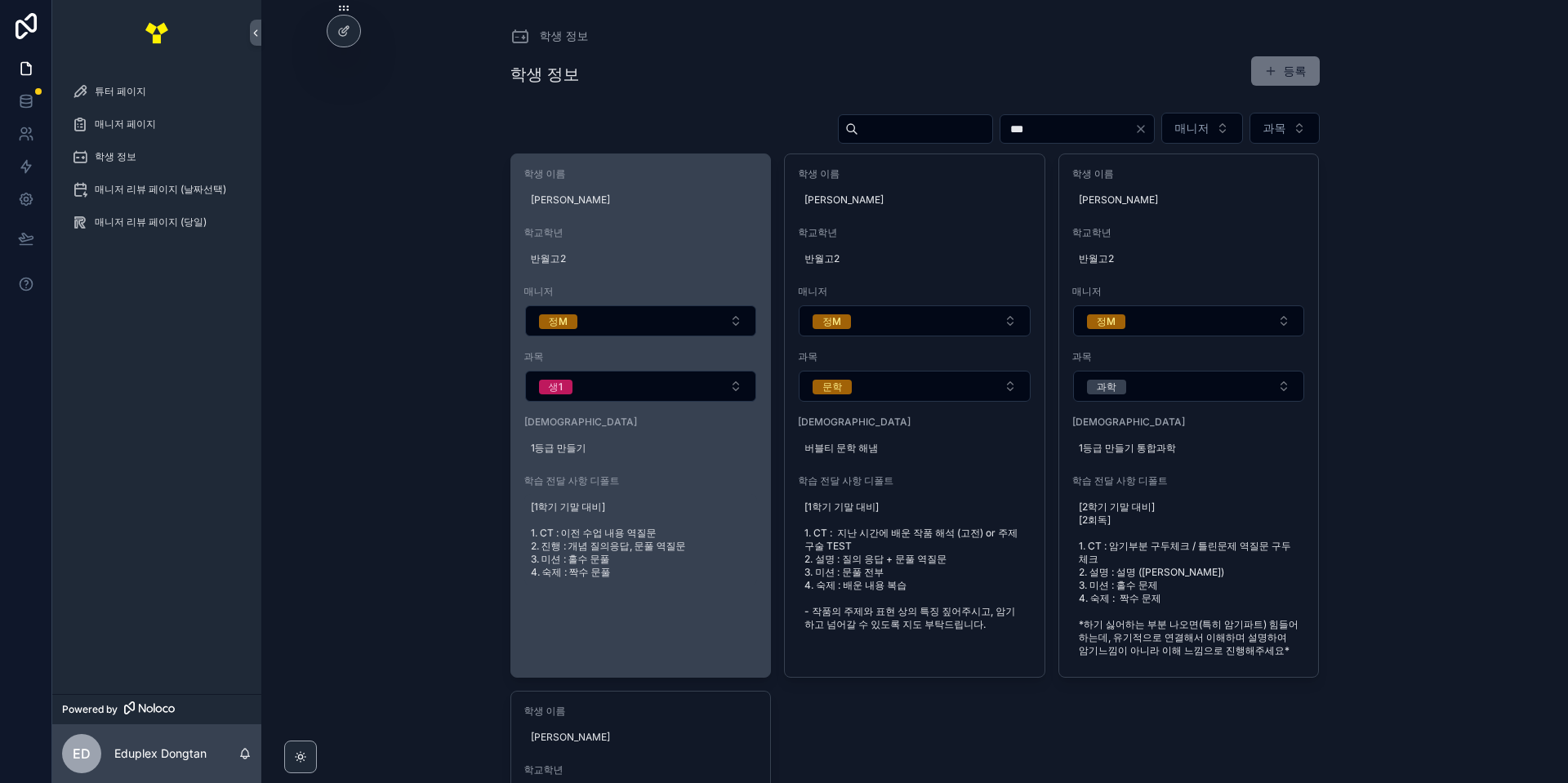 click on "[1학기 기말 대비]
1. CT : 이전 수업 내용 역질문
2. 진행 : 개념 질의응답, 문풀 역질문
3. 미션 : 홀수 문풀
4. 숙제 : 짝수 문풀" at bounding box center (641, 540) 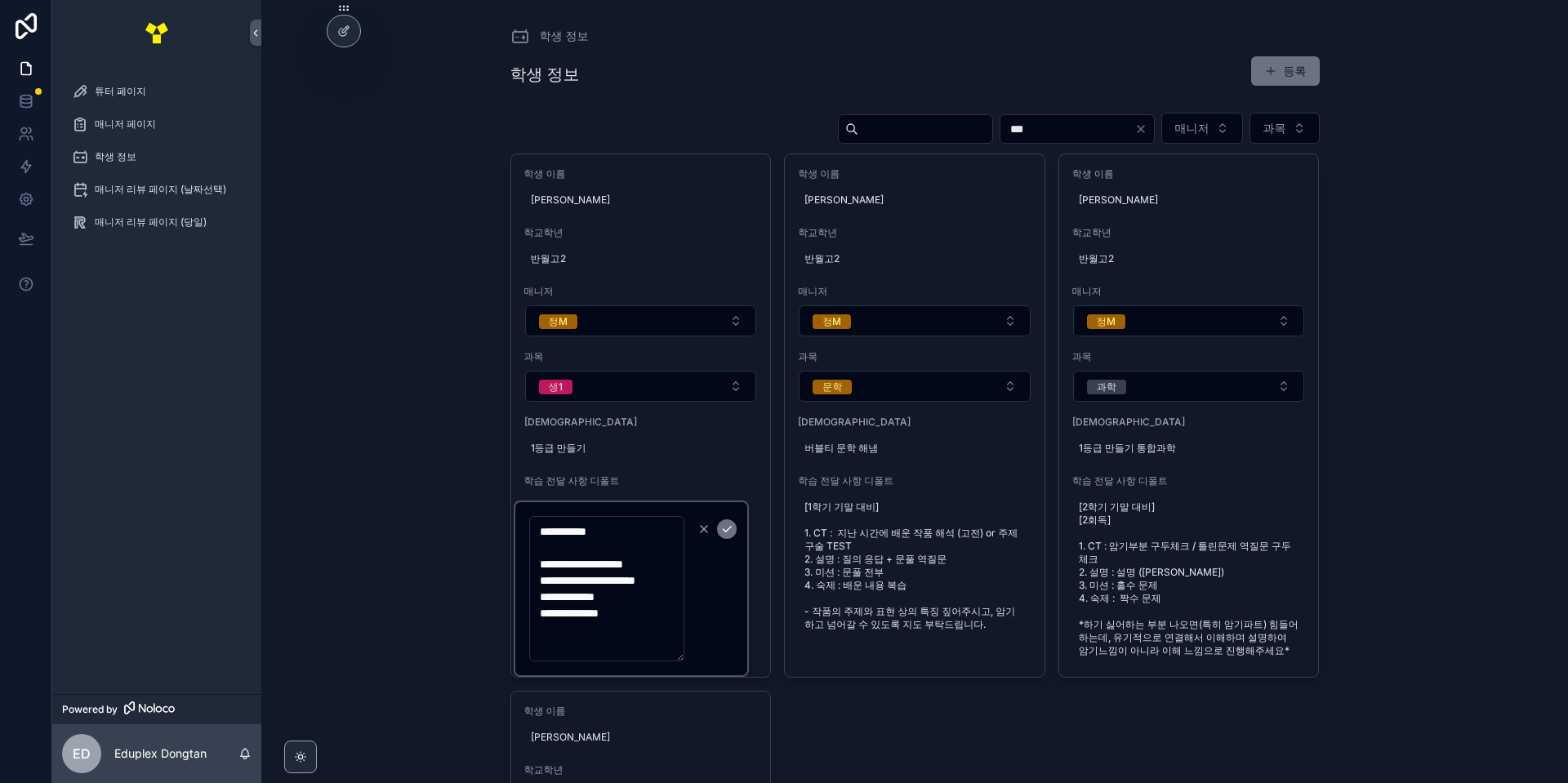 drag, startPoint x: 624, startPoint y: 530, endPoint x: 539, endPoint y: 530, distance: 85 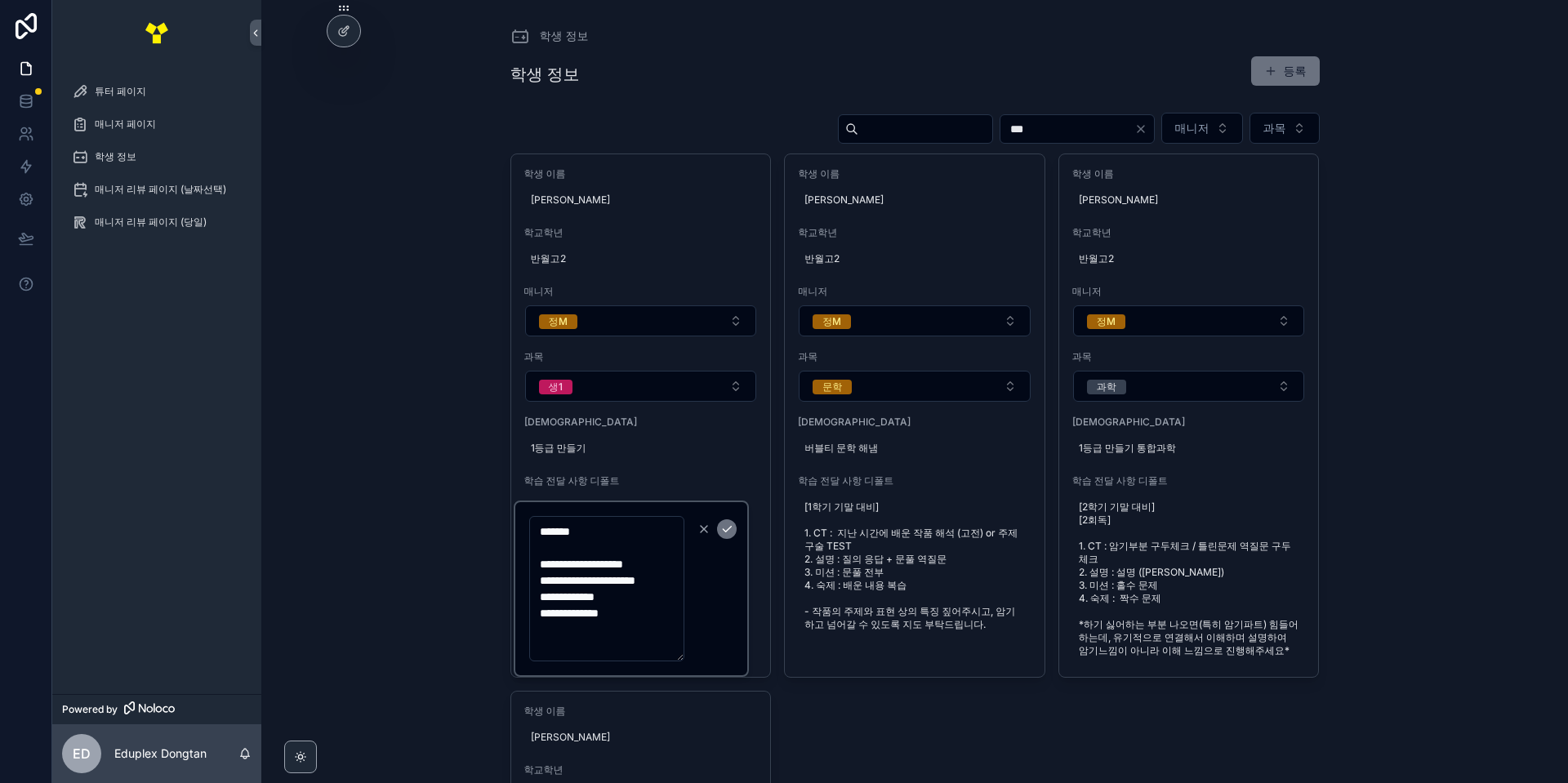 type on "**********" 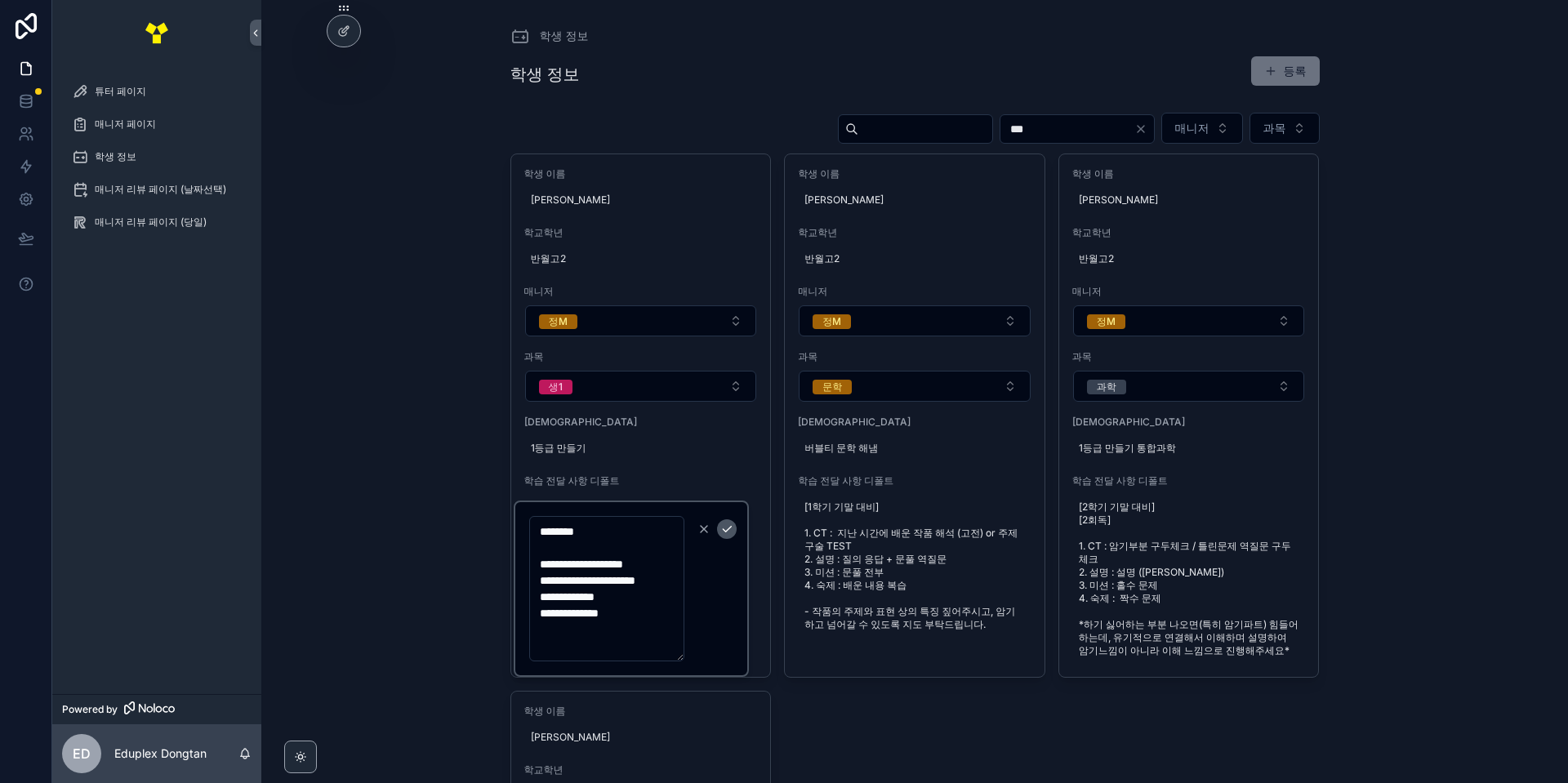 click 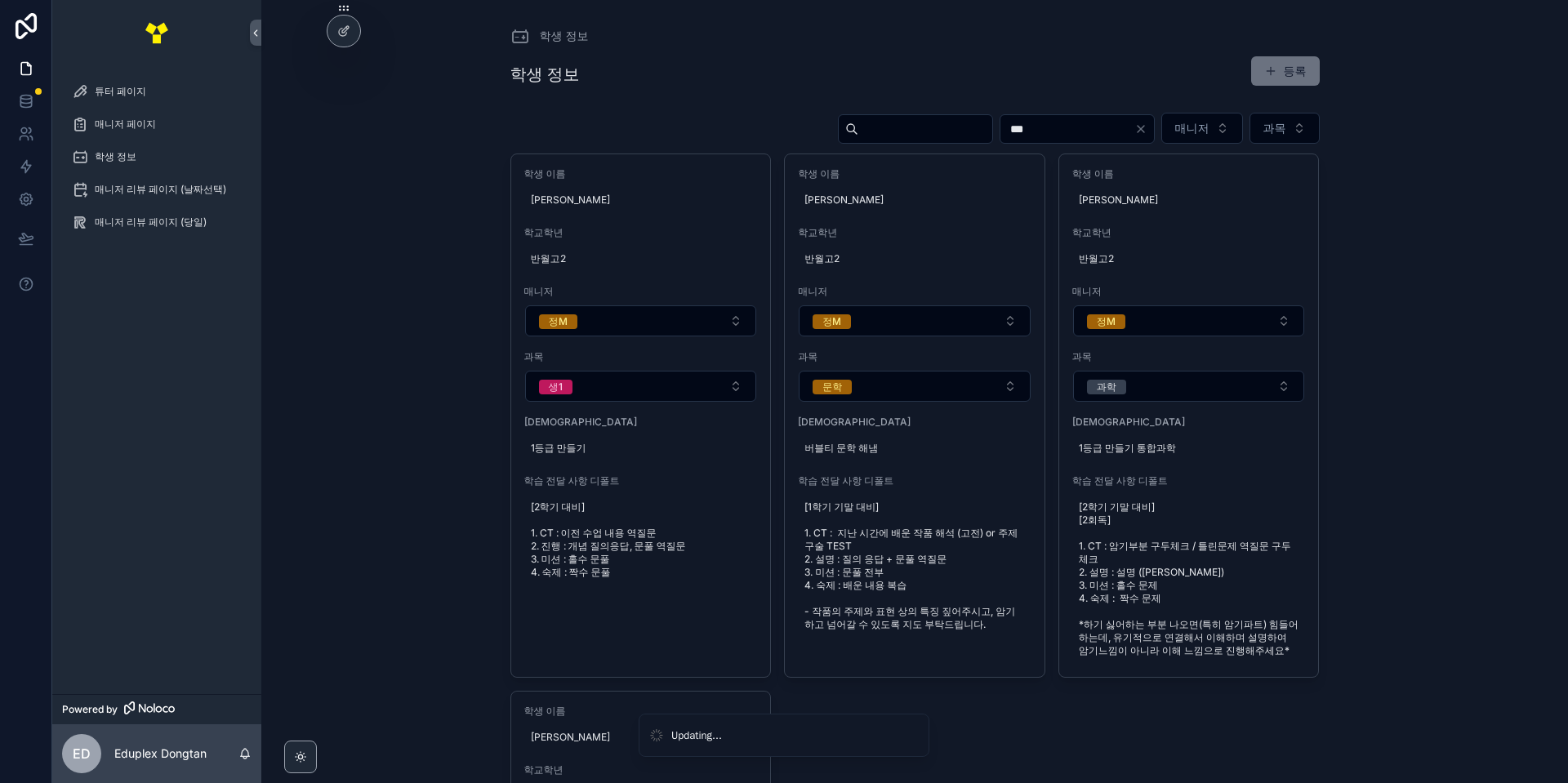 click on "Updating..." at bounding box center (784, 736) 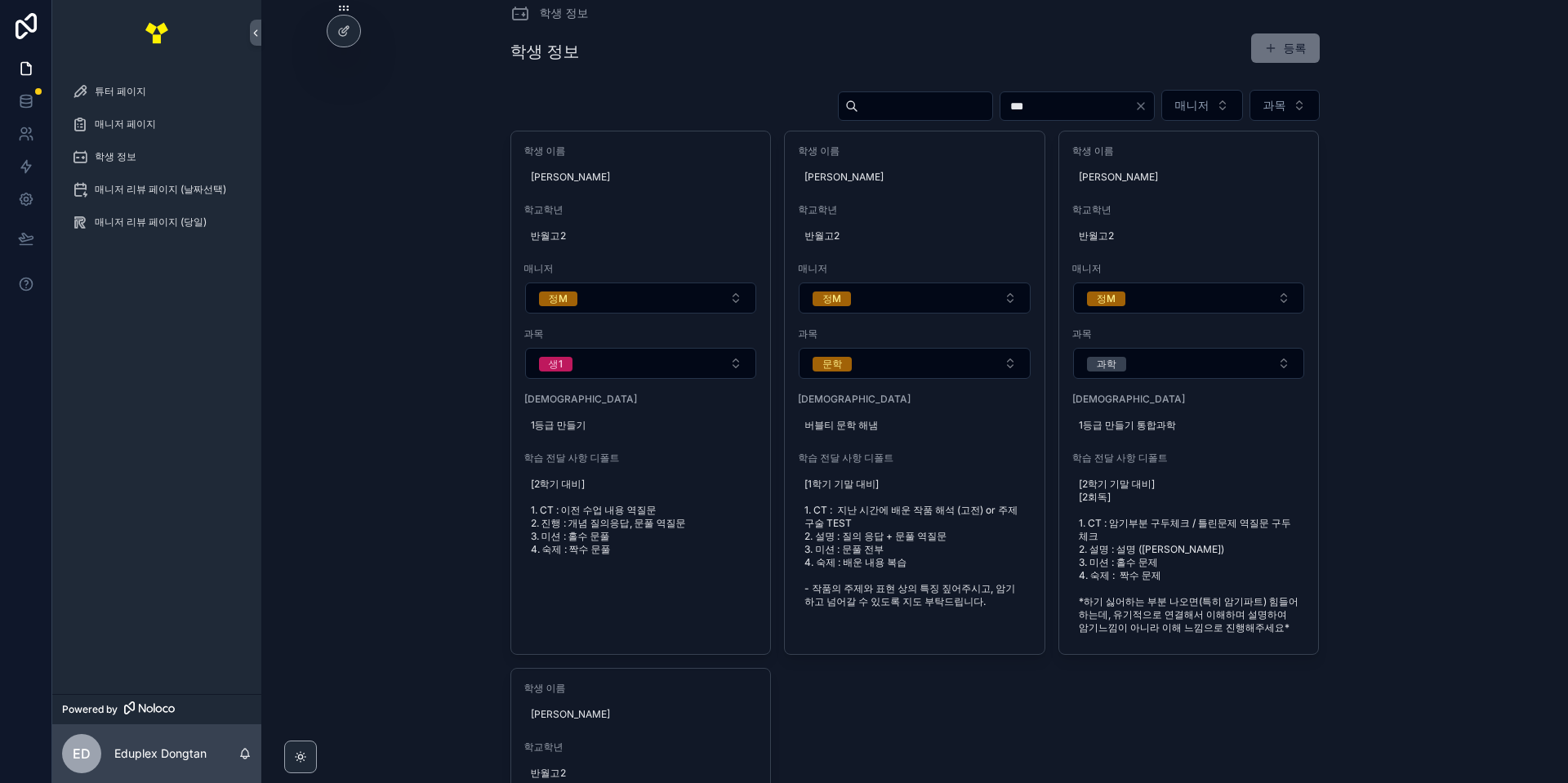 scroll, scrollTop: 0, scrollLeft: 0, axis: both 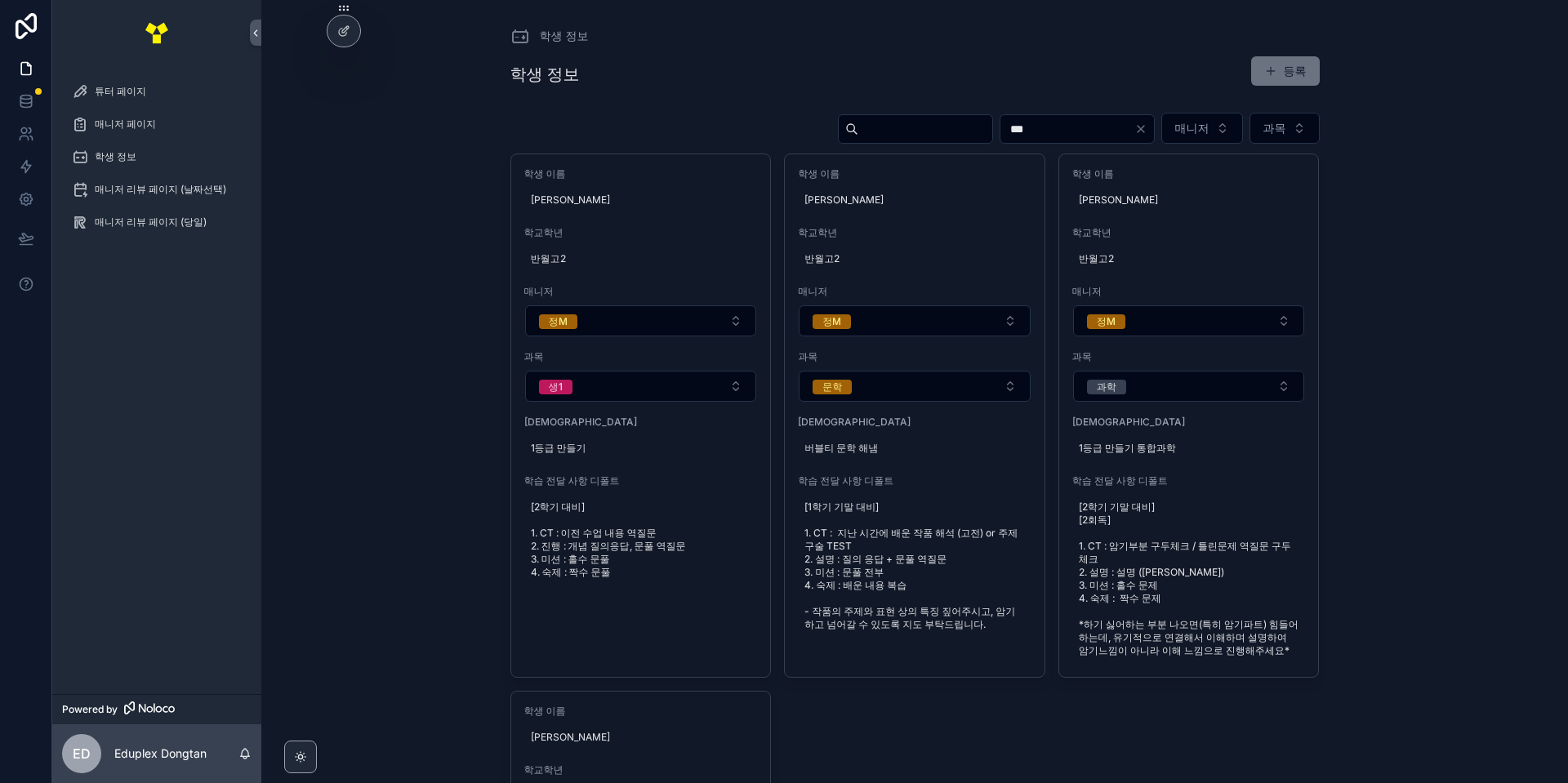 drag, startPoint x: 1092, startPoint y: 134, endPoint x: 773, endPoint y: 122, distance: 319.22563 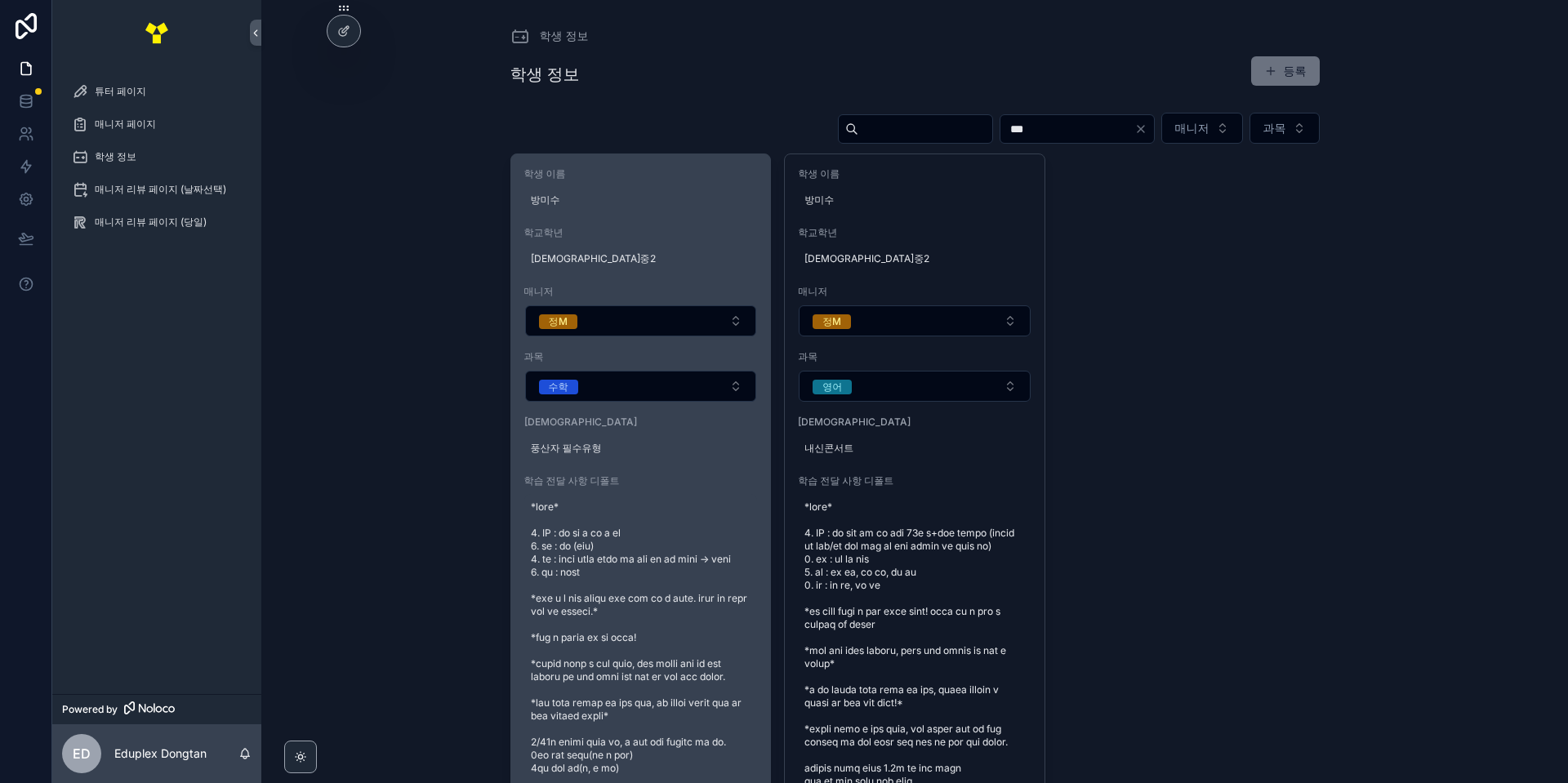 click at bounding box center (641, 651) 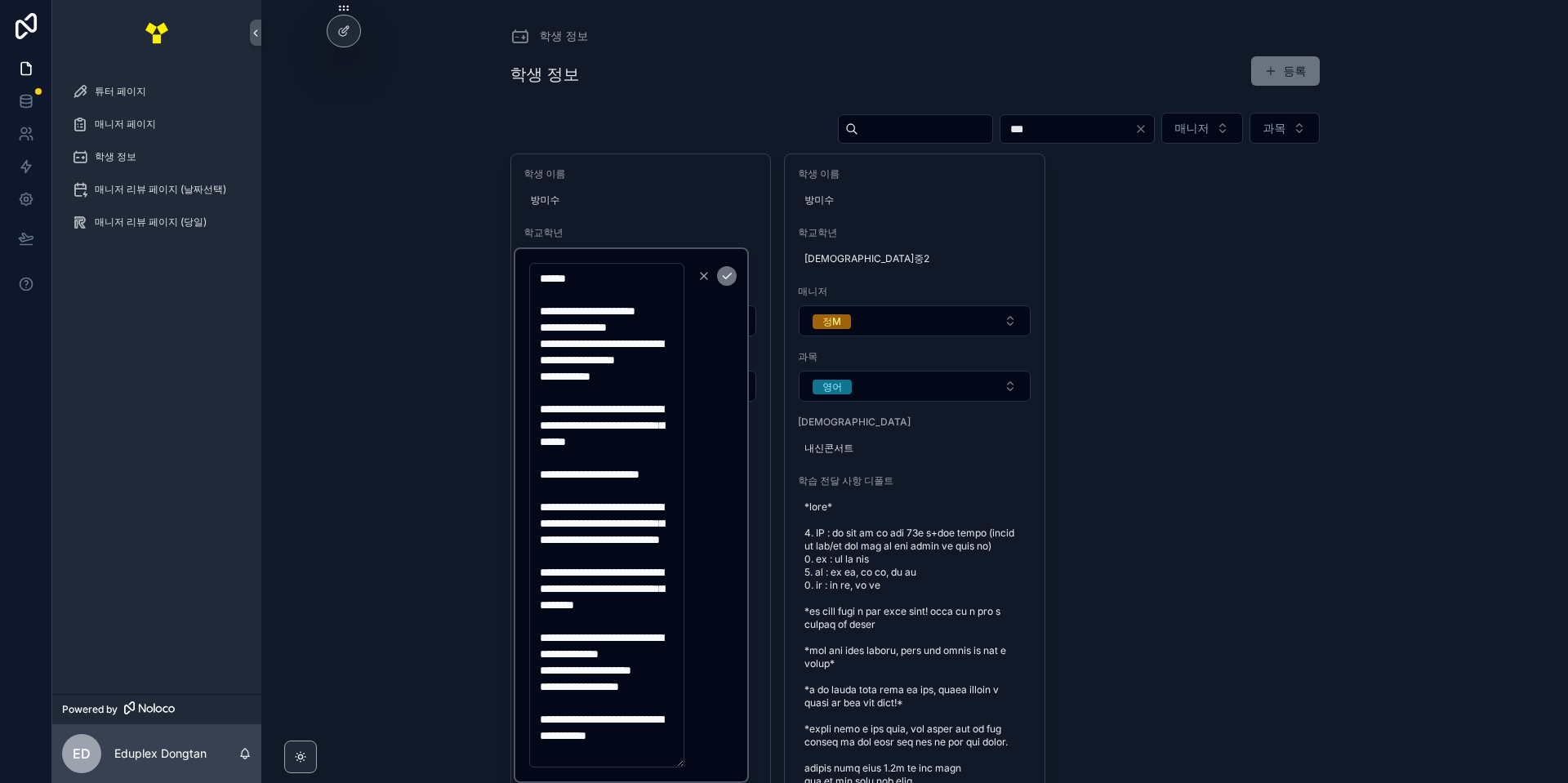 drag, startPoint x: 627, startPoint y: 278, endPoint x: 302, endPoint y: 272, distance: 325.05538 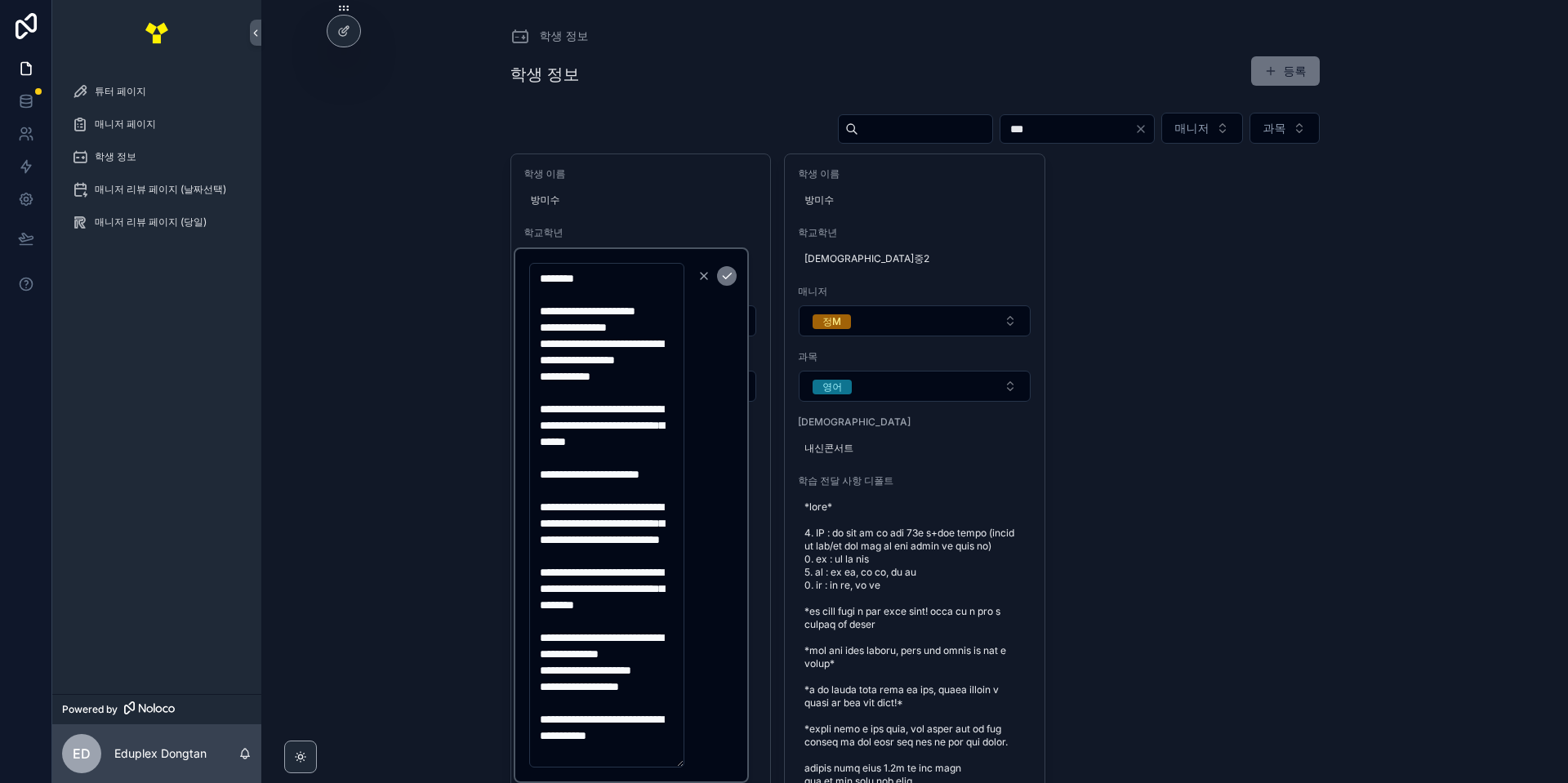 drag, startPoint x: 617, startPoint y: 283, endPoint x: 490, endPoint y: 269, distance: 127.76932 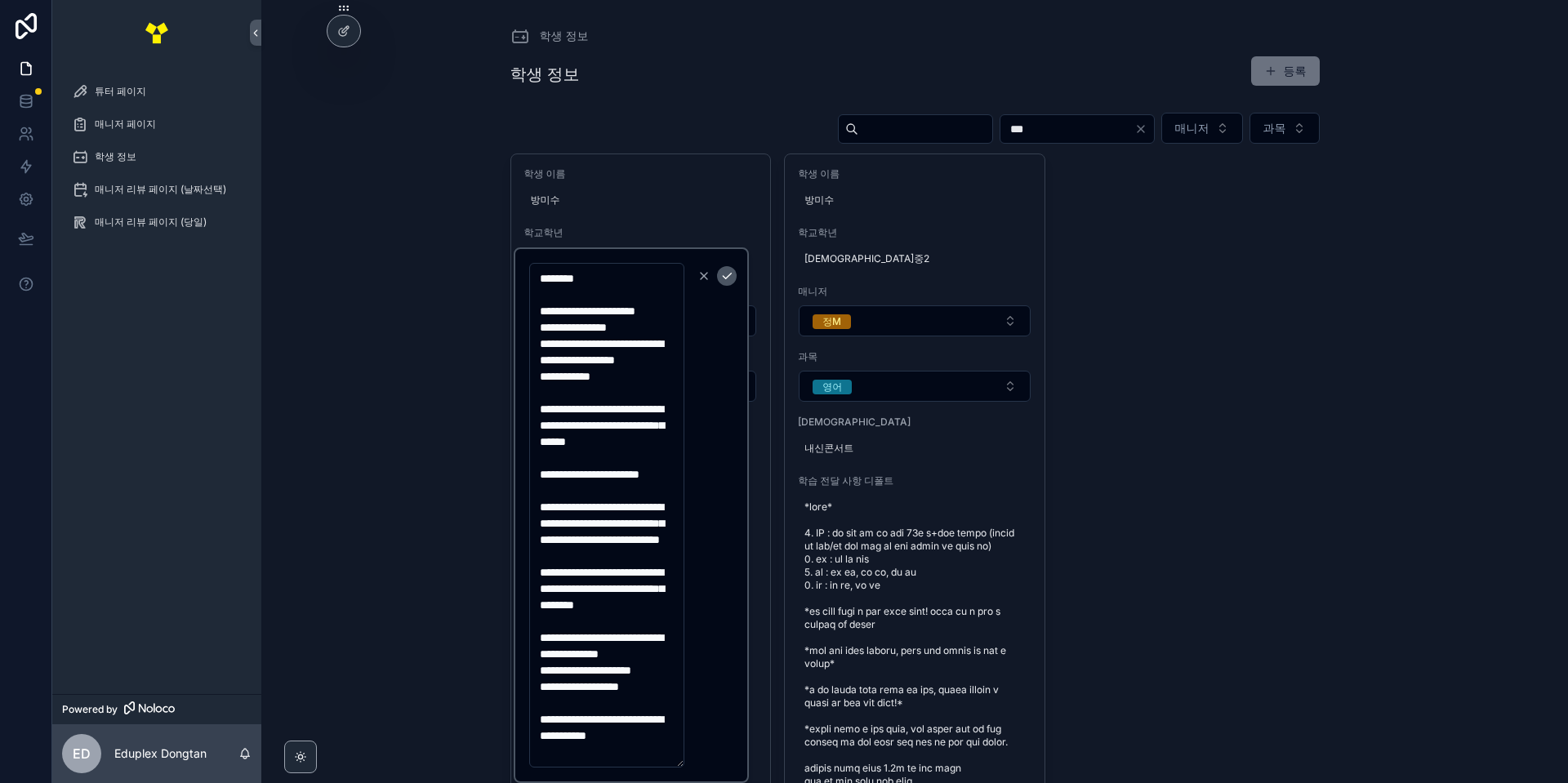 type on "**********" 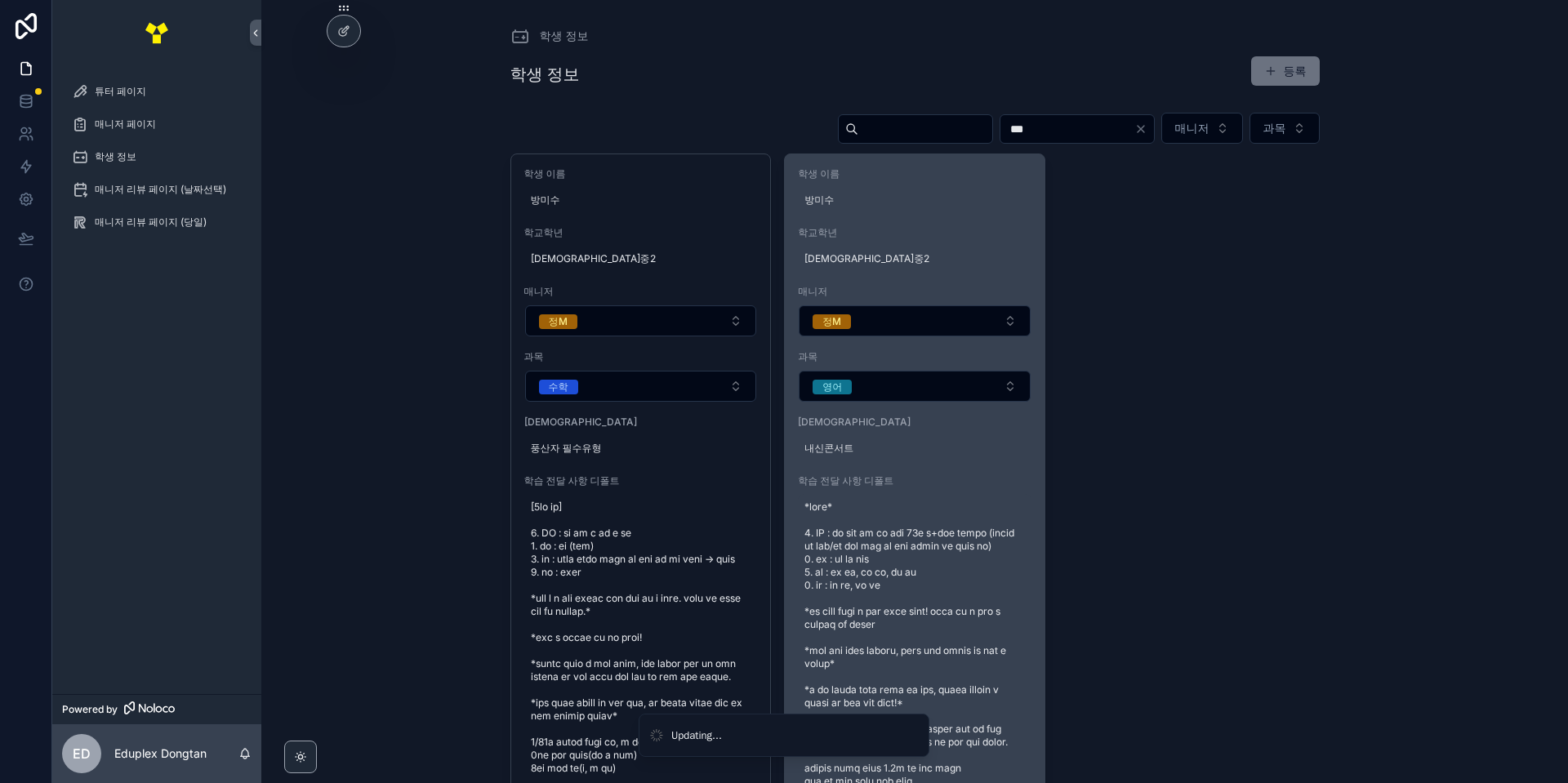 click at bounding box center (915, 644) 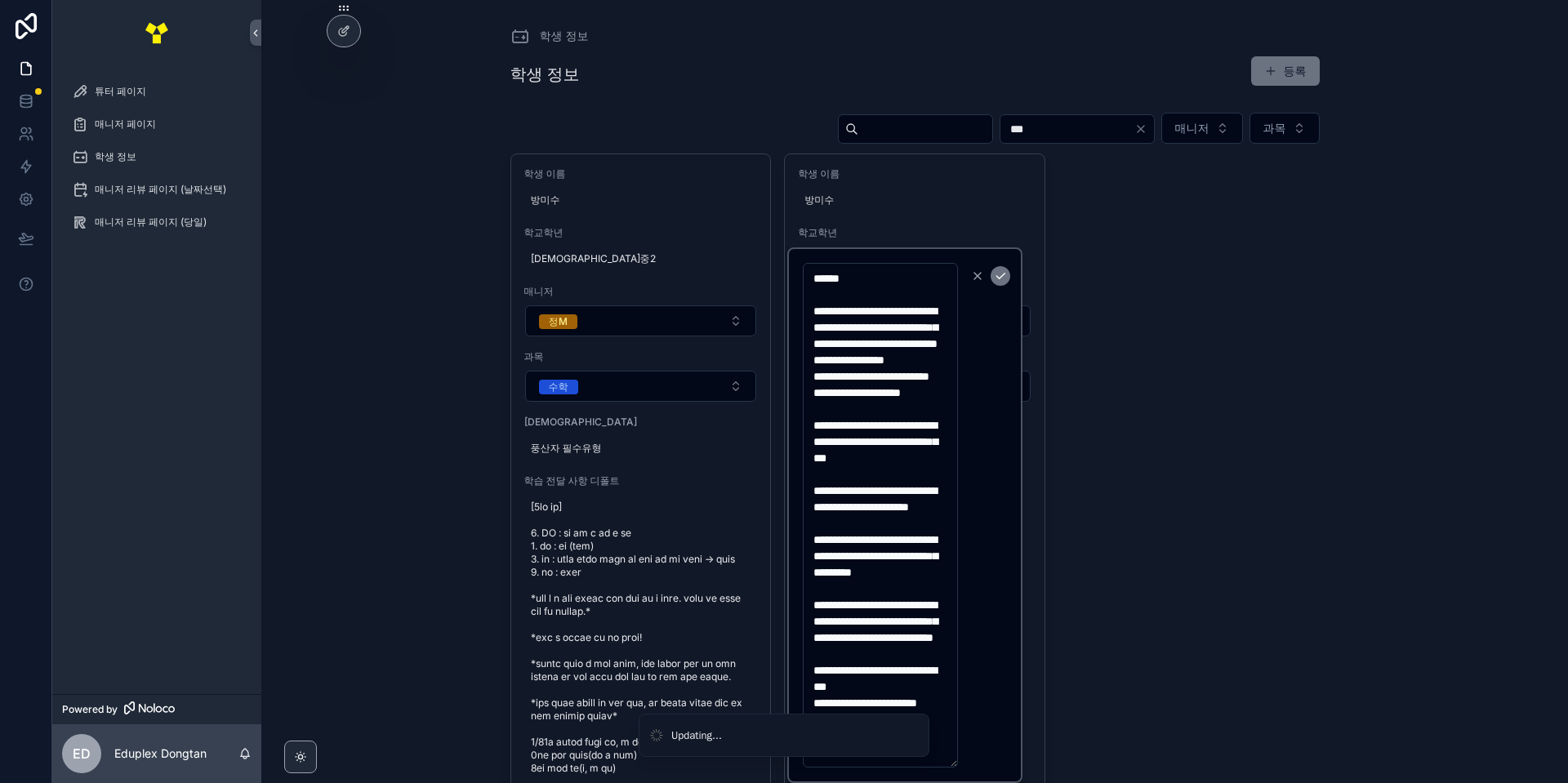 drag, startPoint x: 886, startPoint y: 279, endPoint x: 789, endPoint y: 278, distance: 97.00515 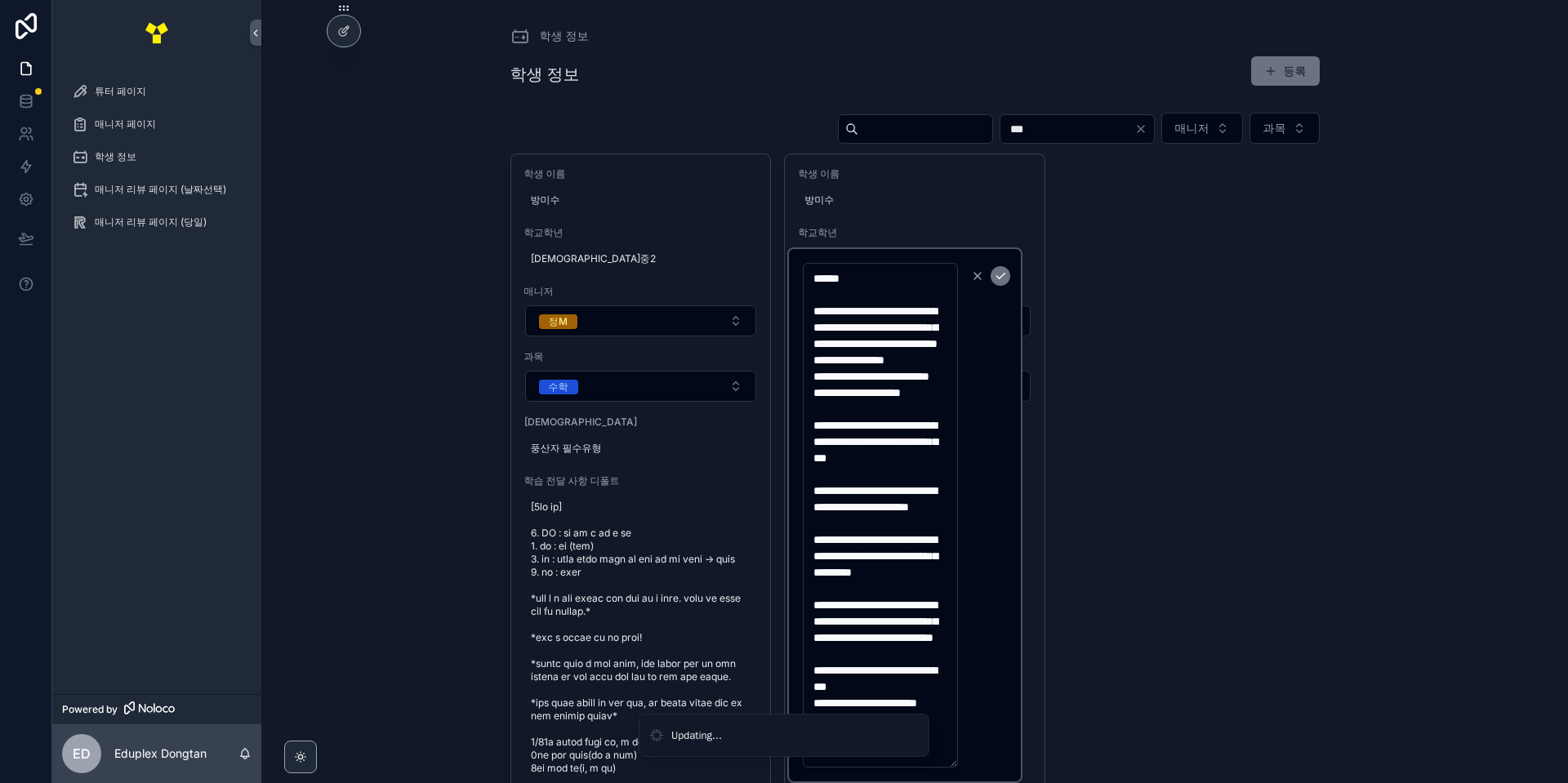 click on "**********" at bounding box center [905, 515] 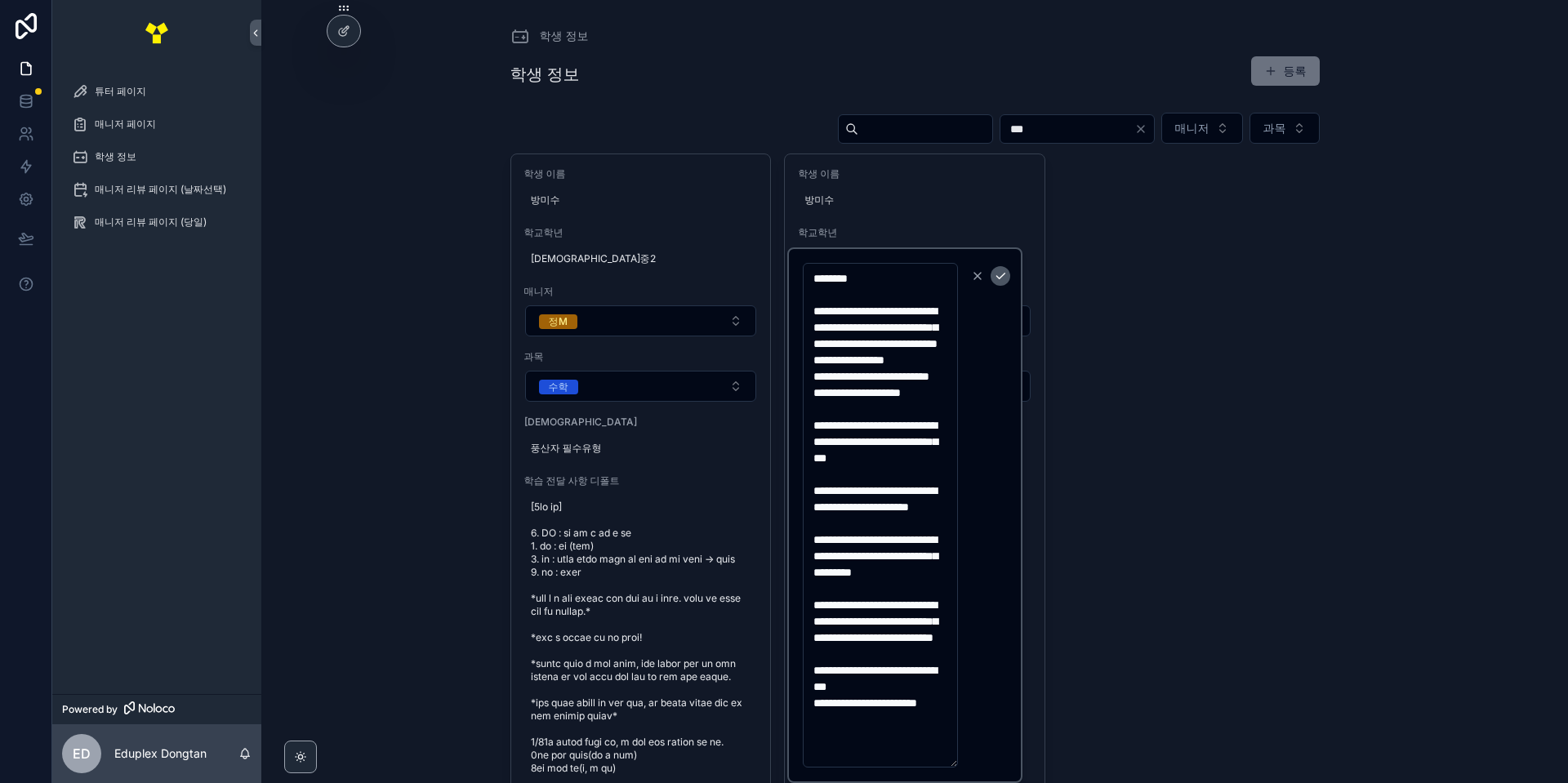type on "**********" 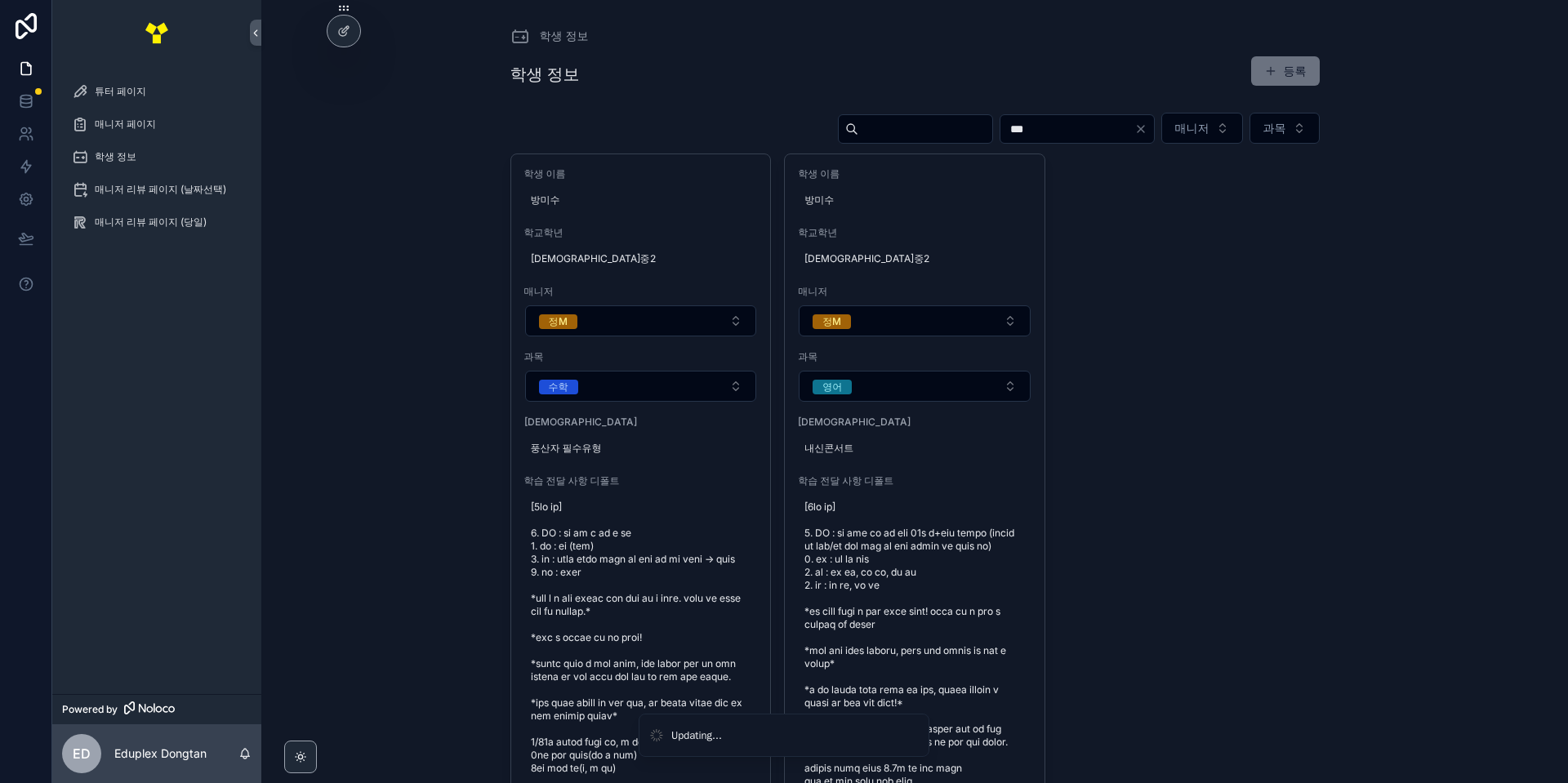 click on "학생 이름 방미수 학교학년 예당중2 매니저 정M 과목 수학 교재 풍산자 필수유형 학습 전달 사항 디폴트 학생 이름 방미수 학교학년 예당중2 매니저 정M 과목 영어 교재 내신콘서트 학습 전달 사항 디폴트 Previous Next" at bounding box center (915, 513) 